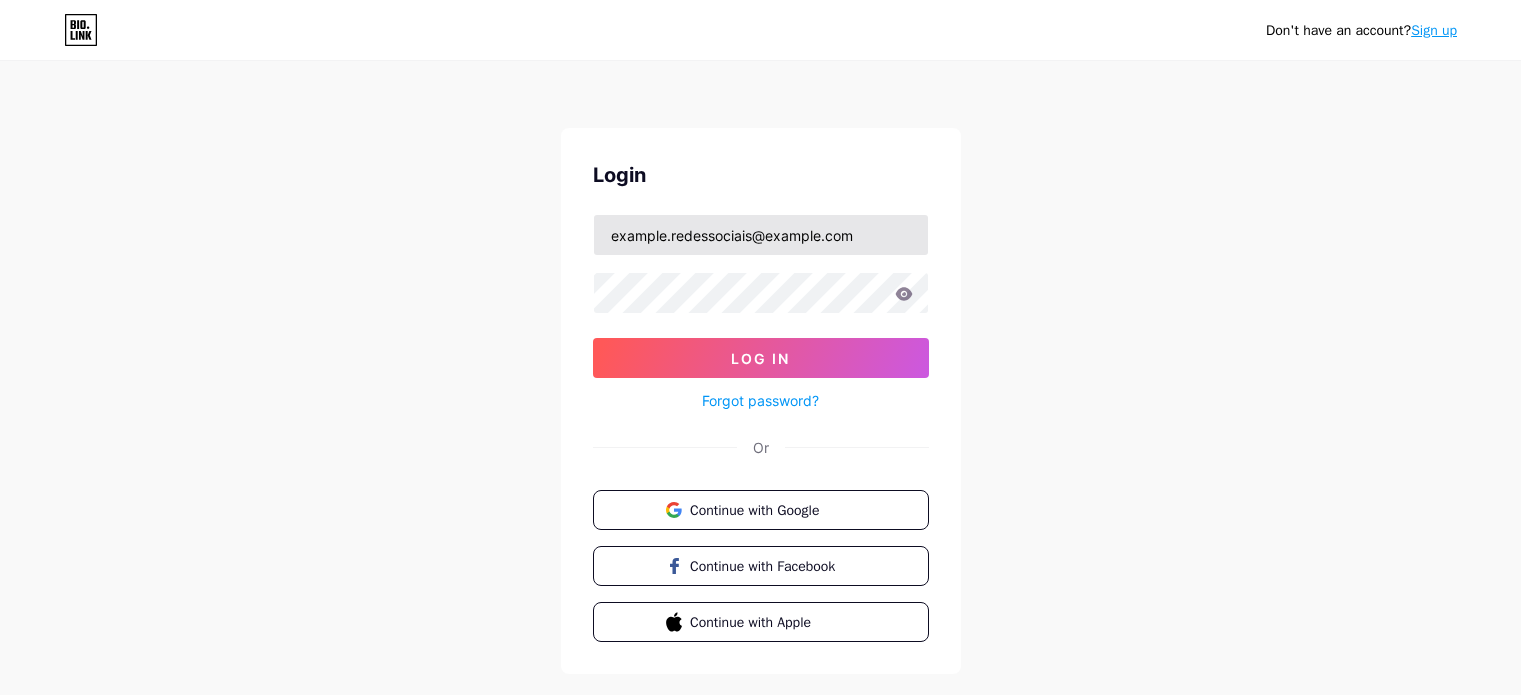 click on "example.redessociais@example.com" at bounding box center (761, 235) 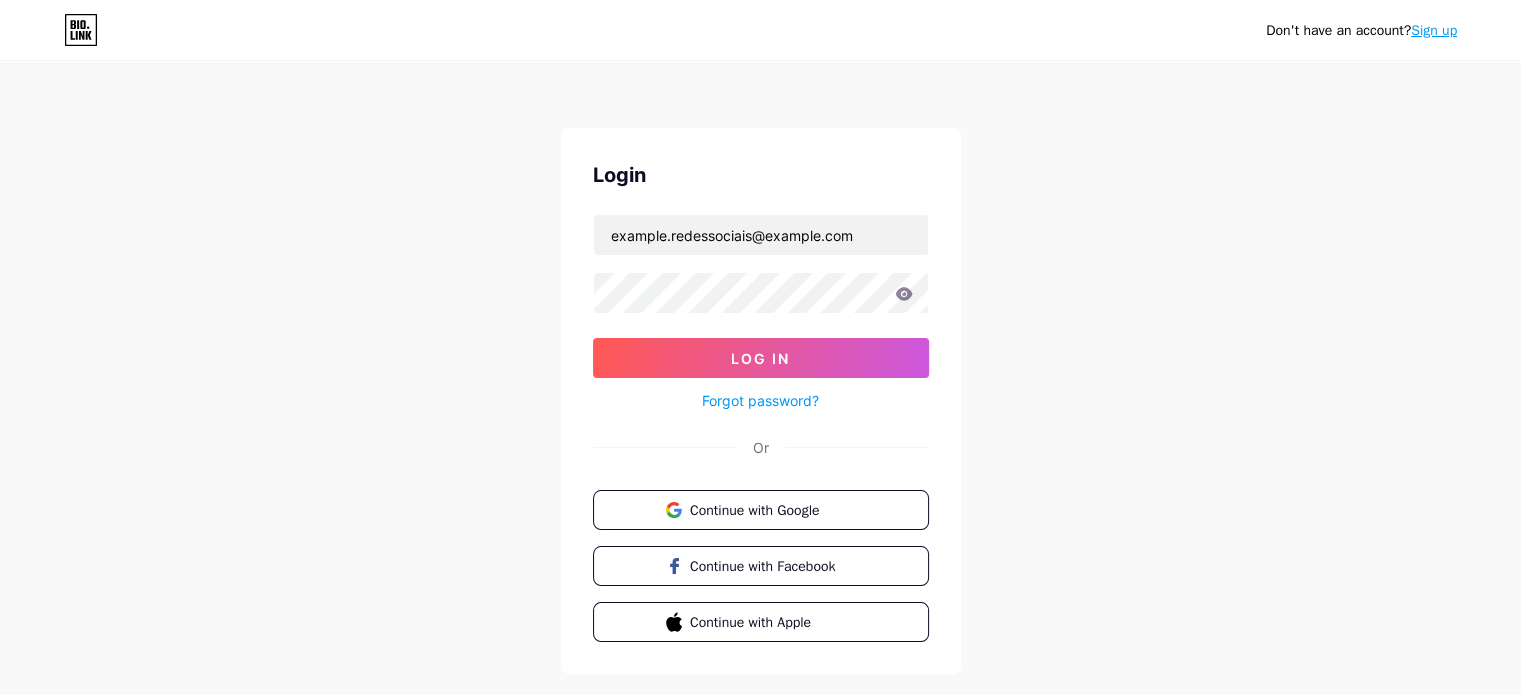 type on "example.redessociais@example.com" 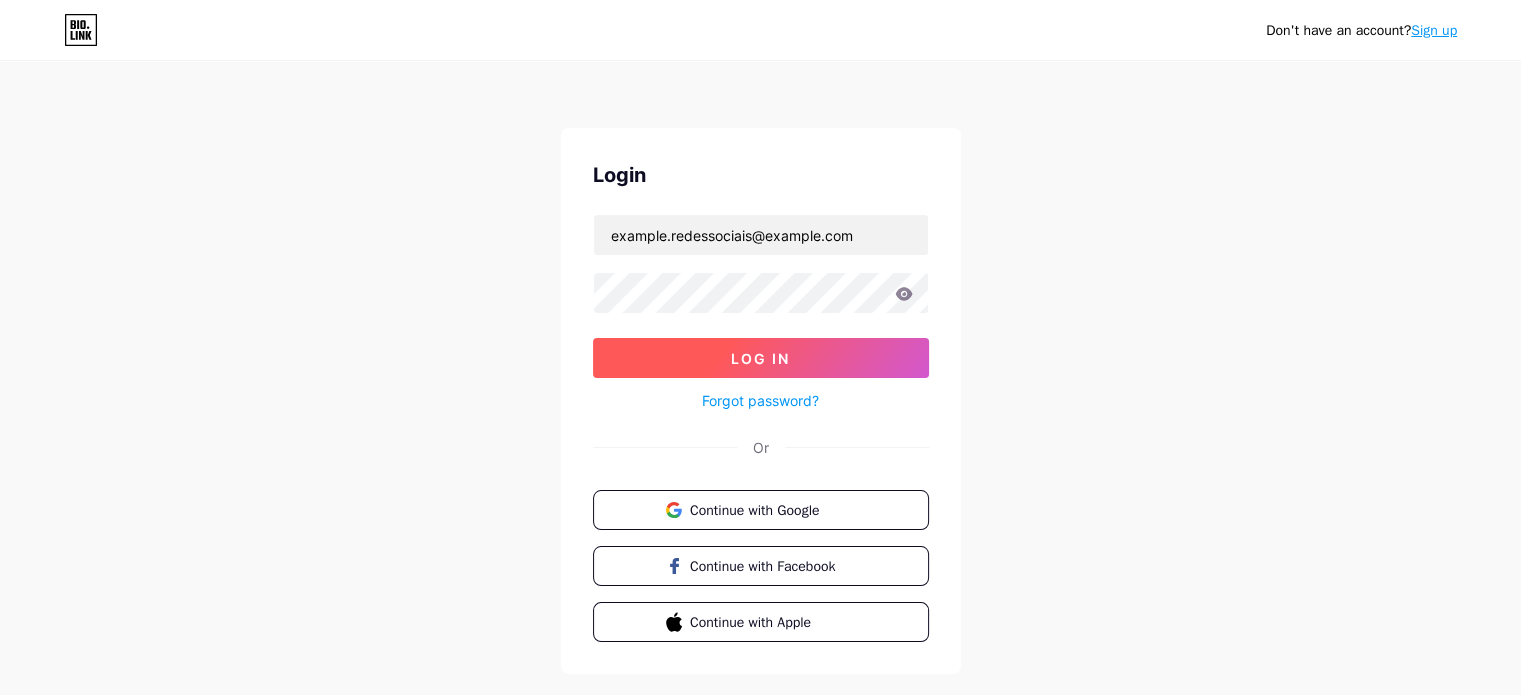 click on "Log In" at bounding box center (761, 358) 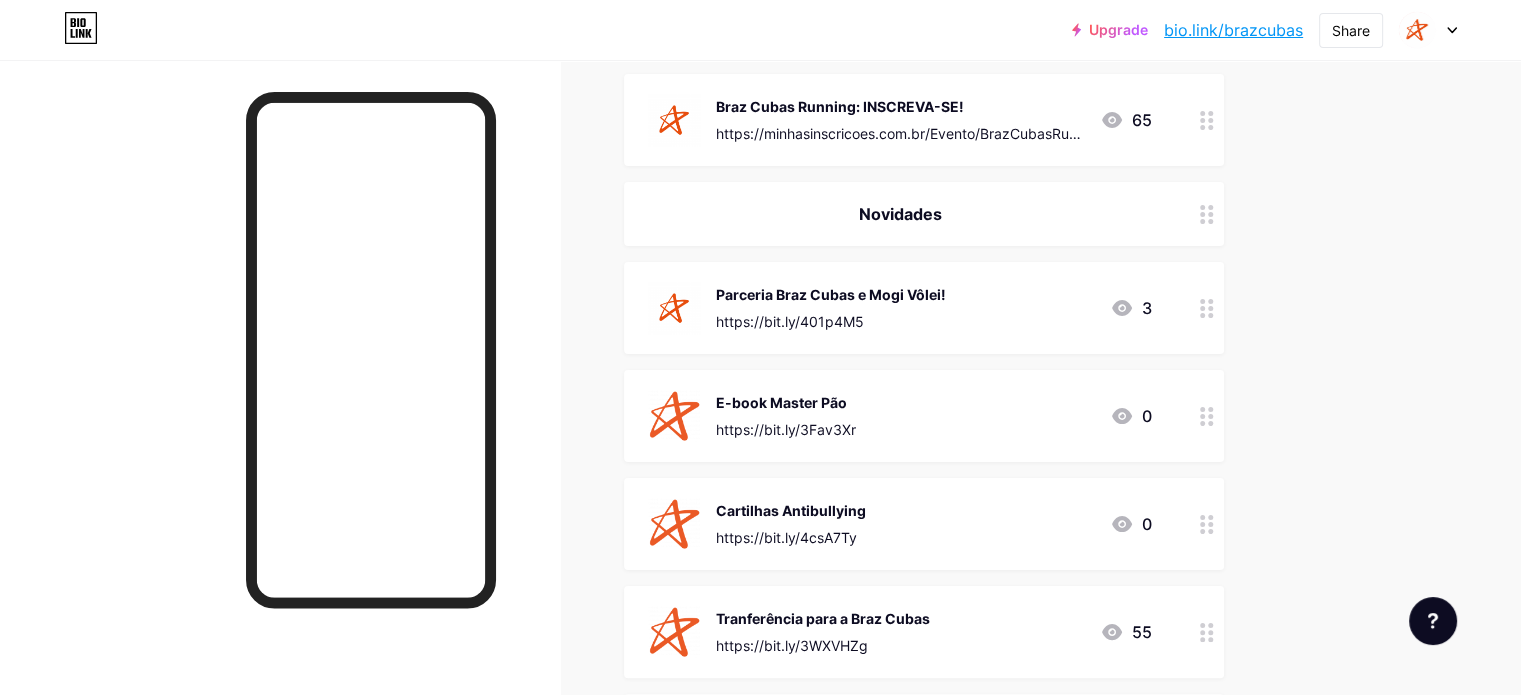 scroll, scrollTop: 295, scrollLeft: 0, axis: vertical 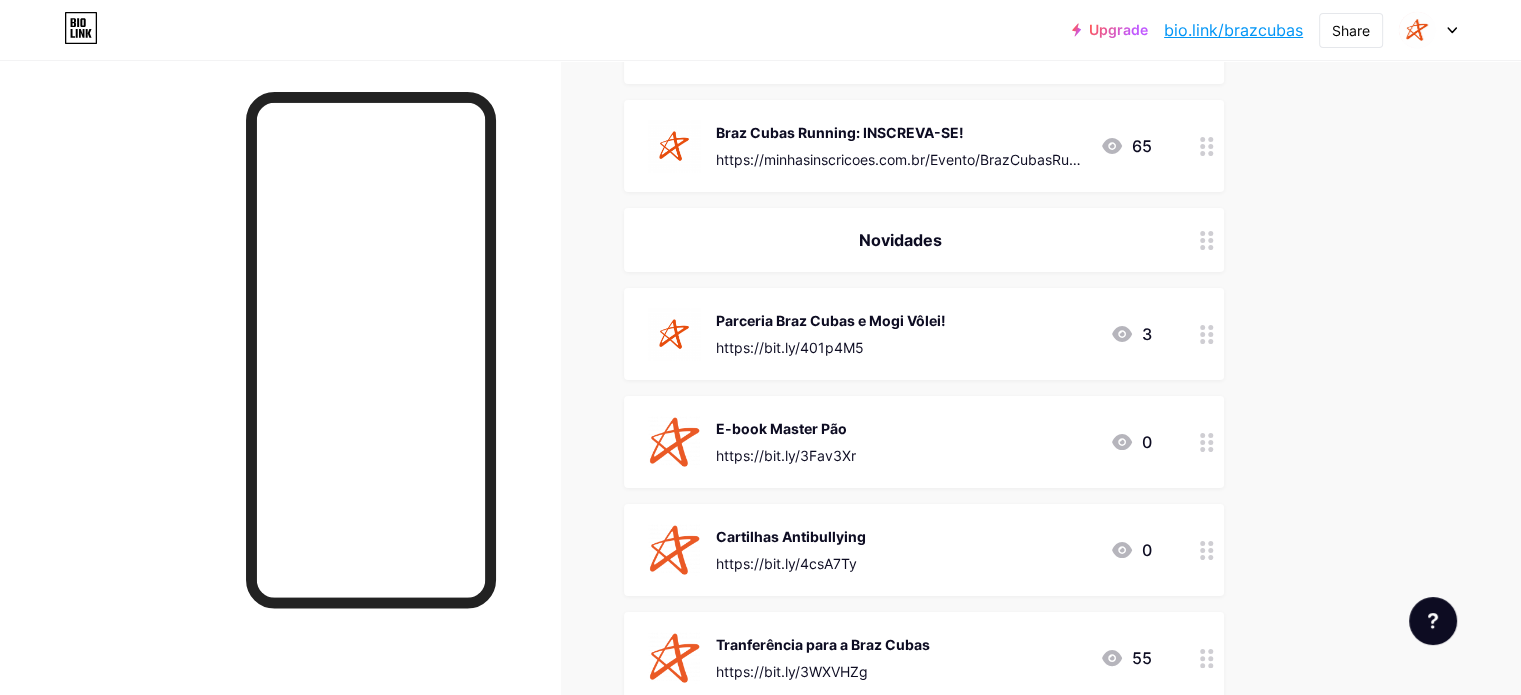 click on "Parceria Braz Cubas e Mogi Vôlei!" at bounding box center [831, 320] 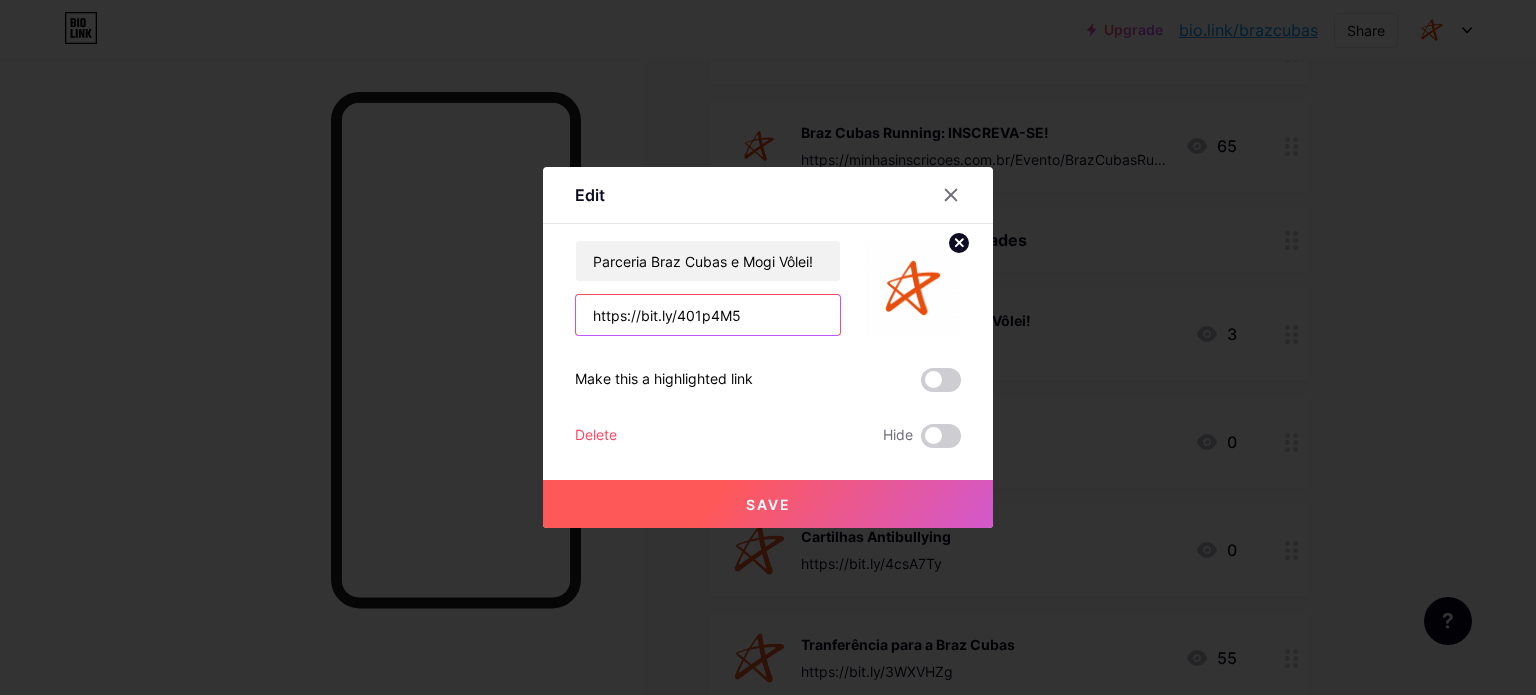click on "https://bit.ly/401p4M5" at bounding box center (708, 315) 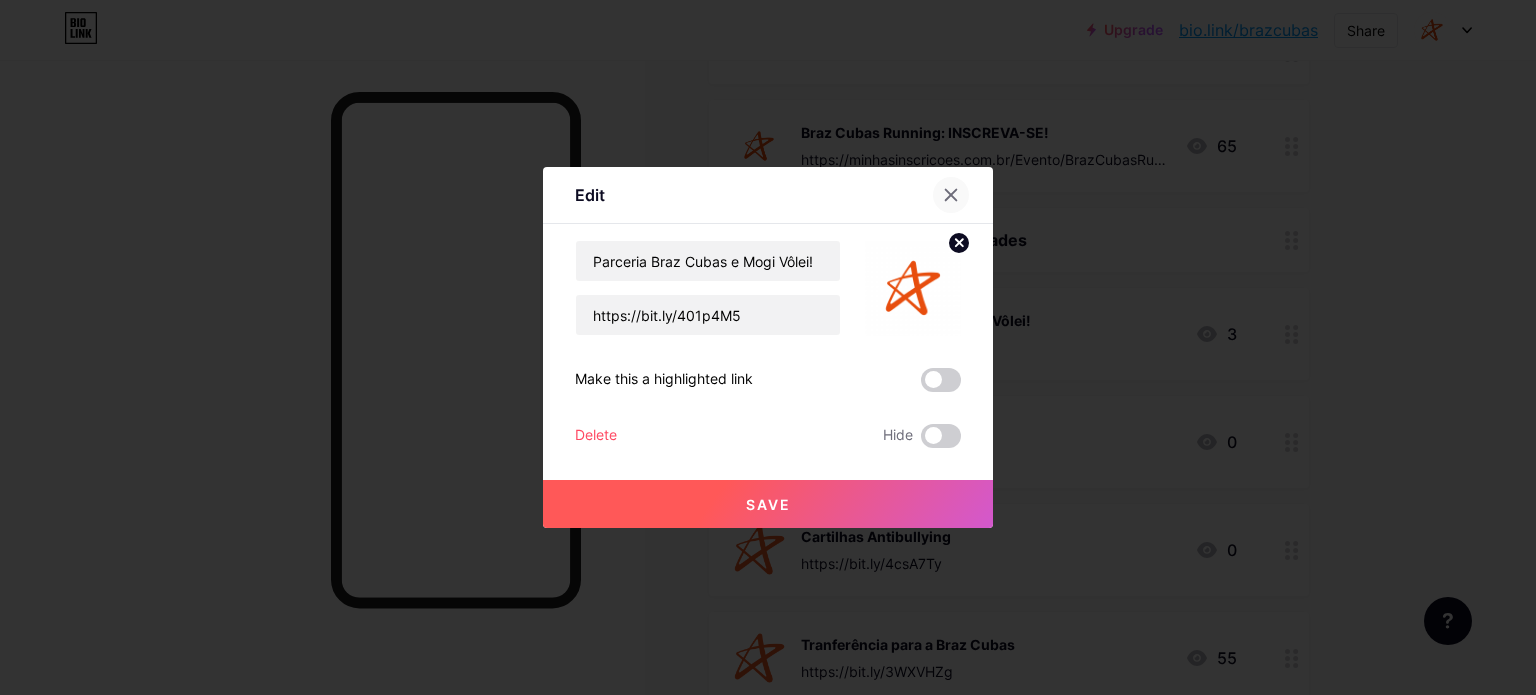 click 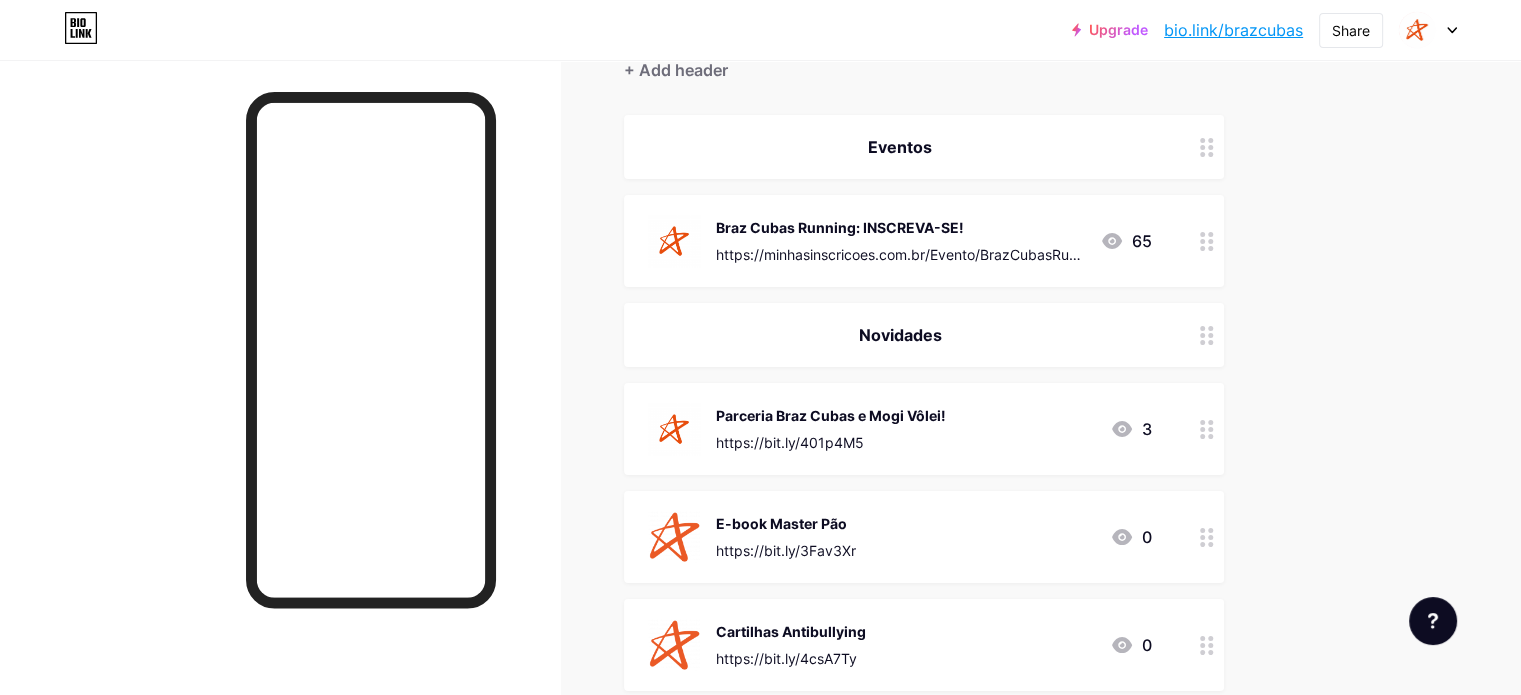 scroll, scrollTop: 0, scrollLeft: 0, axis: both 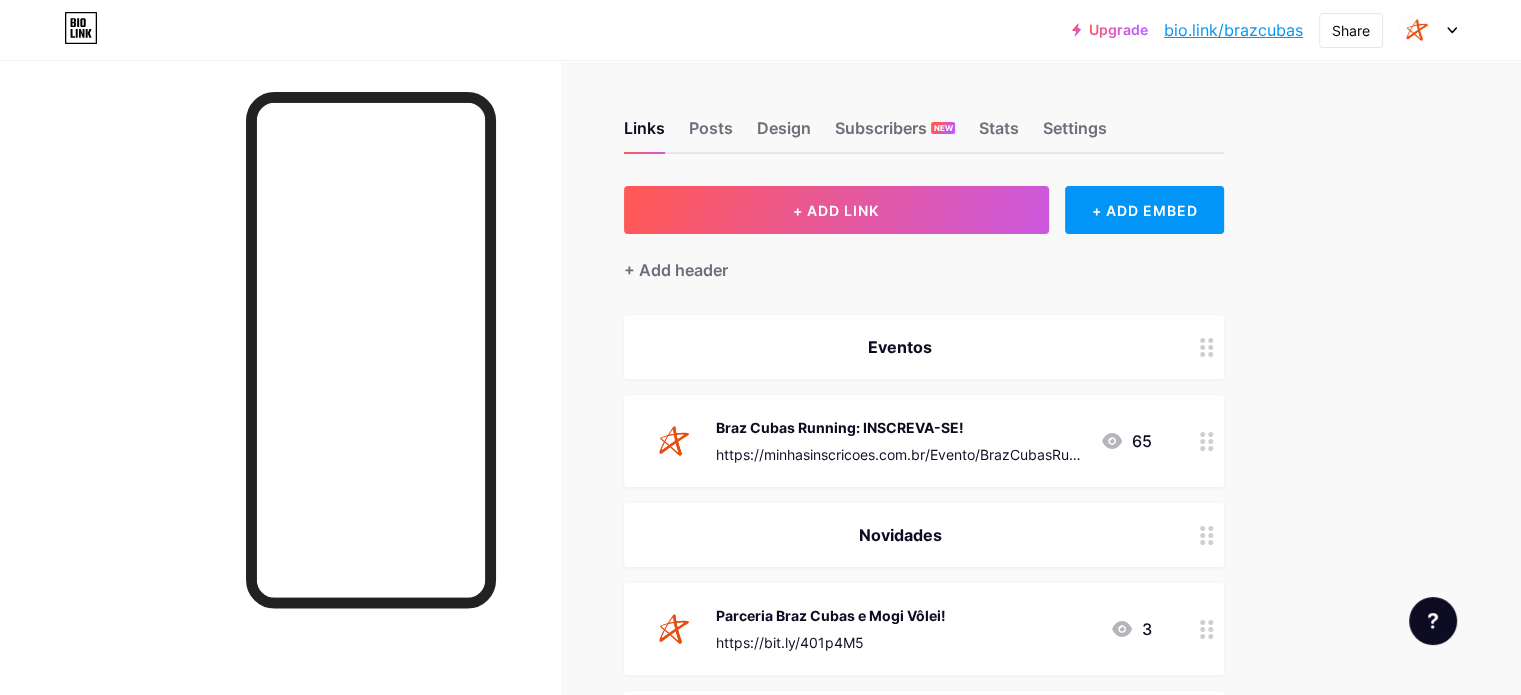 click on "Upgrade bio.link/brazcu... bio.link/brazcubas Share Switch accounts Centro Universitário Braz Cubas bio.link/brazcubas + Add a new page Account settings Logout" at bounding box center [760, 30] 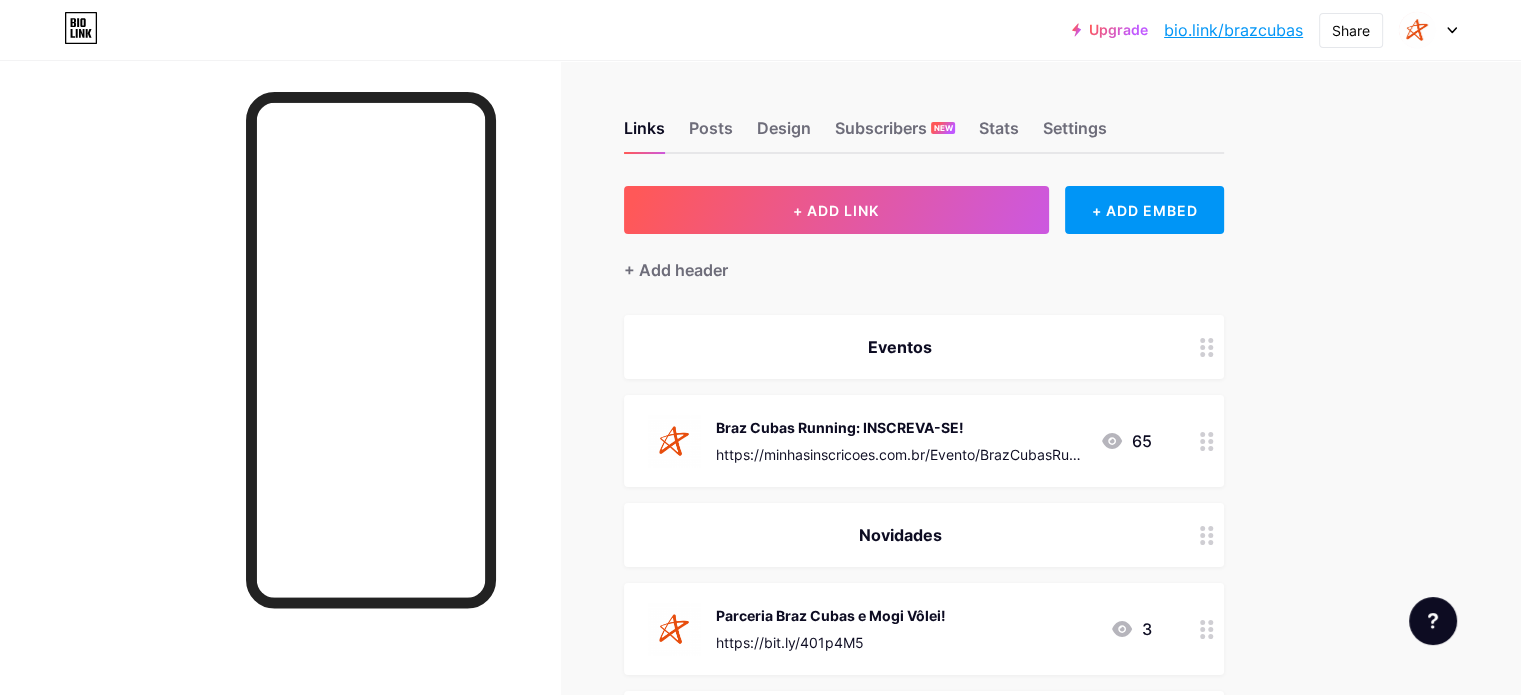 click at bounding box center [1428, 30] 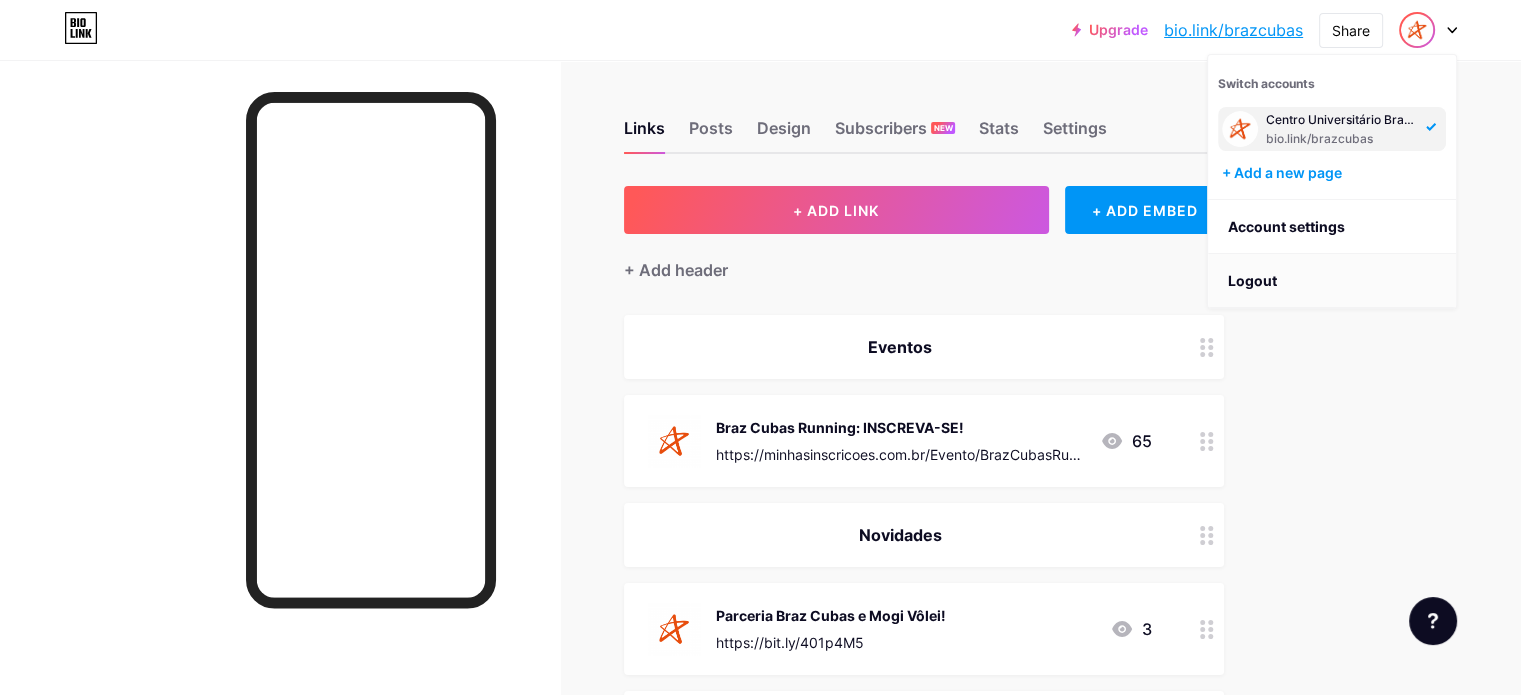 click on "Logout" at bounding box center [1332, 281] 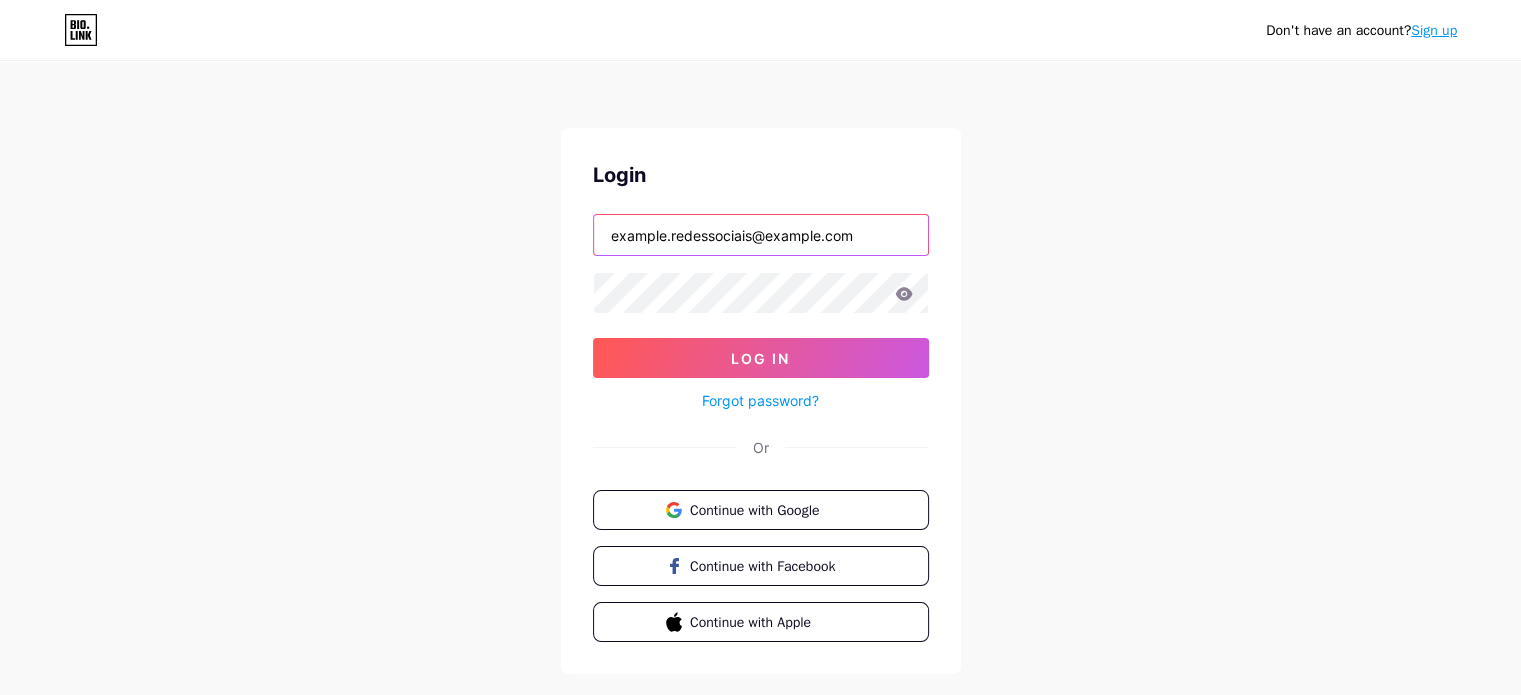 click on "example.redessociais@example.com" at bounding box center (761, 235) 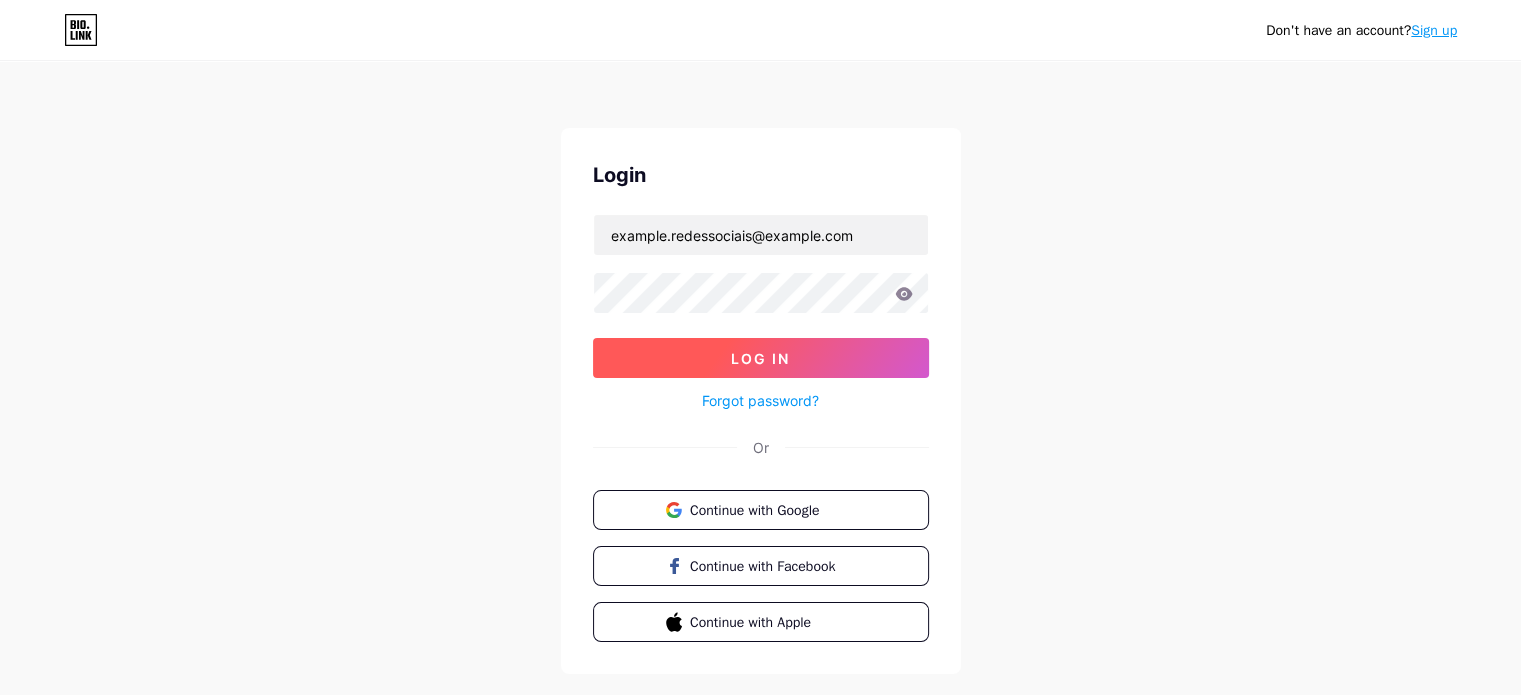 click on "Log In" at bounding box center [761, 358] 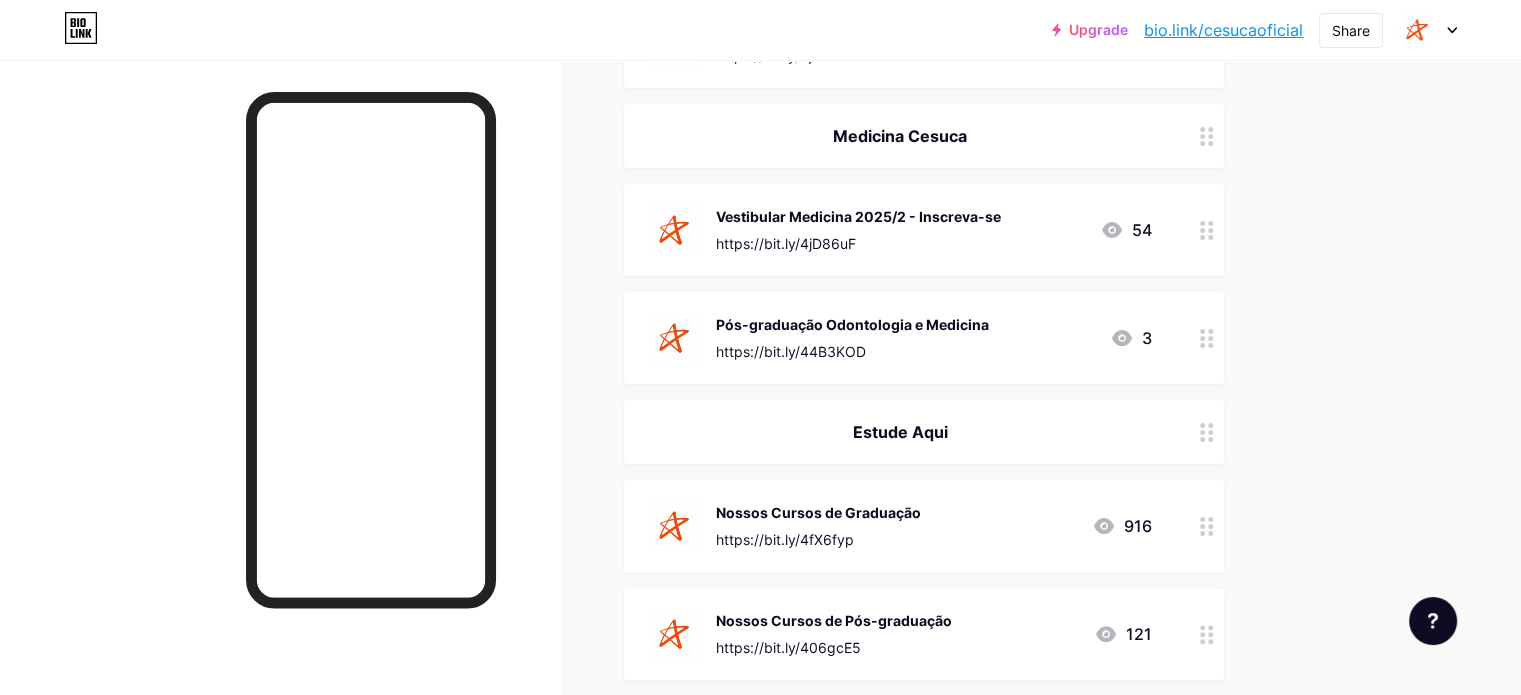 scroll, scrollTop: 400, scrollLeft: 0, axis: vertical 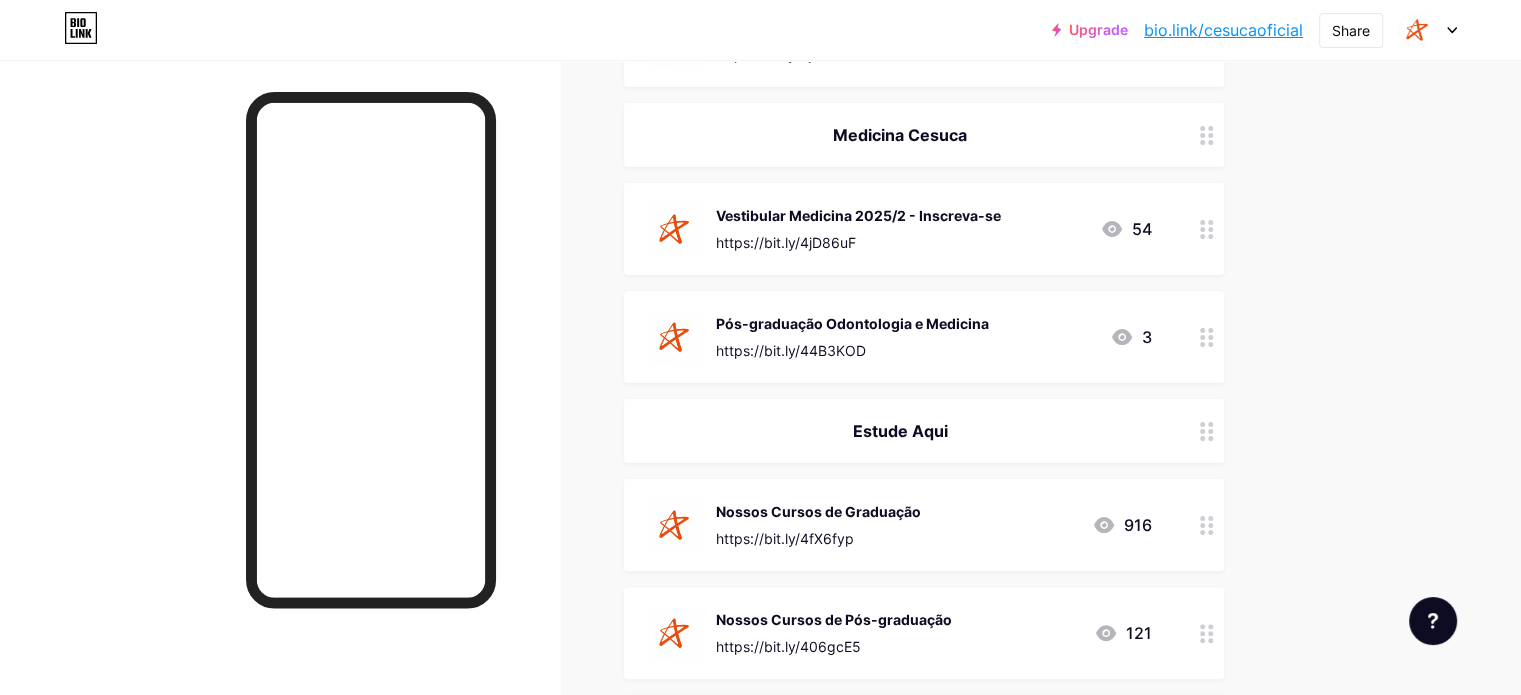 click on "https://bit.ly/4jD86uF" at bounding box center [858, 242] 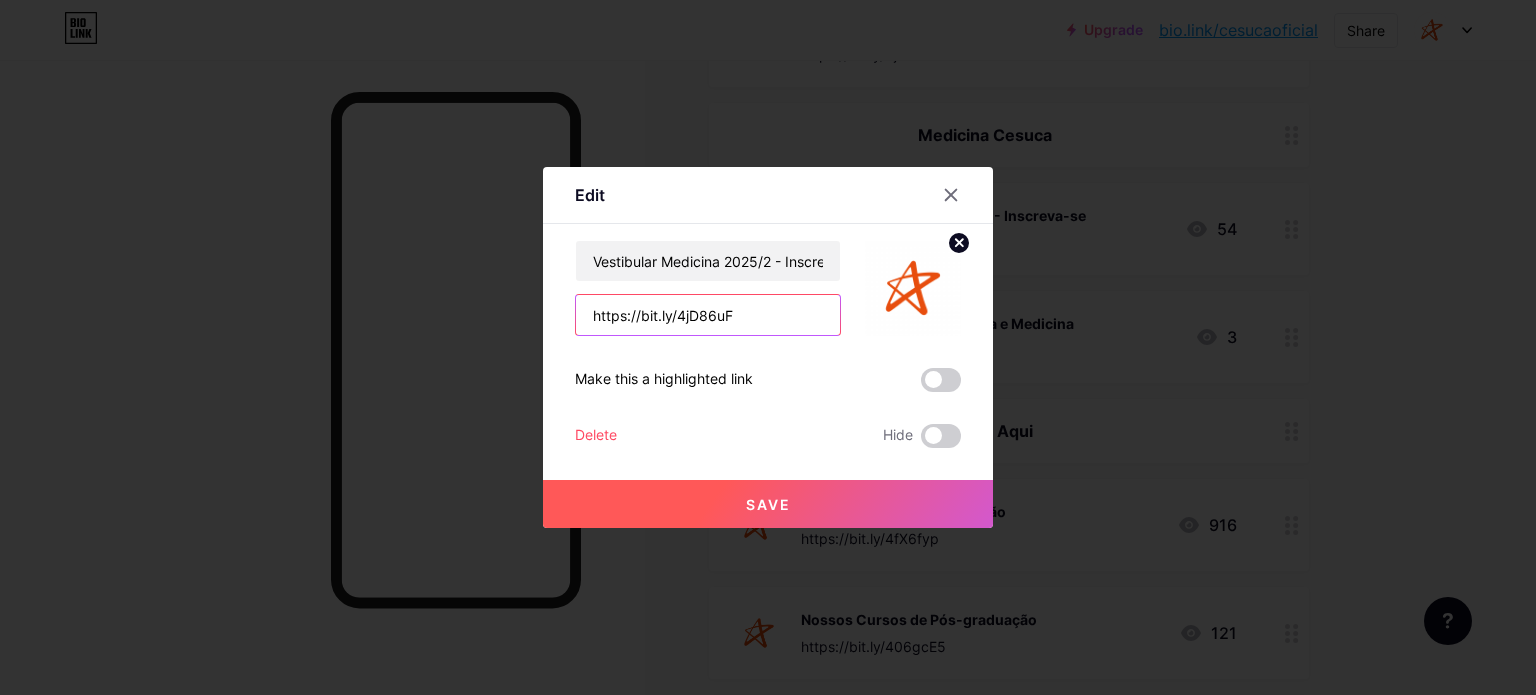 click on "https://bit.ly/4jD86uF" at bounding box center (708, 315) 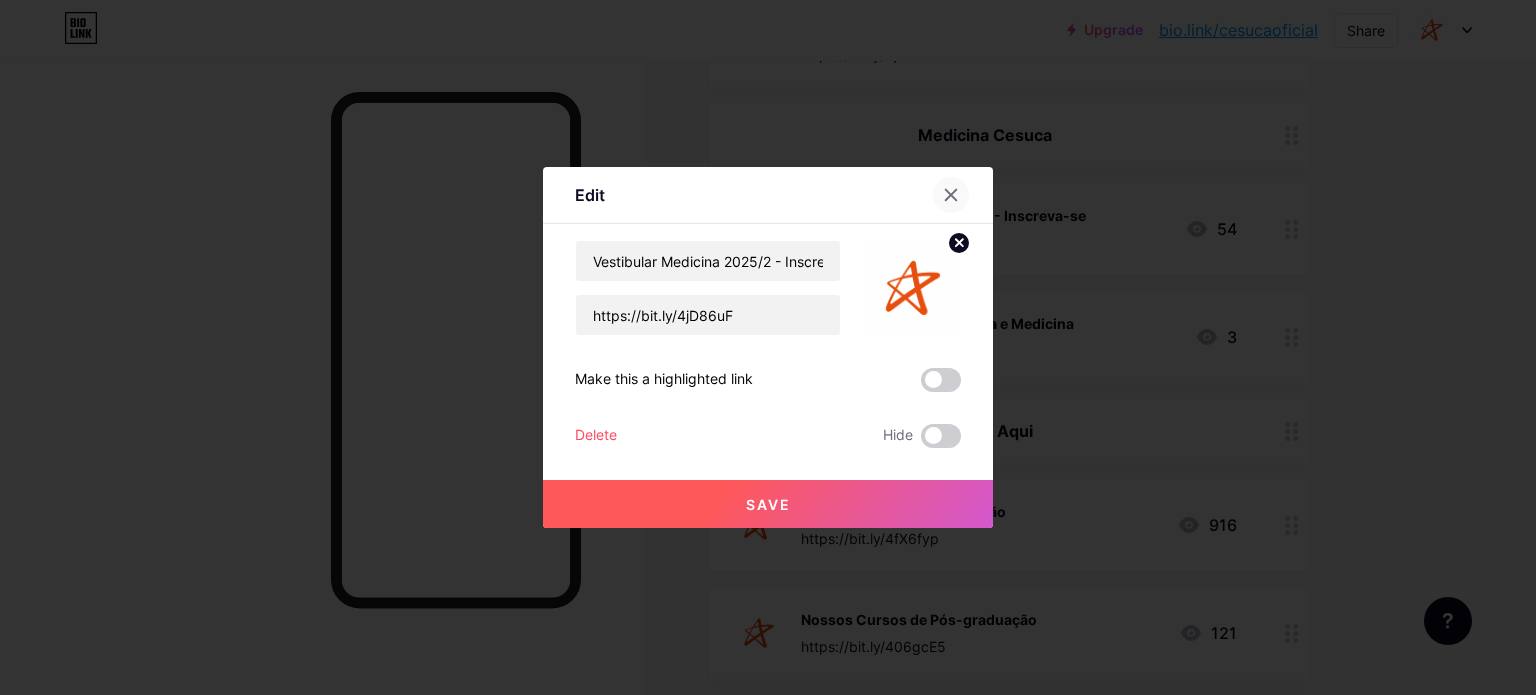 click at bounding box center [951, 195] 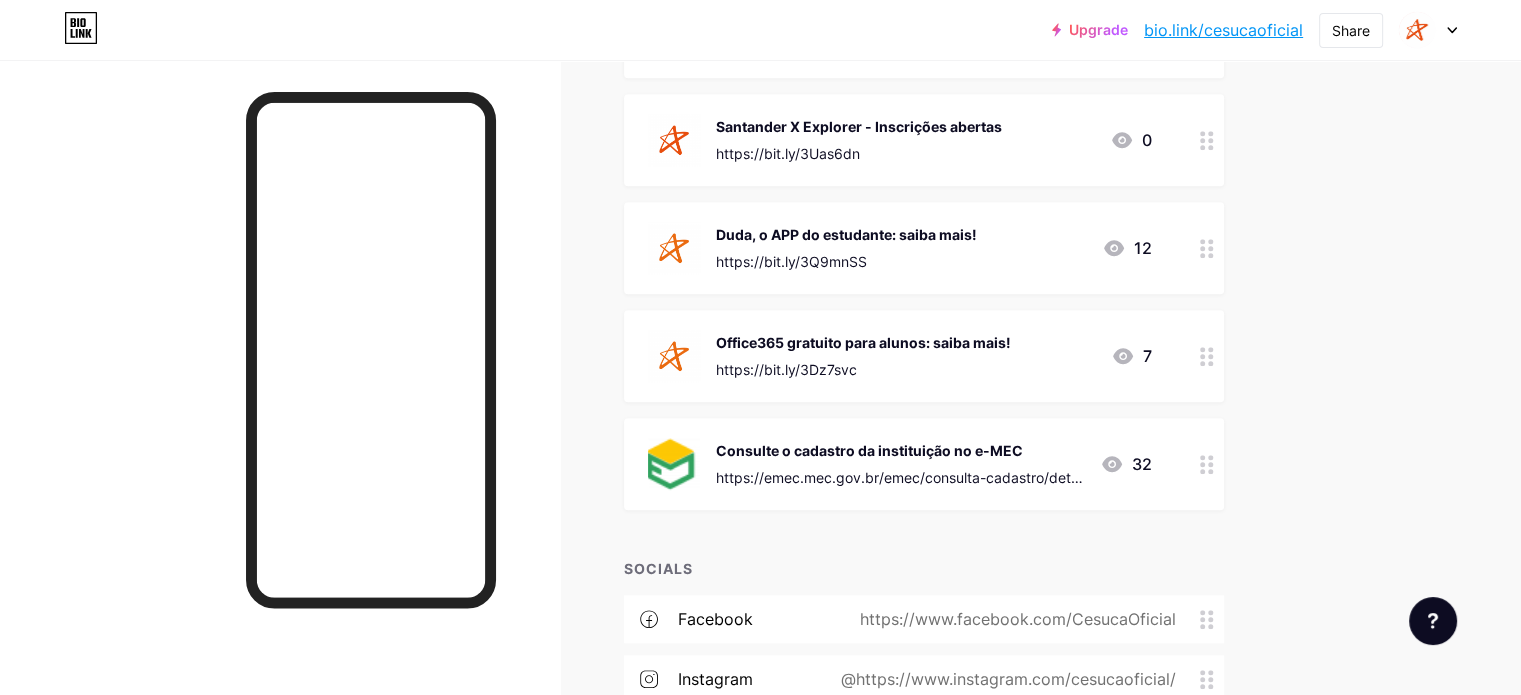 scroll, scrollTop: 1300, scrollLeft: 0, axis: vertical 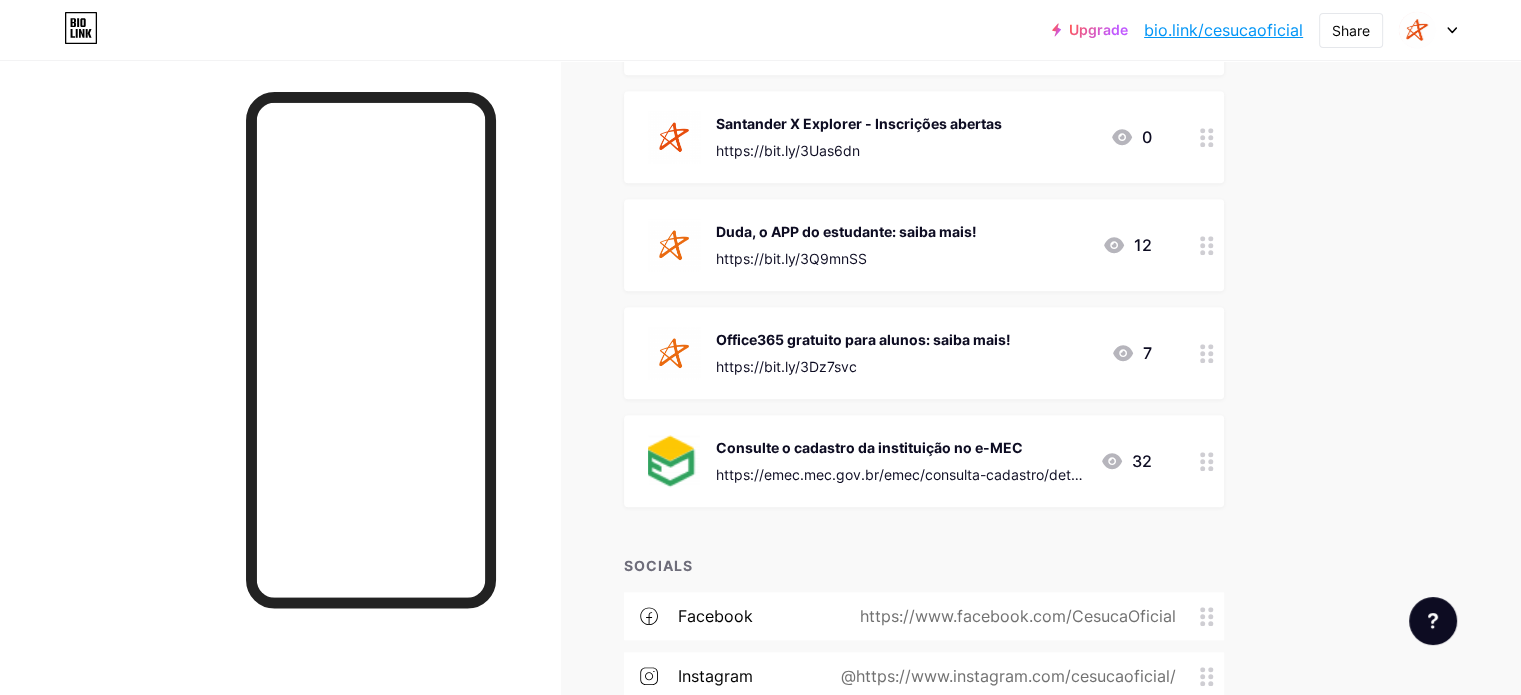 click on "Santander X Explorer - Inscrições abertas" at bounding box center (859, 123) 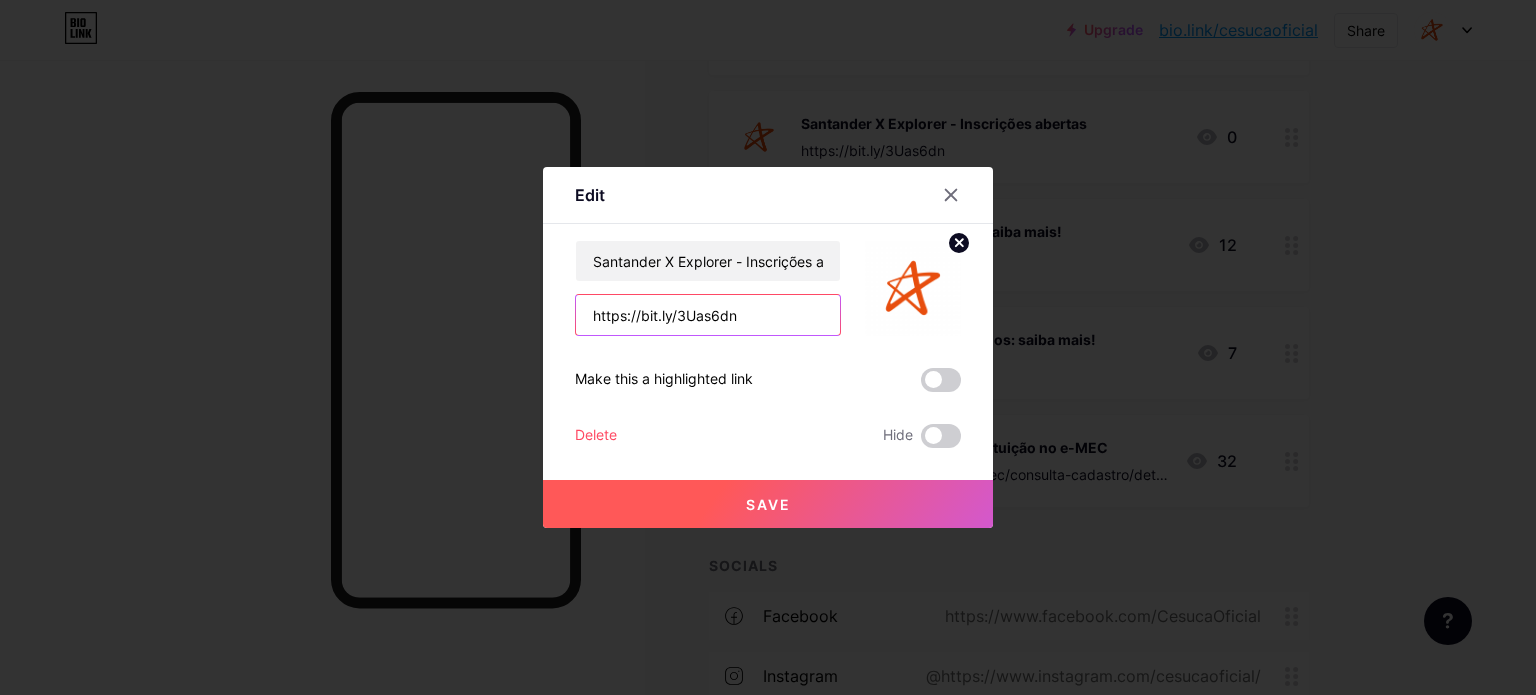 click on "https://bit.ly/3Uas6dn" at bounding box center [708, 315] 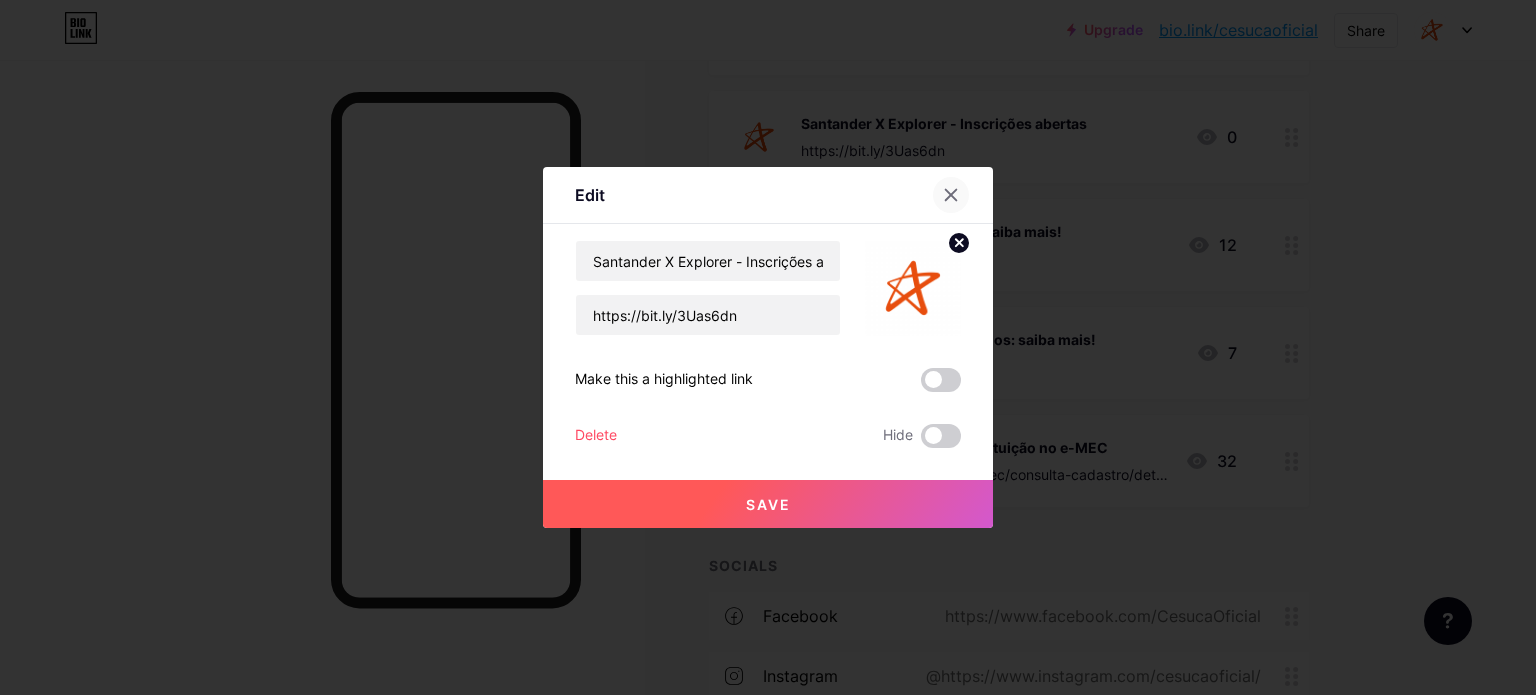 click at bounding box center [951, 195] 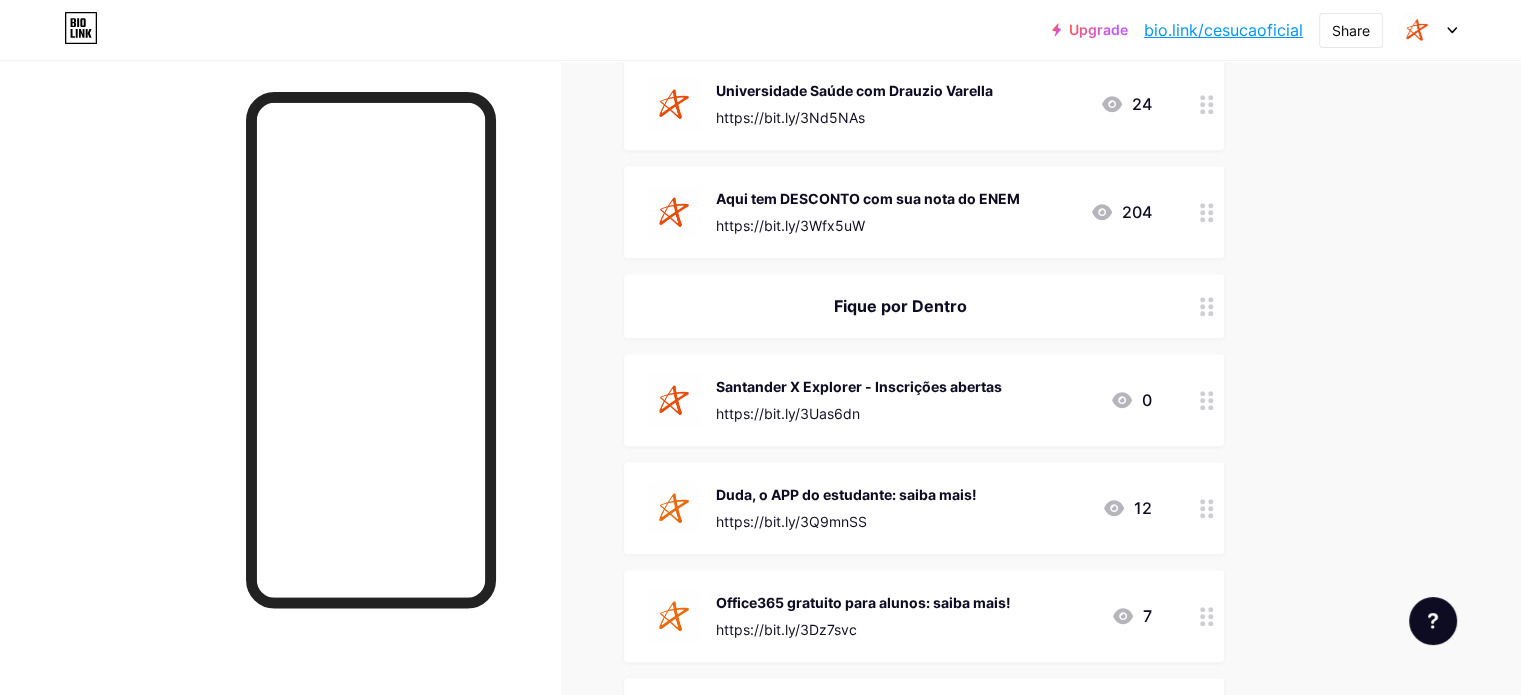 scroll, scrollTop: 700, scrollLeft: 0, axis: vertical 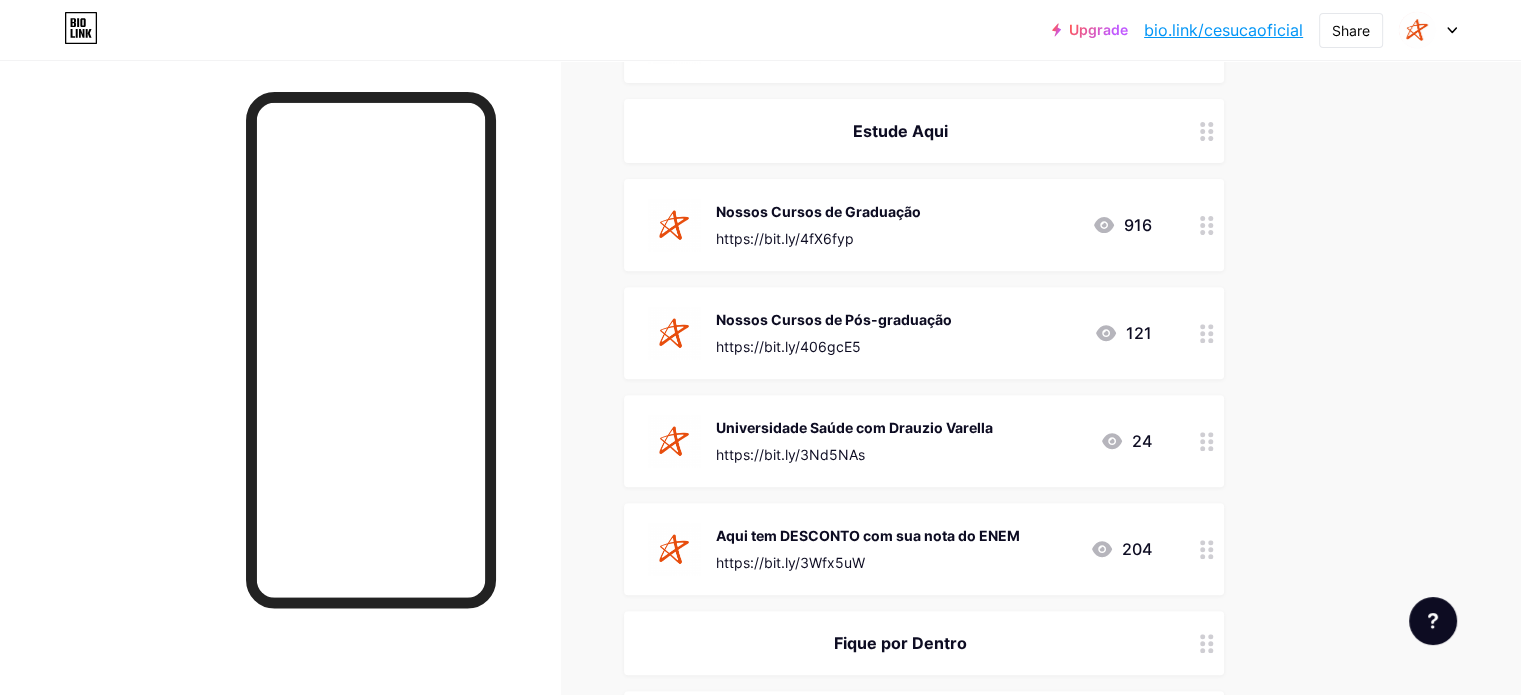 click at bounding box center [1428, 30] 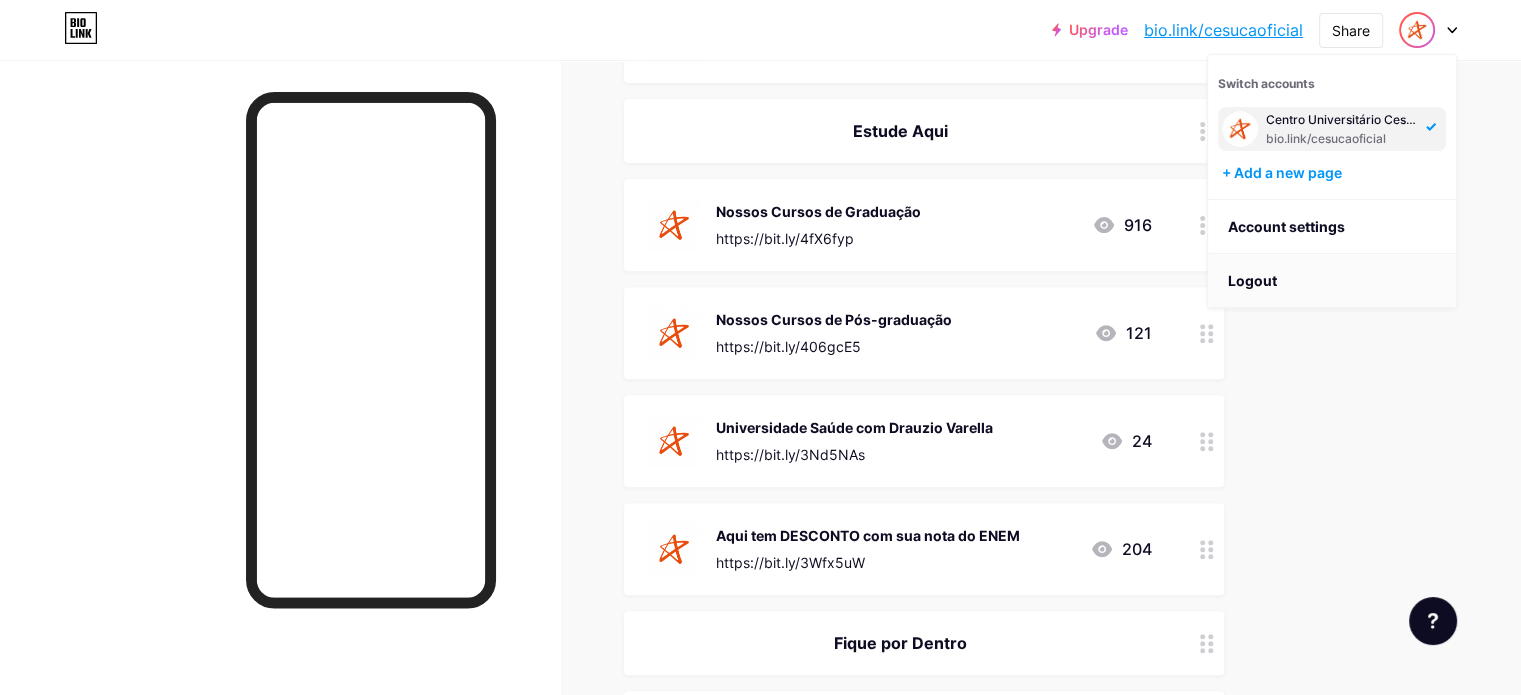 click on "Logout" at bounding box center (1332, 281) 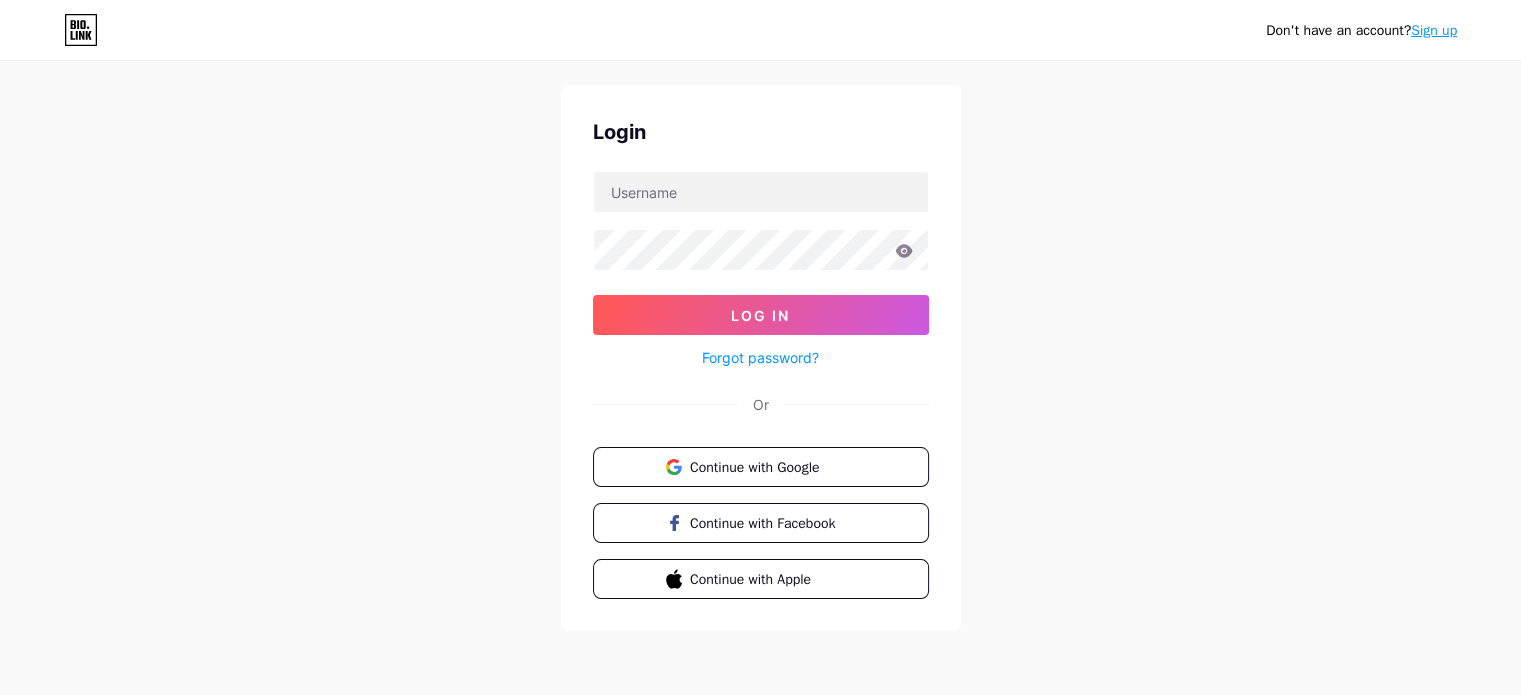 scroll, scrollTop: 0, scrollLeft: 0, axis: both 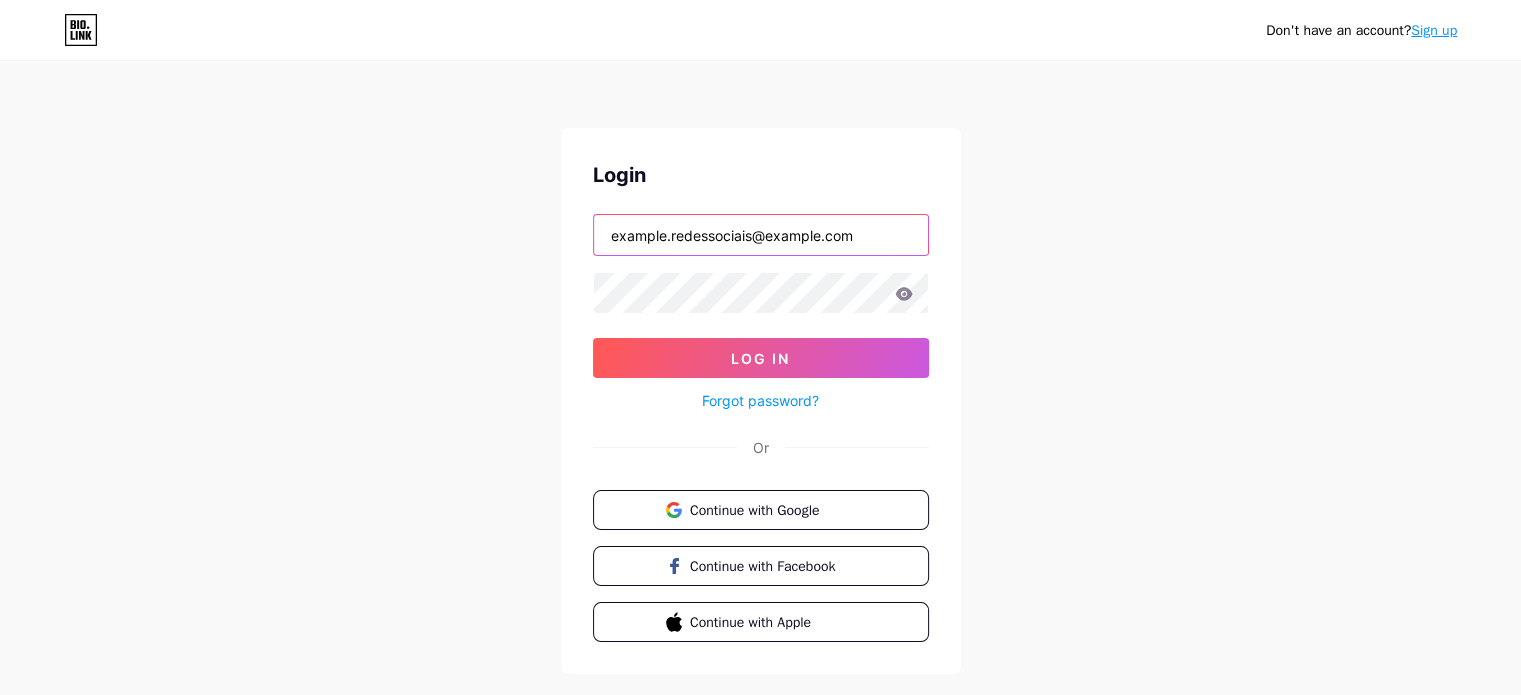 click on "example.redessociais@example.com" at bounding box center [761, 235] 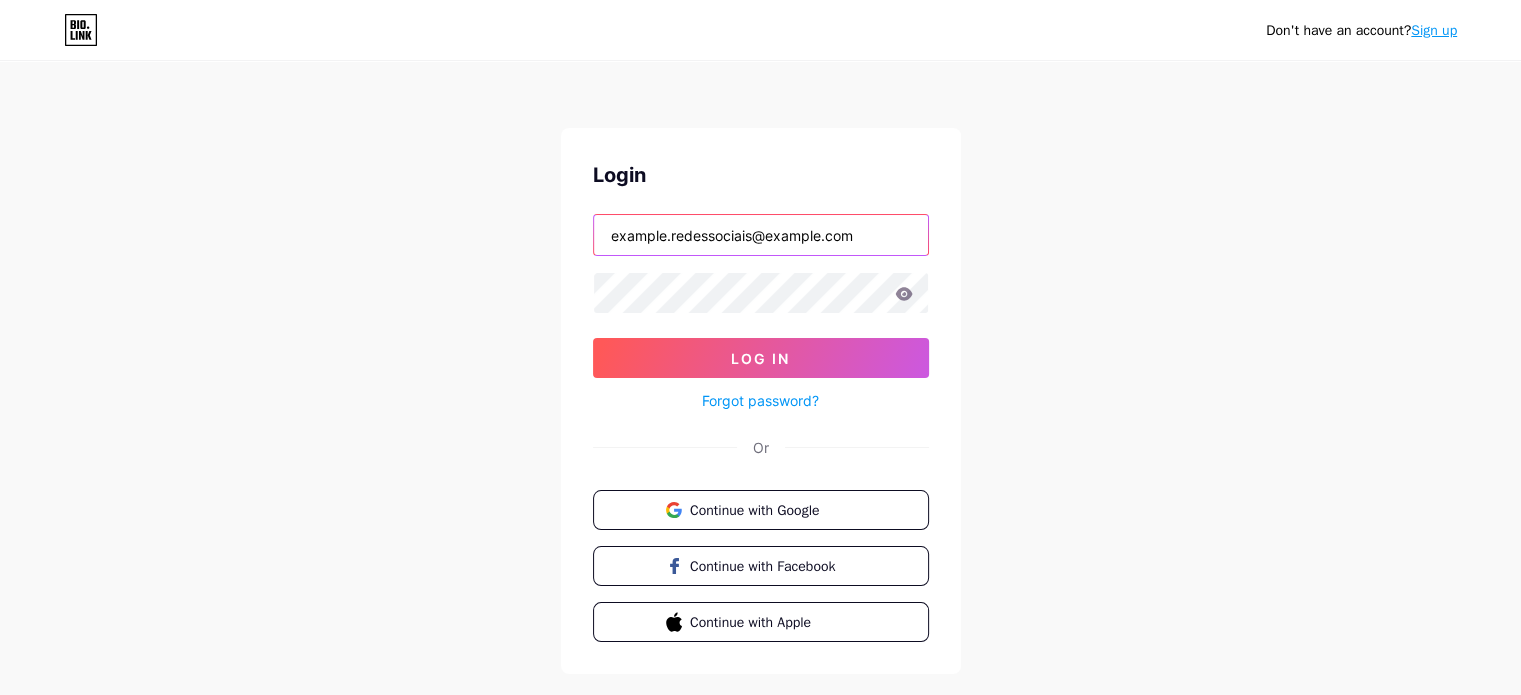 type on "ceunsp" 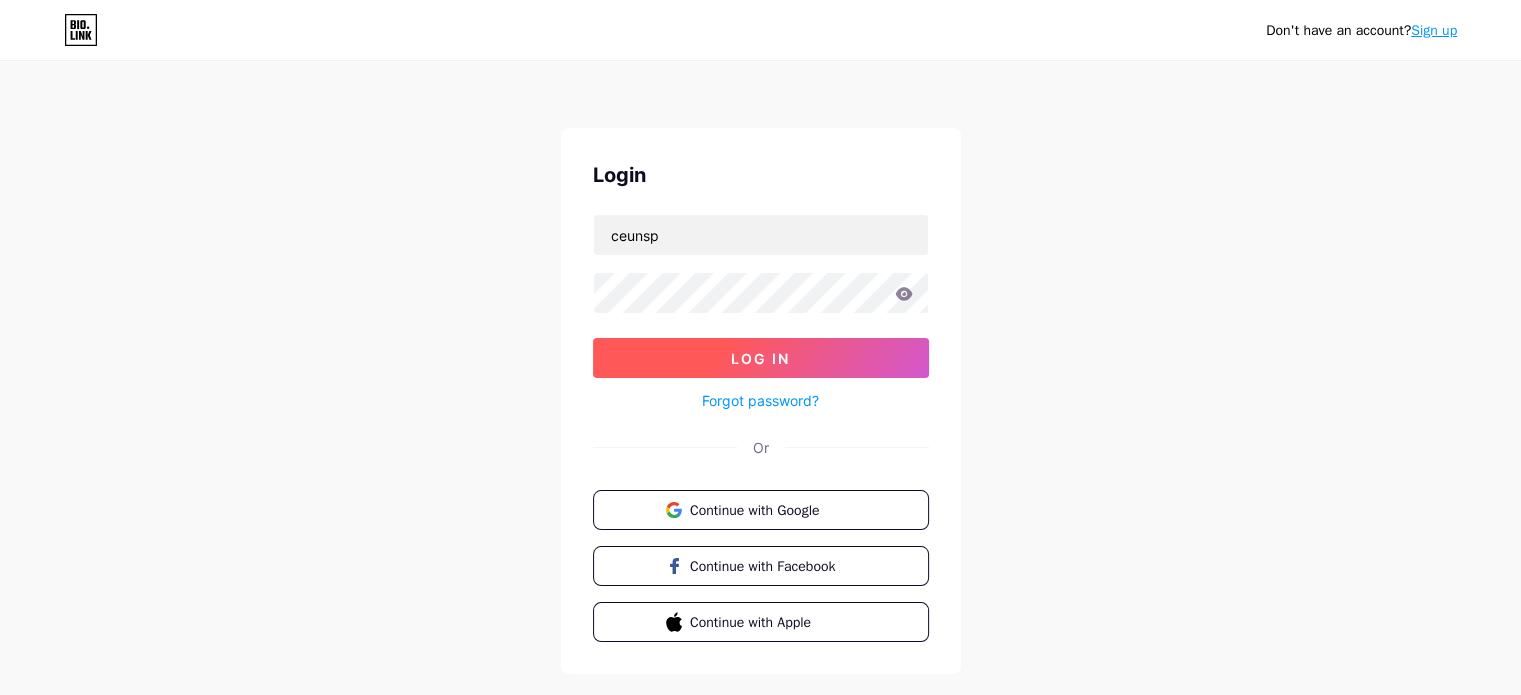 click on "Log In" at bounding box center (760, 358) 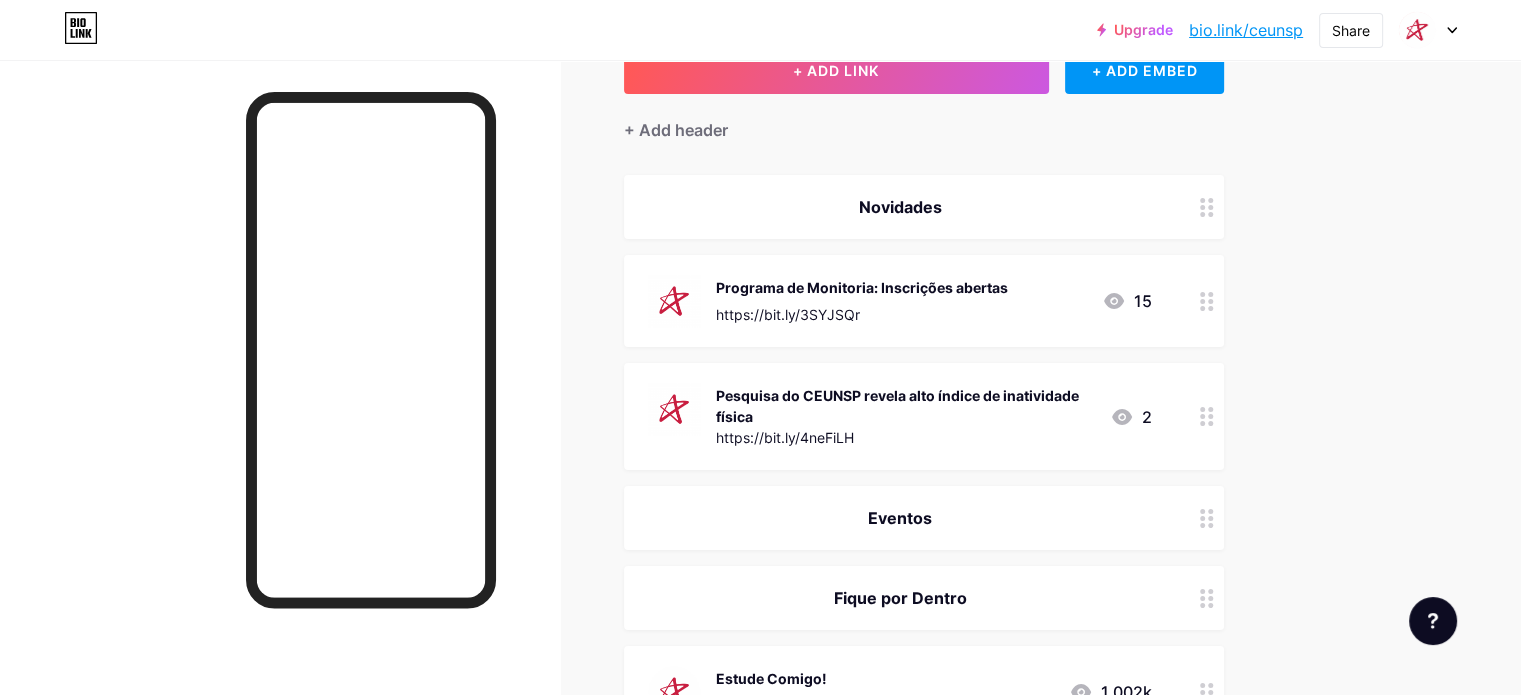 scroll, scrollTop: 200, scrollLeft: 0, axis: vertical 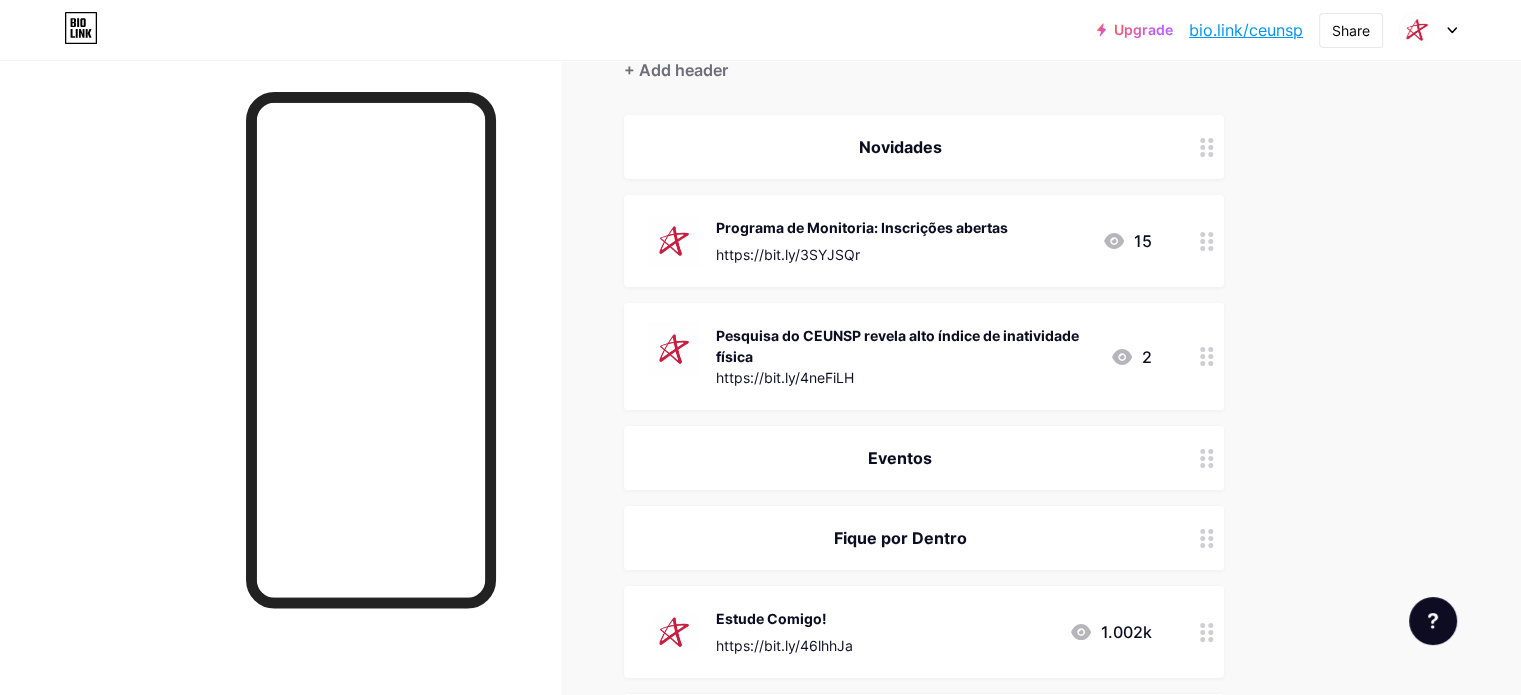 click on "Programa de Monitoria: Inscrições abertas" at bounding box center (862, 227) 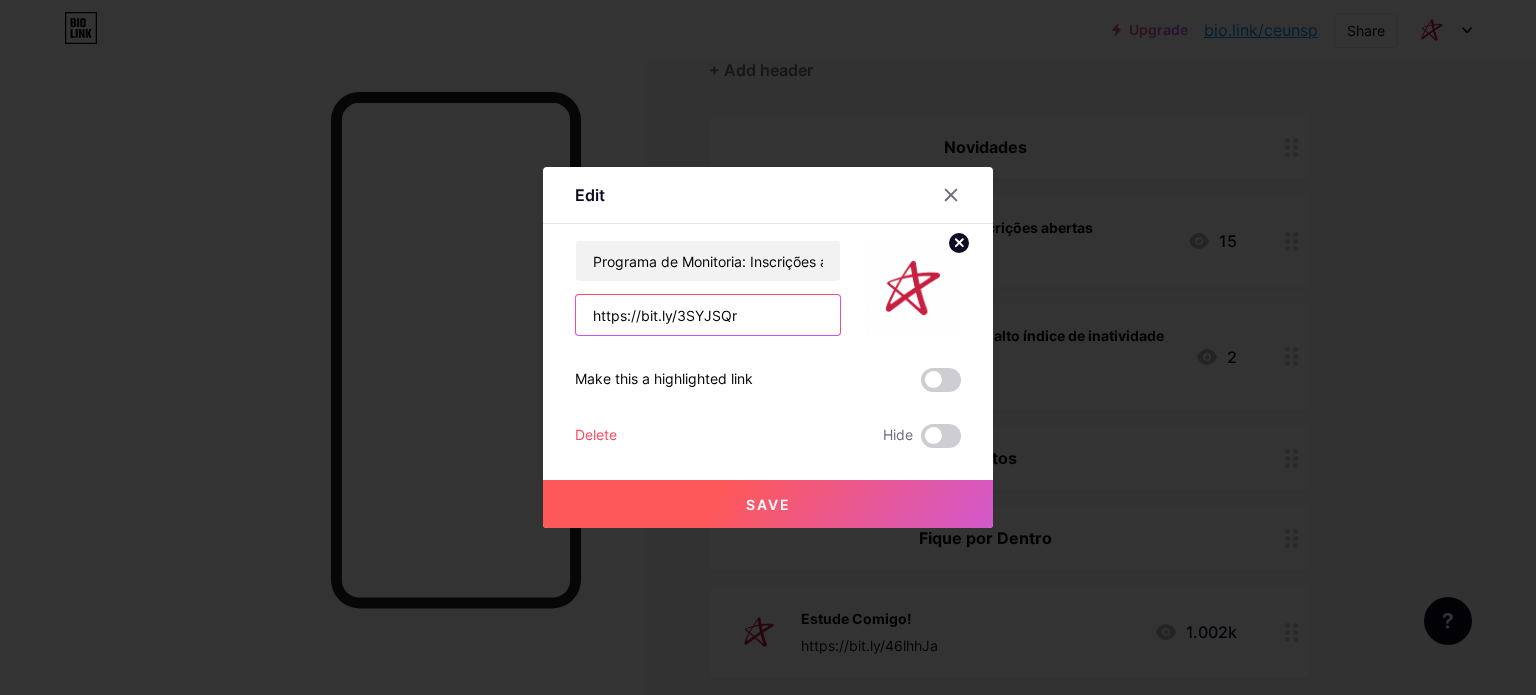 click on "https://bit.ly/3SYJSQr" at bounding box center (708, 315) 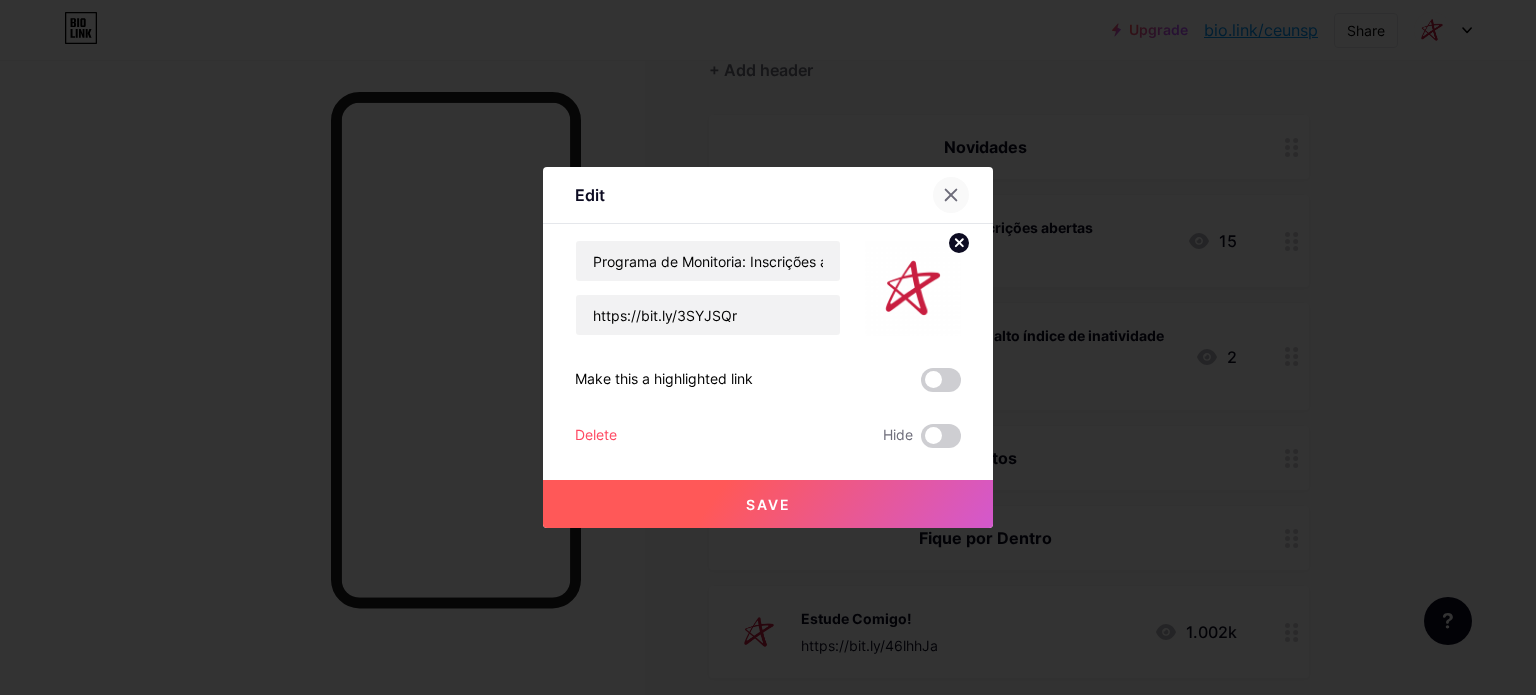 drag, startPoint x: 954, startPoint y: 187, endPoint x: 910, endPoint y: 152, distance: 56.22277 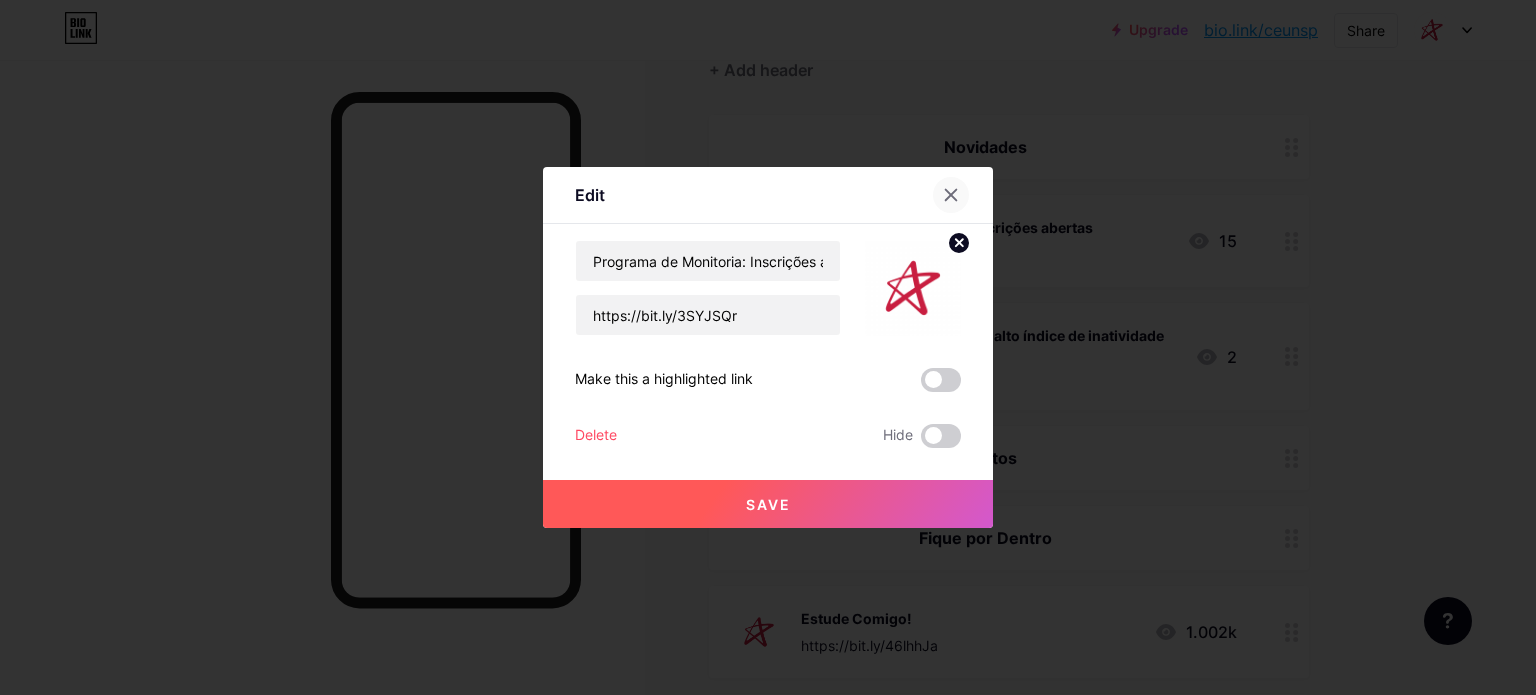 click at bounding box center [951, 195] 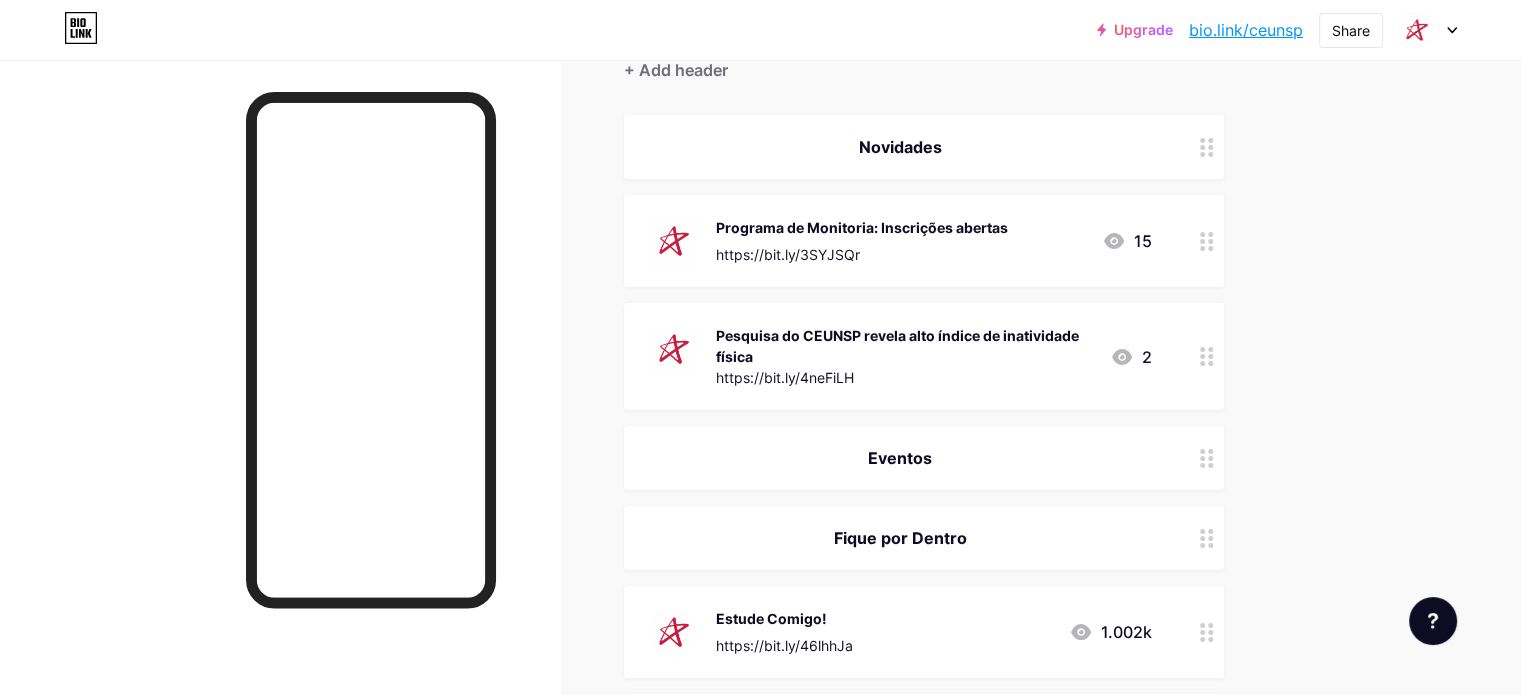 click on "Pesquisa do CEUNSP revela alto índice de inatividade física" at bounding box center (905, 346) 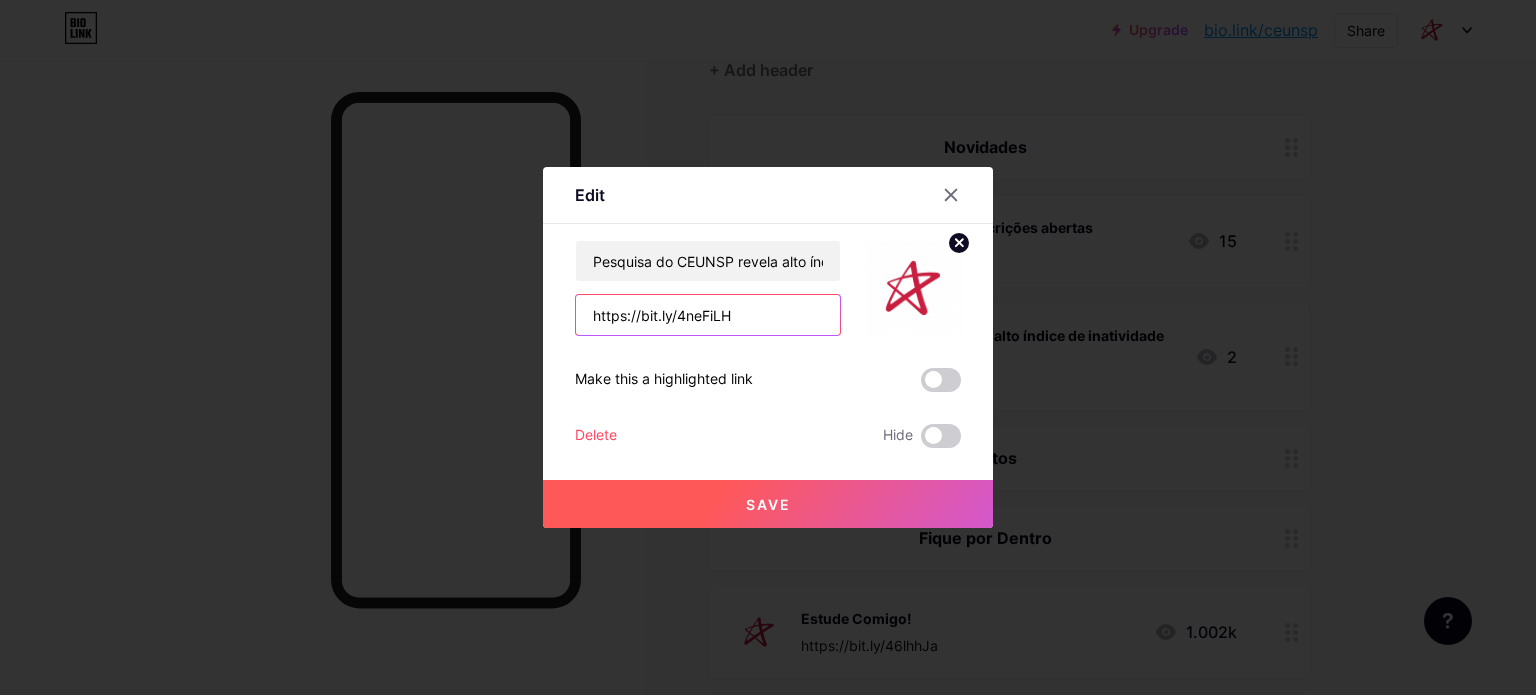 click on "https://bit.ly/4neFiLH" at bounding box center (708, 315) 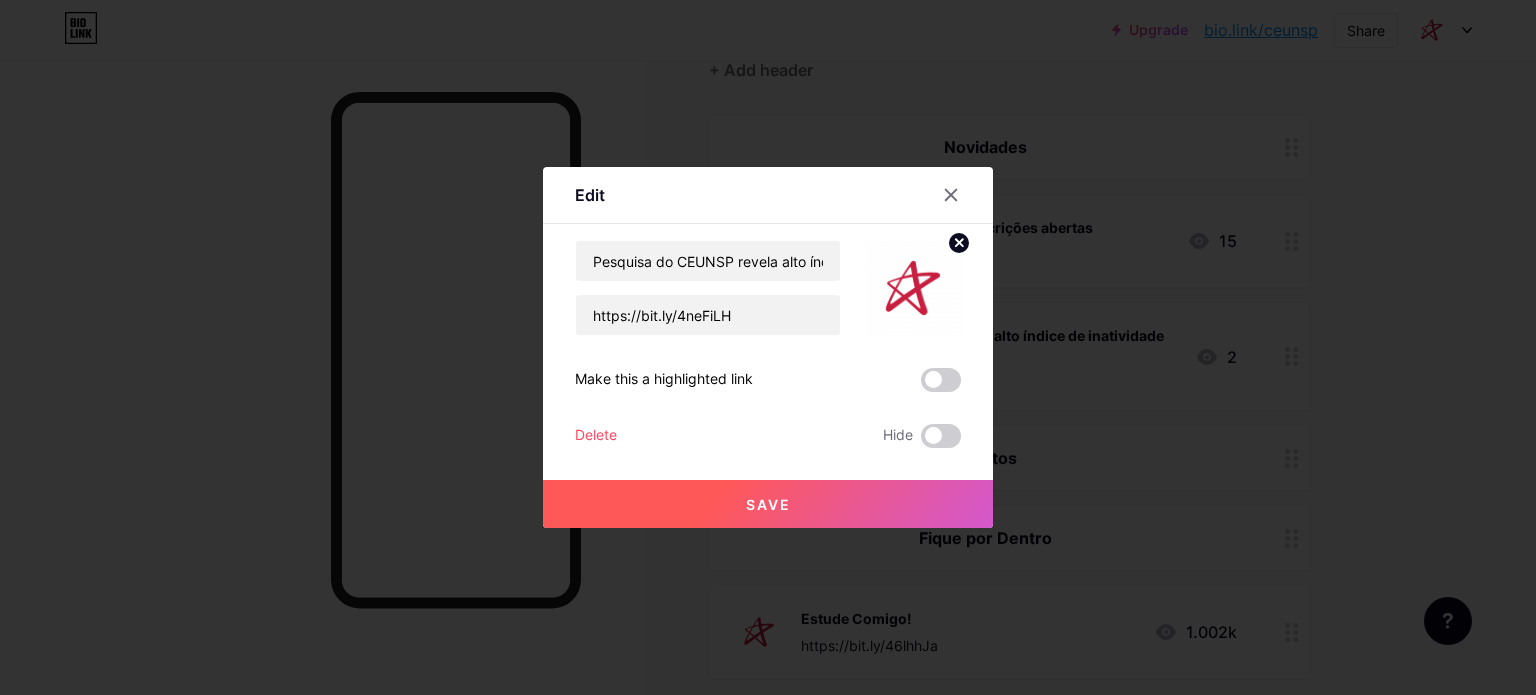 click on "Delete" at bounding box center (596, 436) 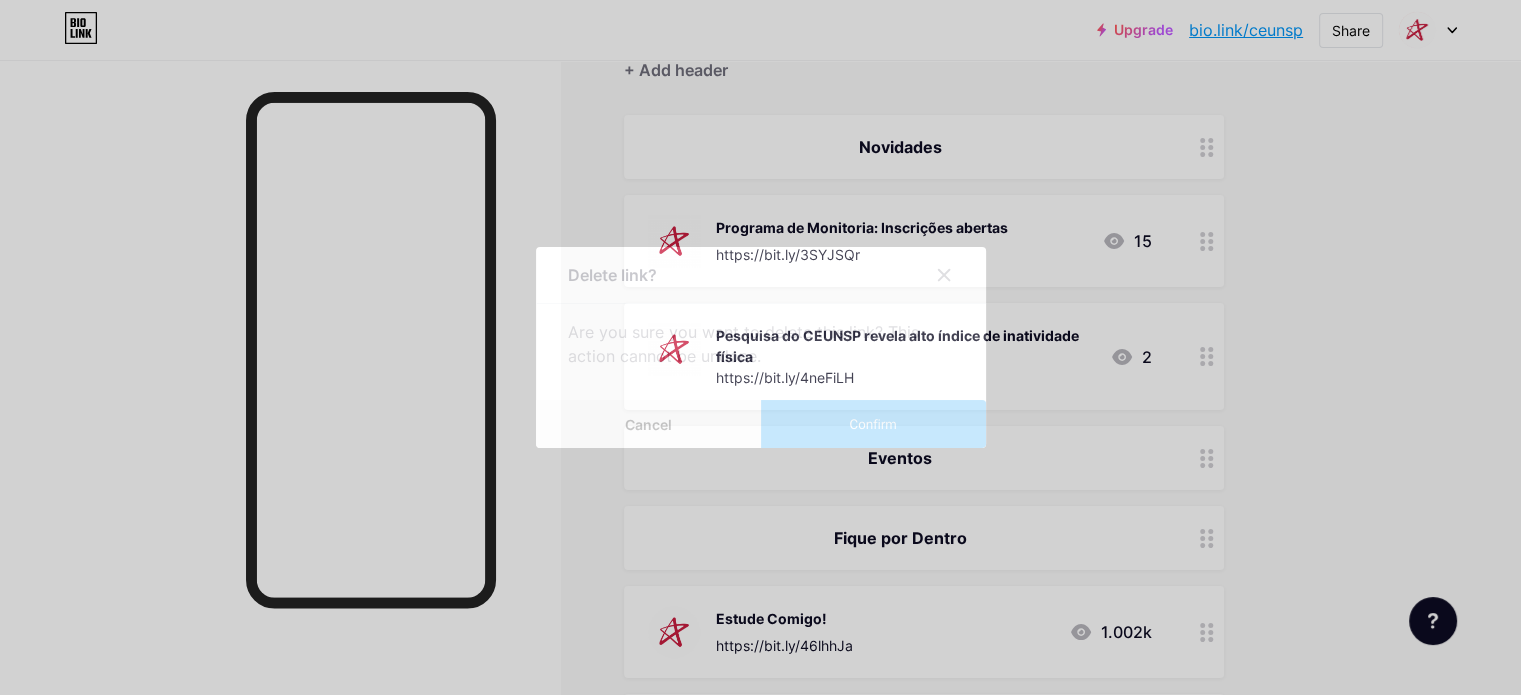 click on "Confirm" at bounding box center [873, 424] 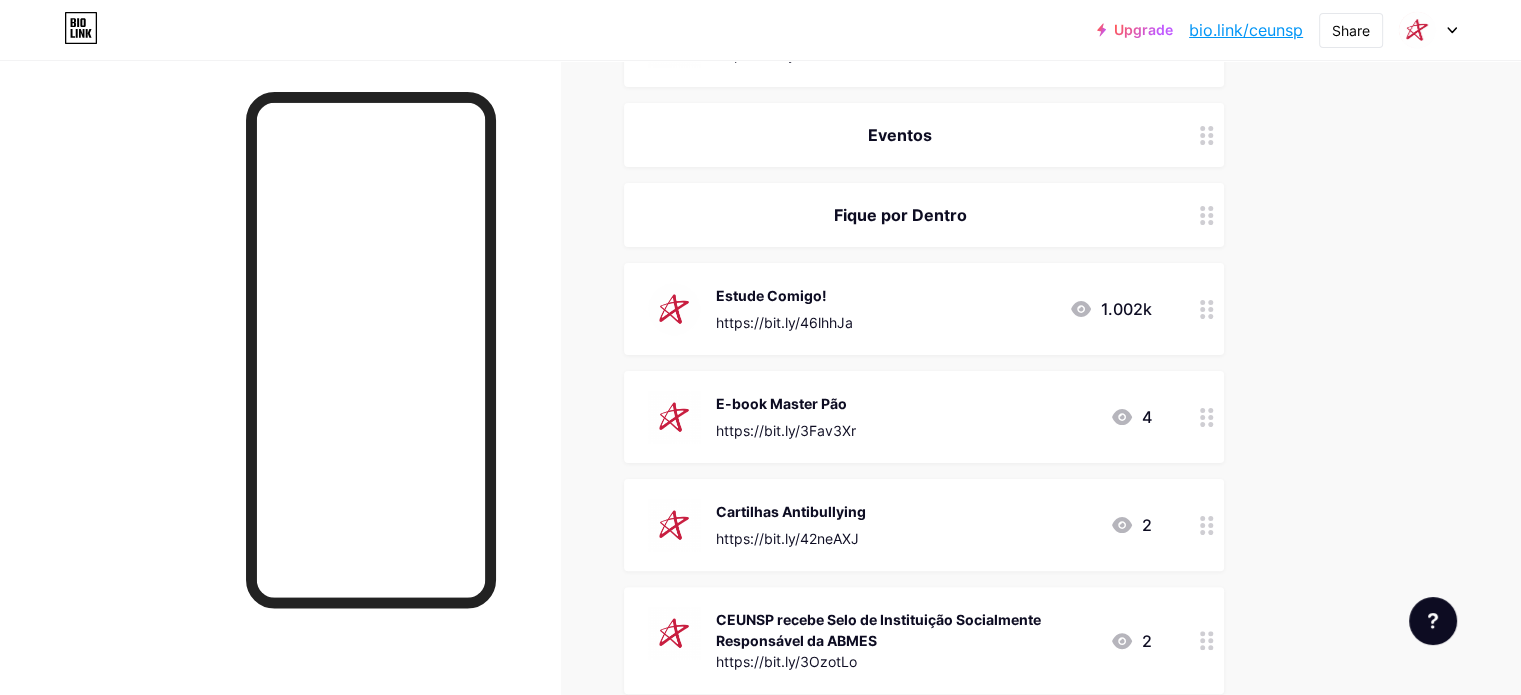 scroll, scrollTop: 0, scrollLeft: 0, axis: both 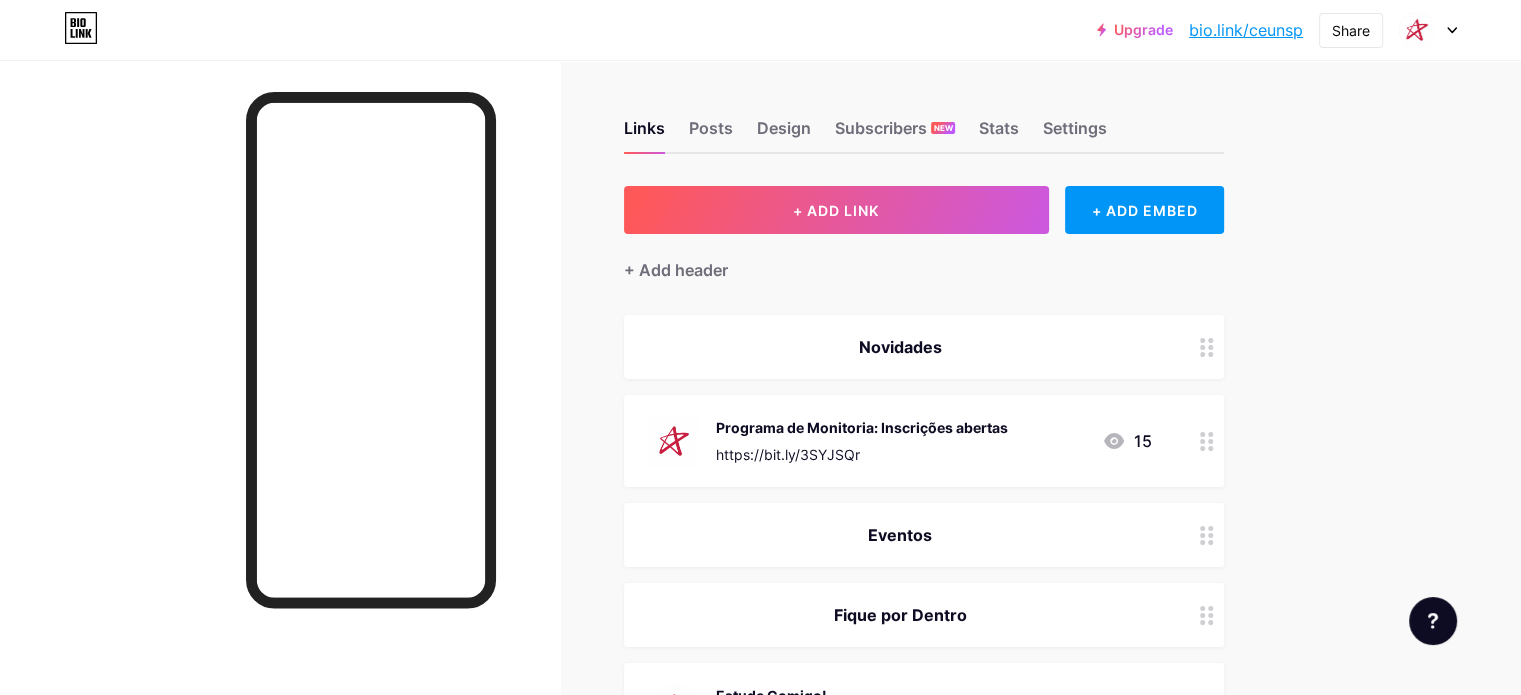 click at bounding box center (1428, 30) 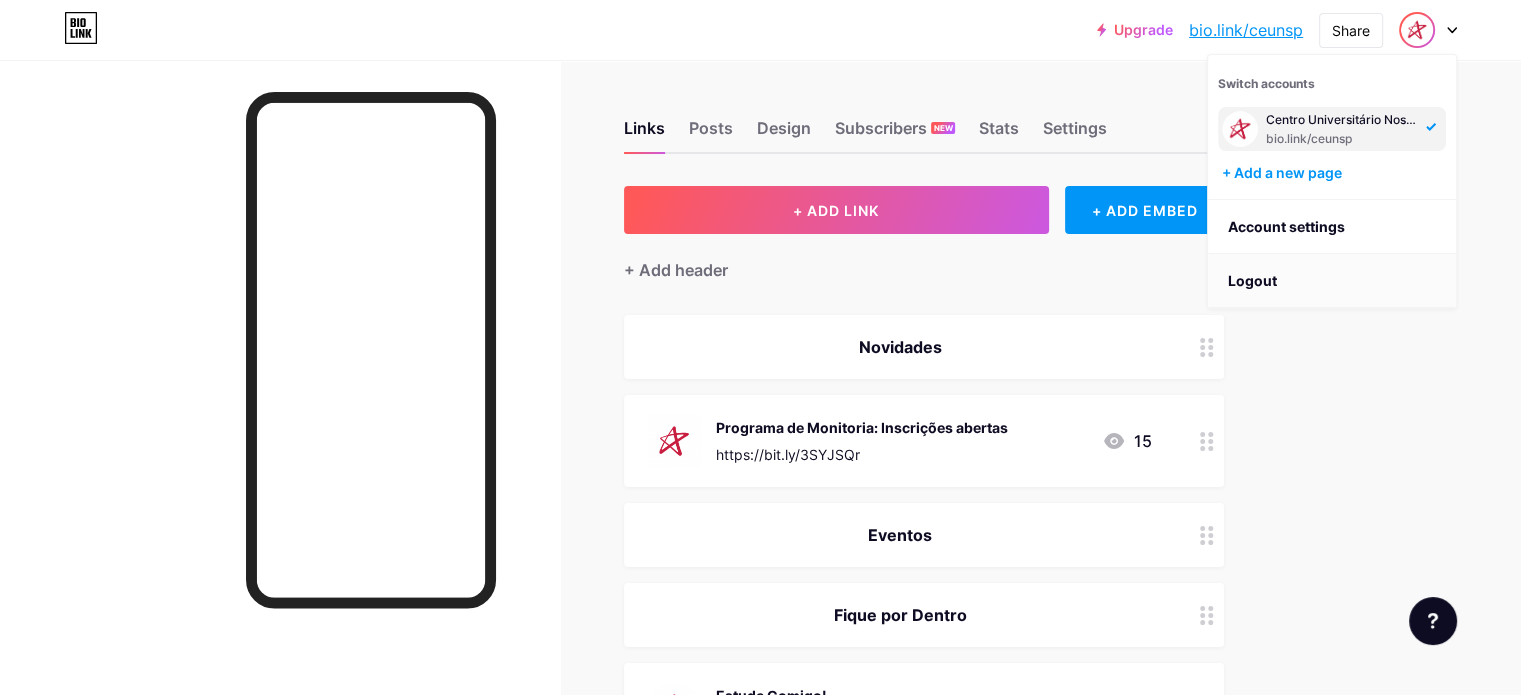 click on "Logout" at bounding box center [1332, 281] 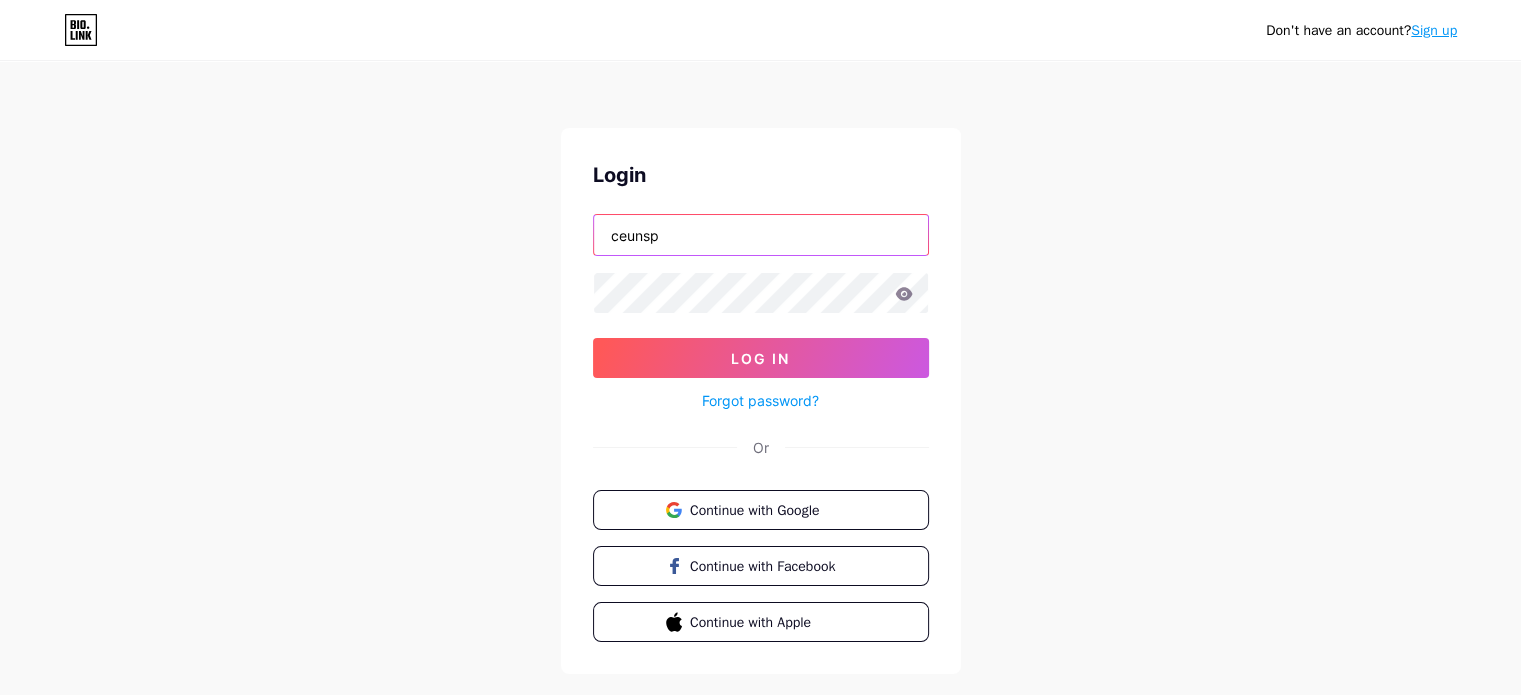 click on "ceunsp" at bounding box center [761, 235] 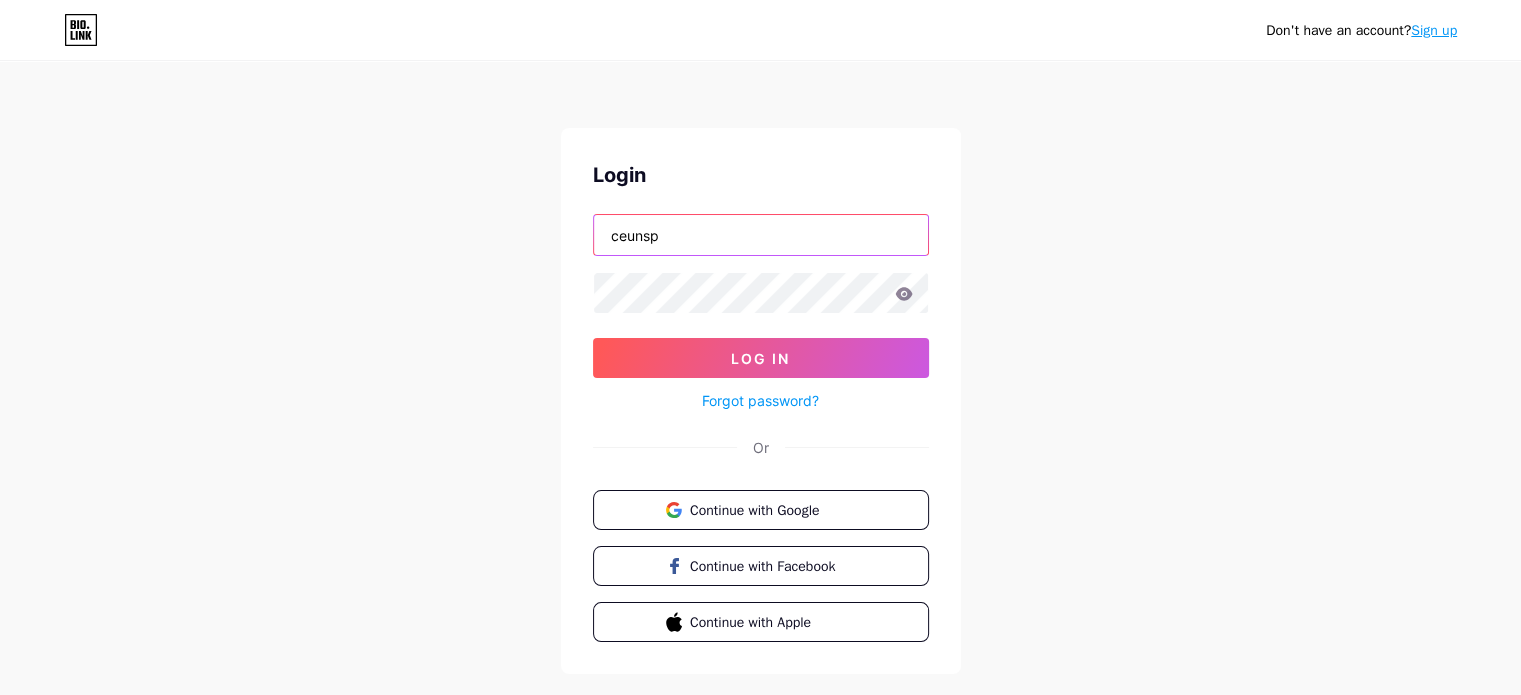 type on "unicid.redessociais@[EMAIL]" 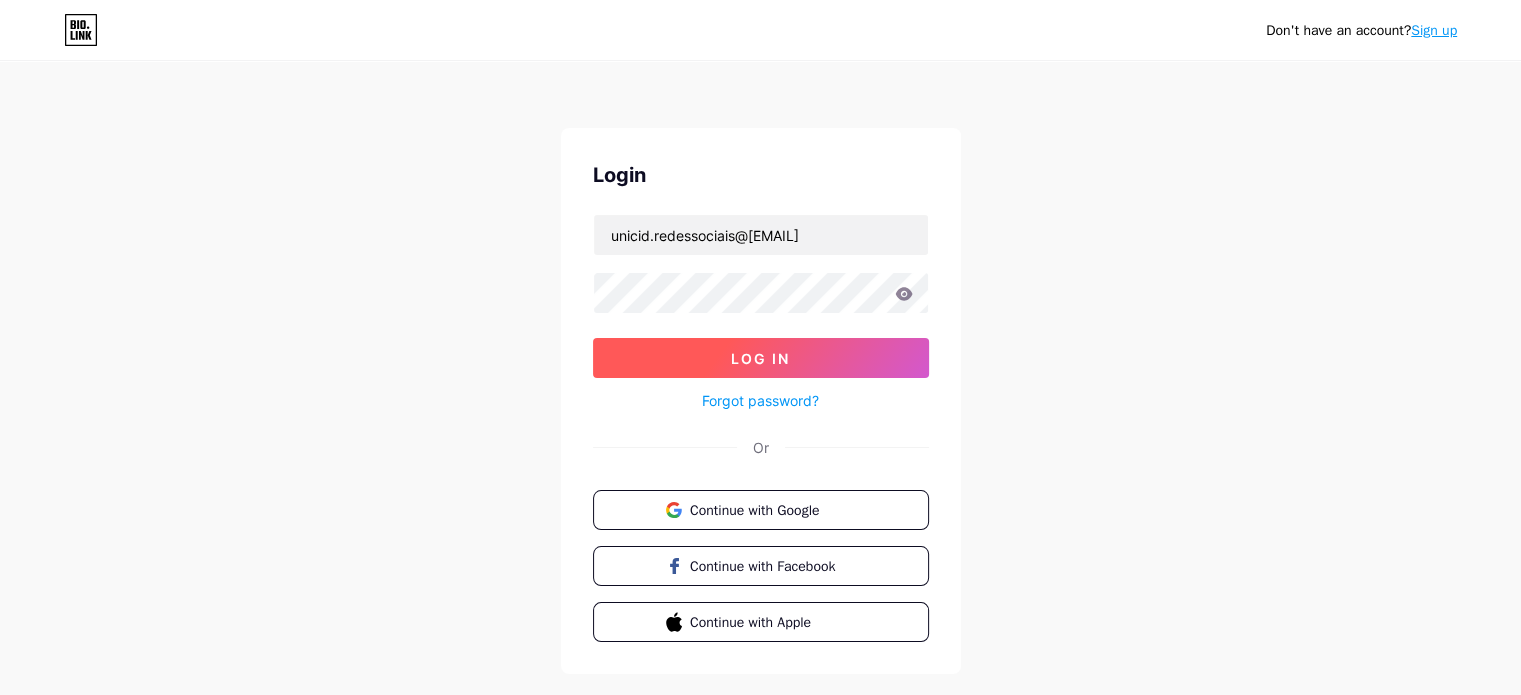 click on "Log In" at bounding box center (761, 358) 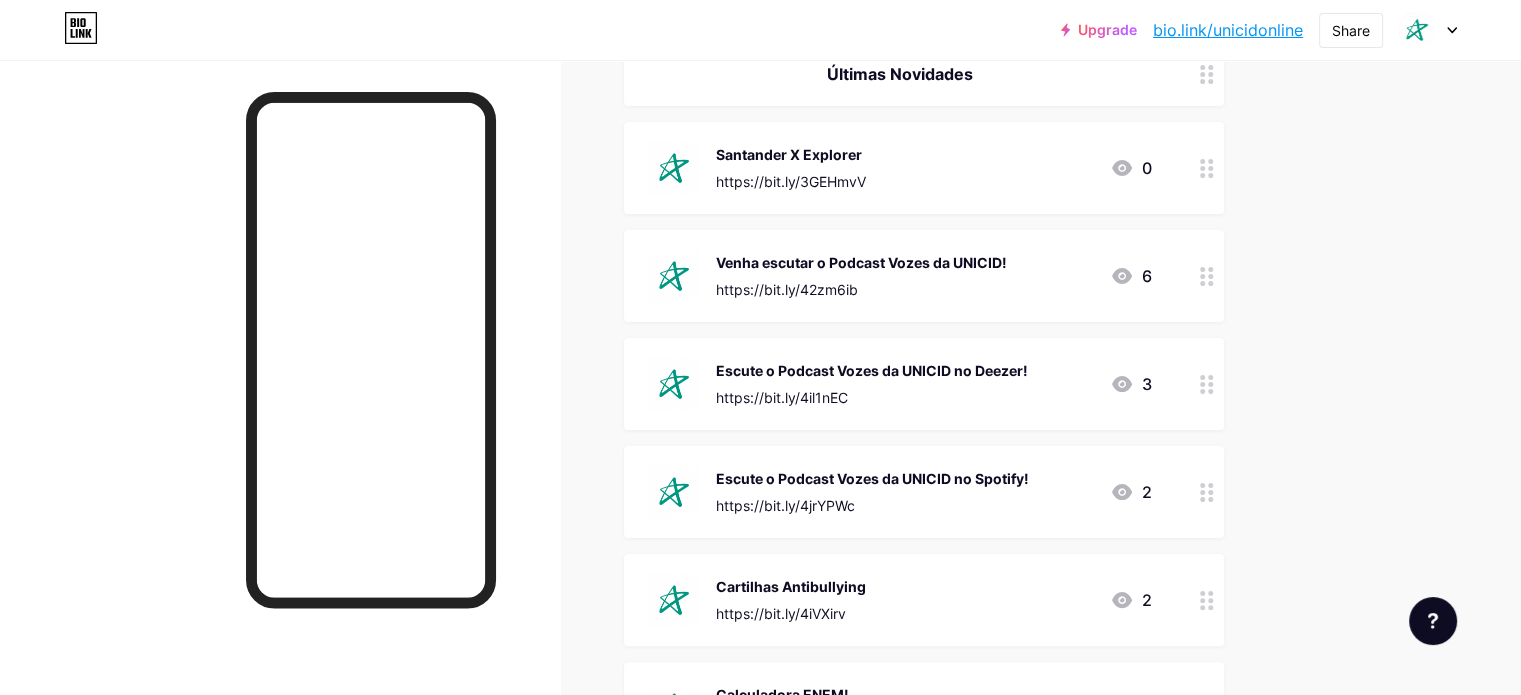 scroll, scrollTop: 300, scrollLeft: 0, axis: vertical 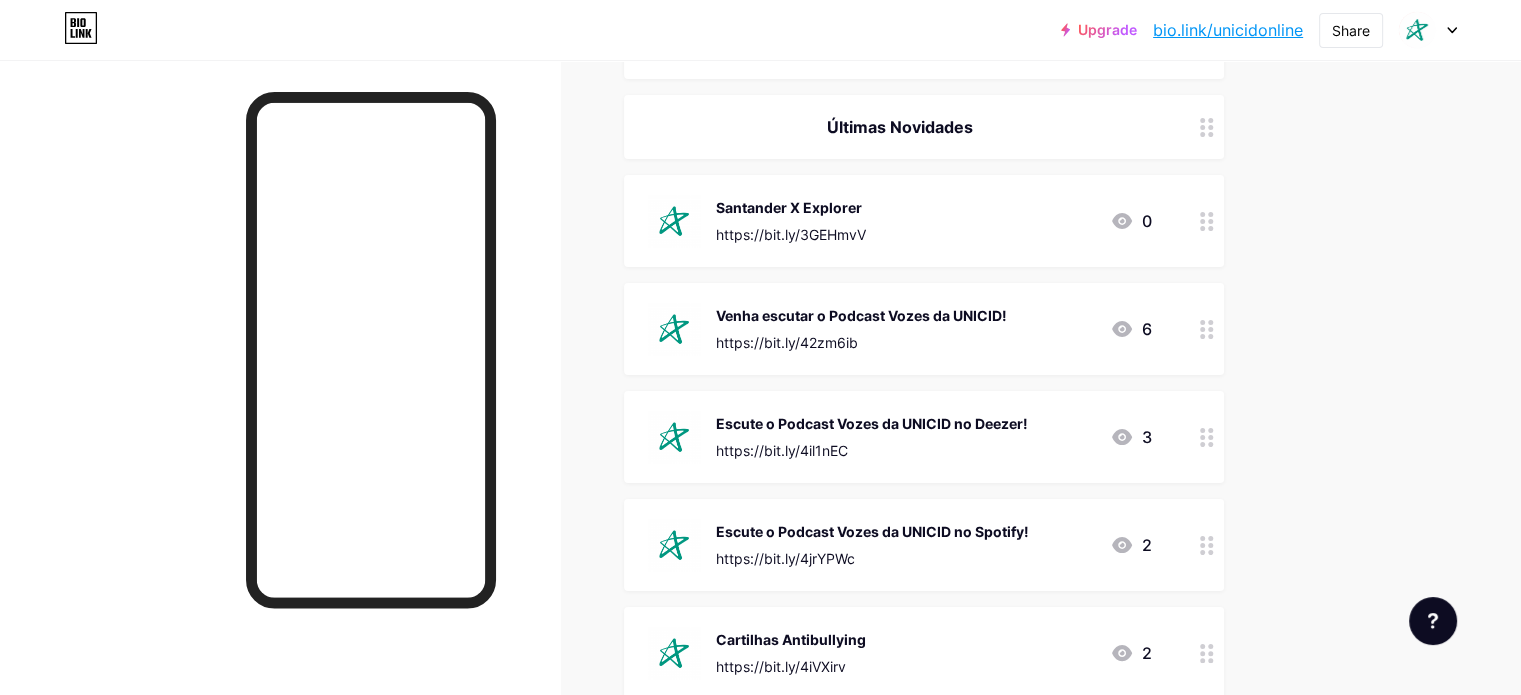 click on "Santander X Explorer" at bounding box center (791, 207) 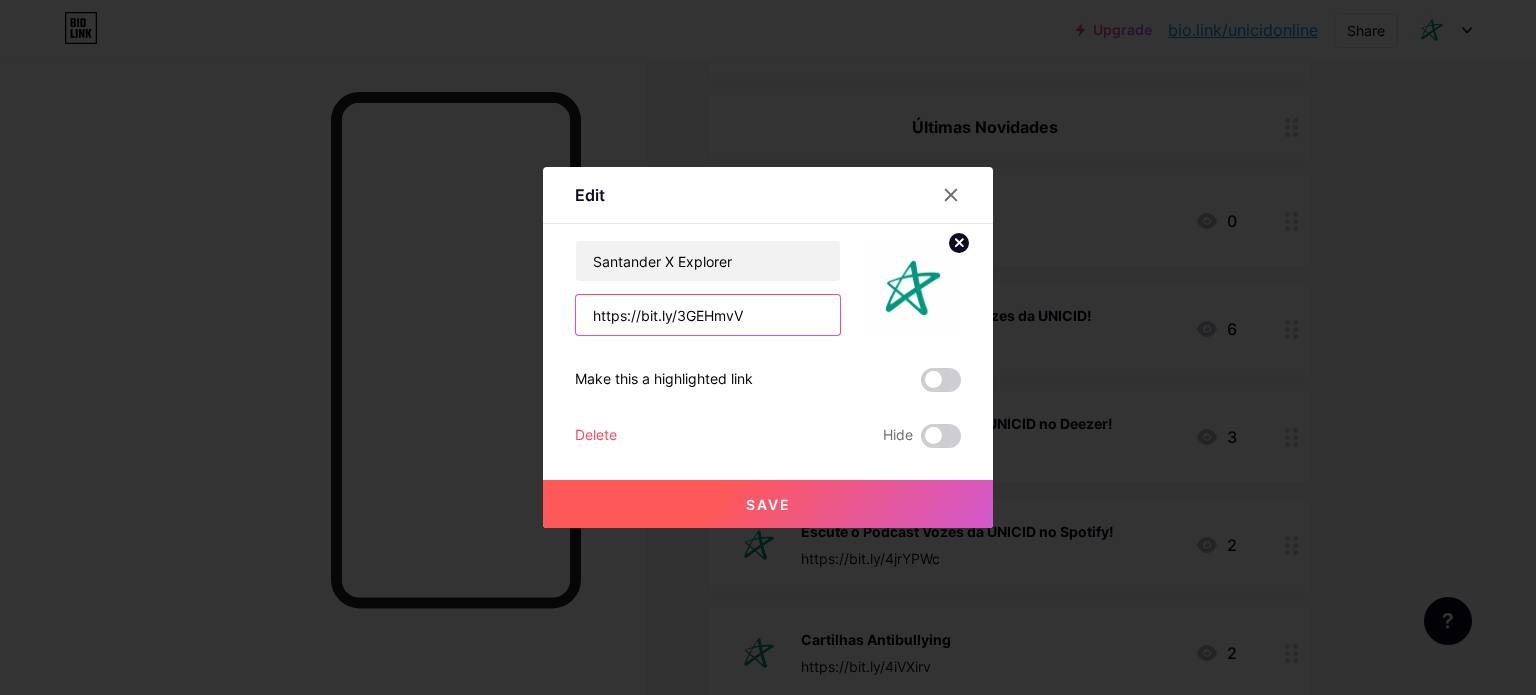 click on "https://bit.ly/3GEHmvV" at bounding box center [708, 315] 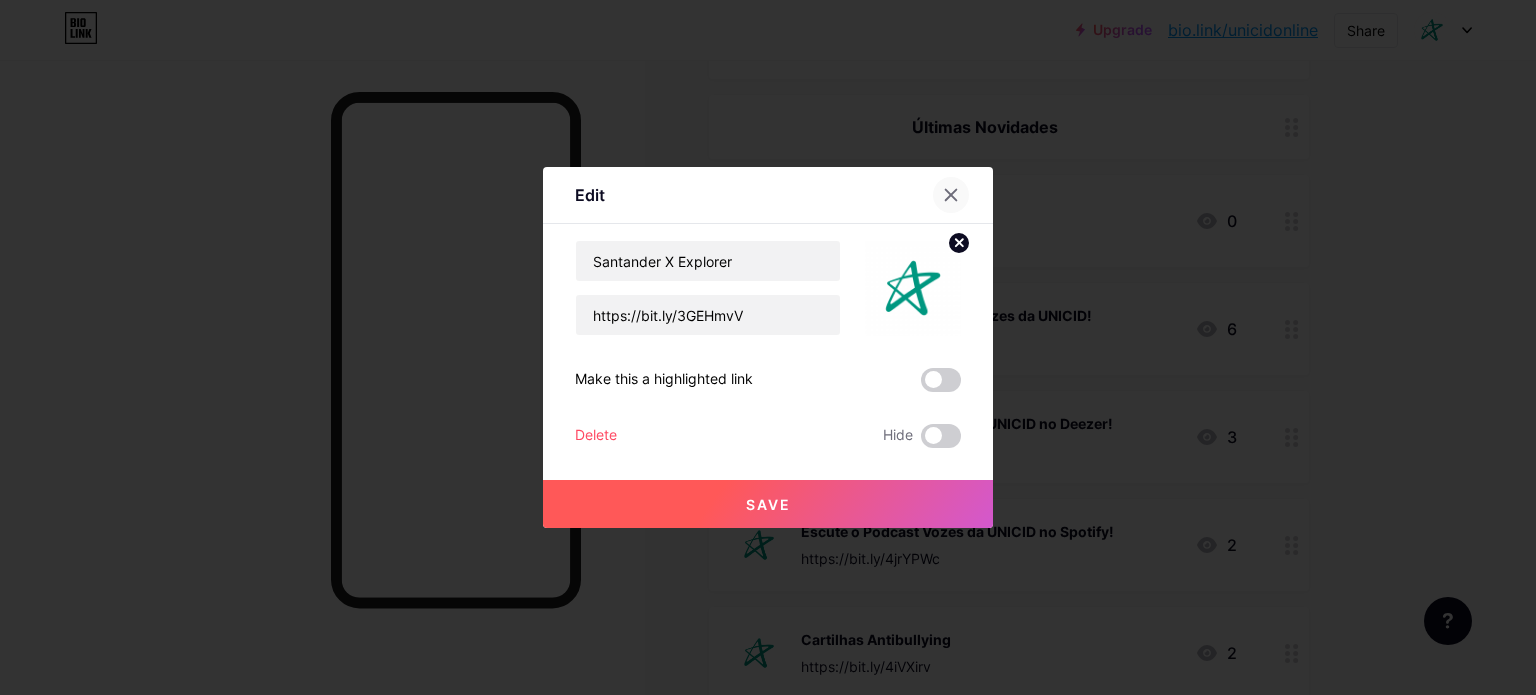 click 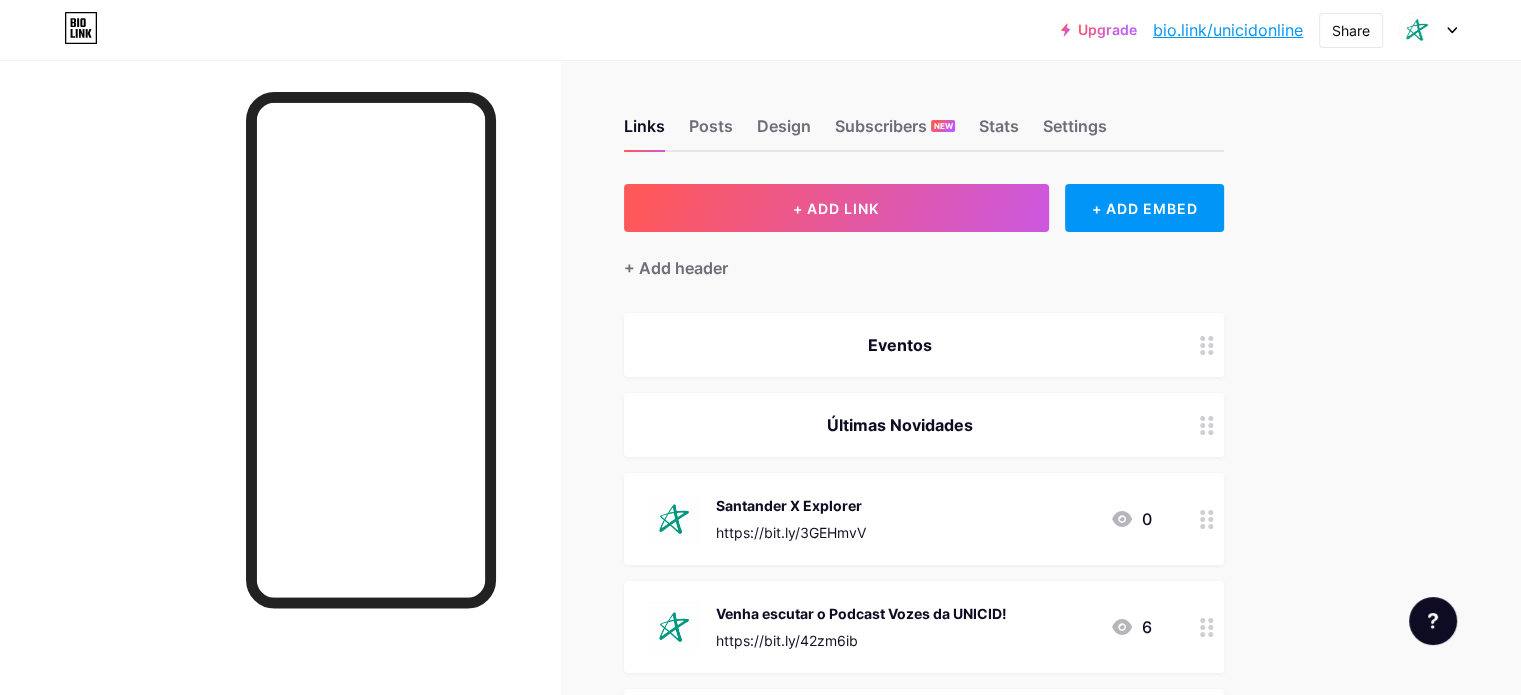 scroll, scrollTop: 0, scrollLeft: 0, axis: both 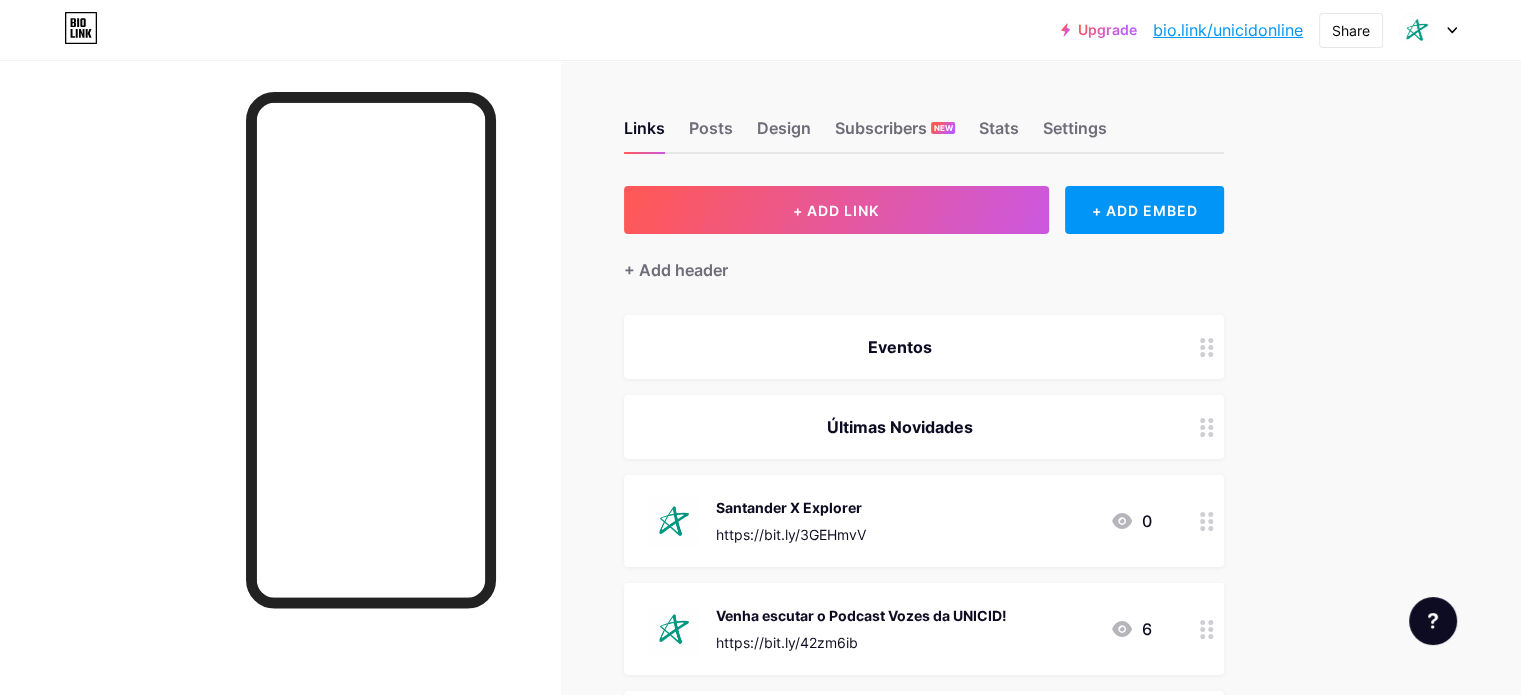 click on "Upgrade bio.link/unicid... bio.link/unicidonline Share Switch accounts Universidade Cidade de São Paulo bio.link/unicidonline + Add a new page Account settings Logout" at bounding box center [760, 30] 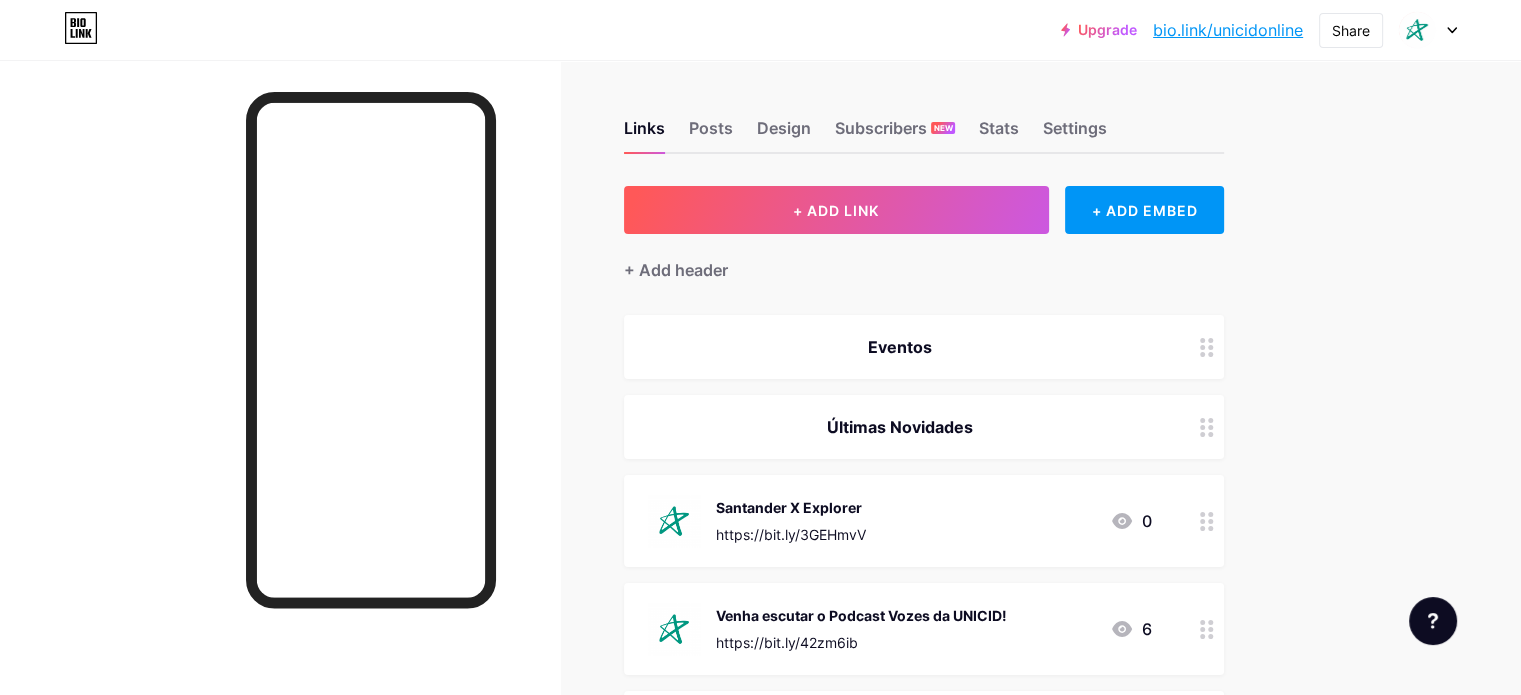 click at bounding box center [1428, 30] 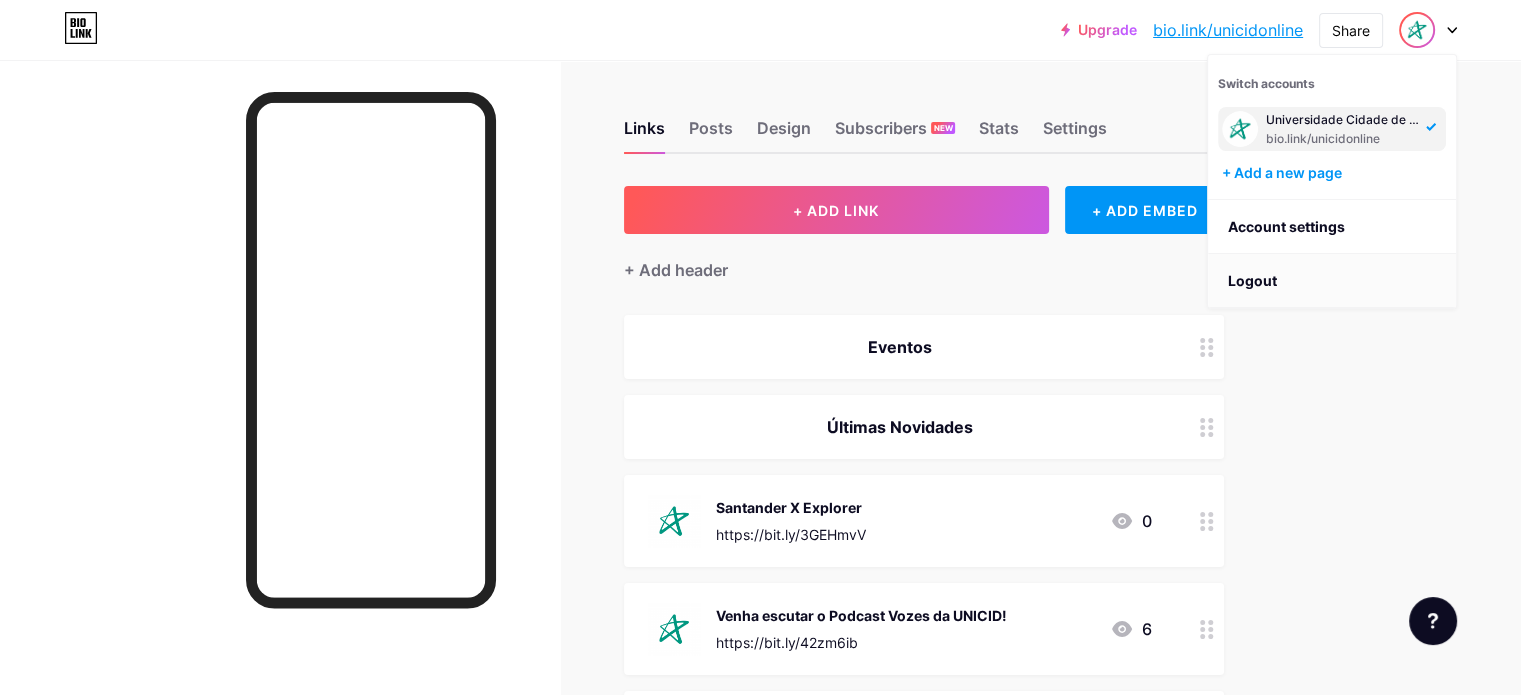 click on "Logout" at bounding box center (1332, 281) 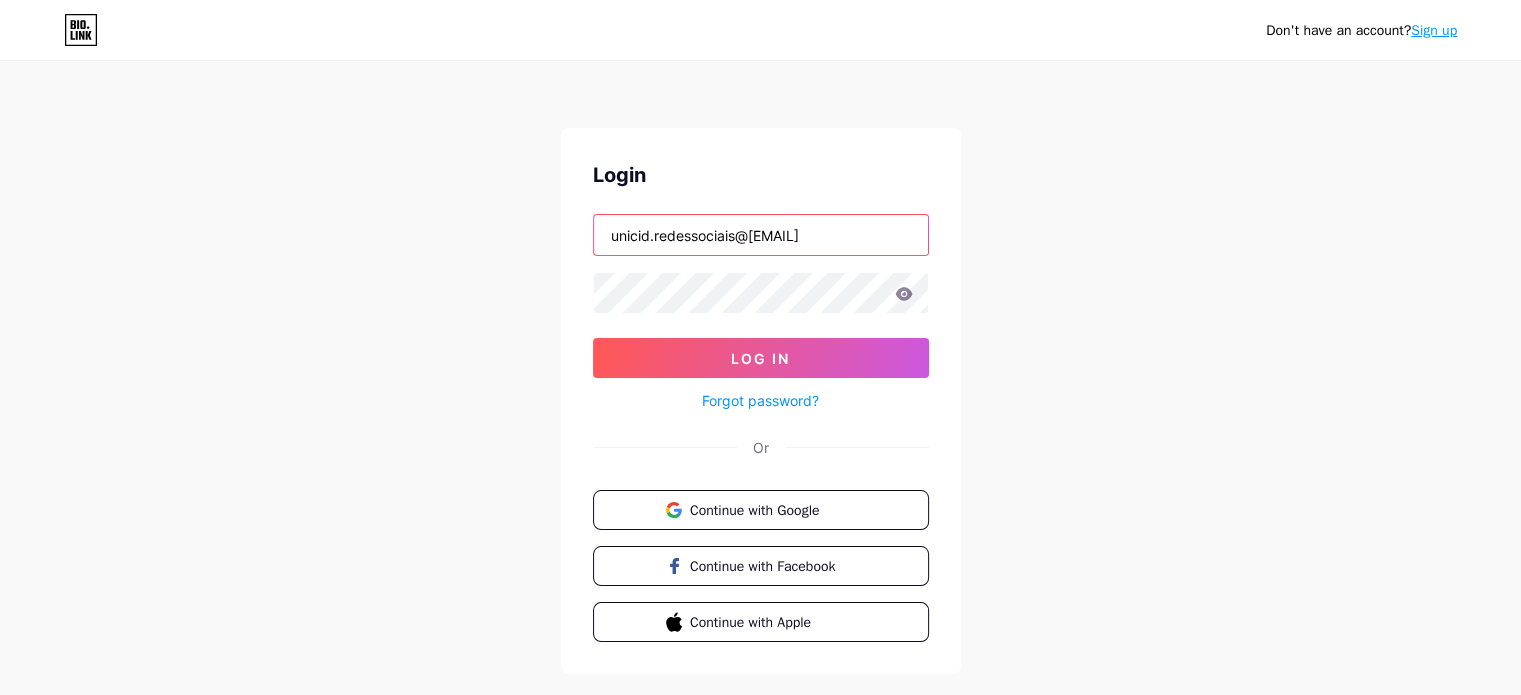 click on "unicid.redessociais@[EMAIL]" at bounding box center [761, 235] 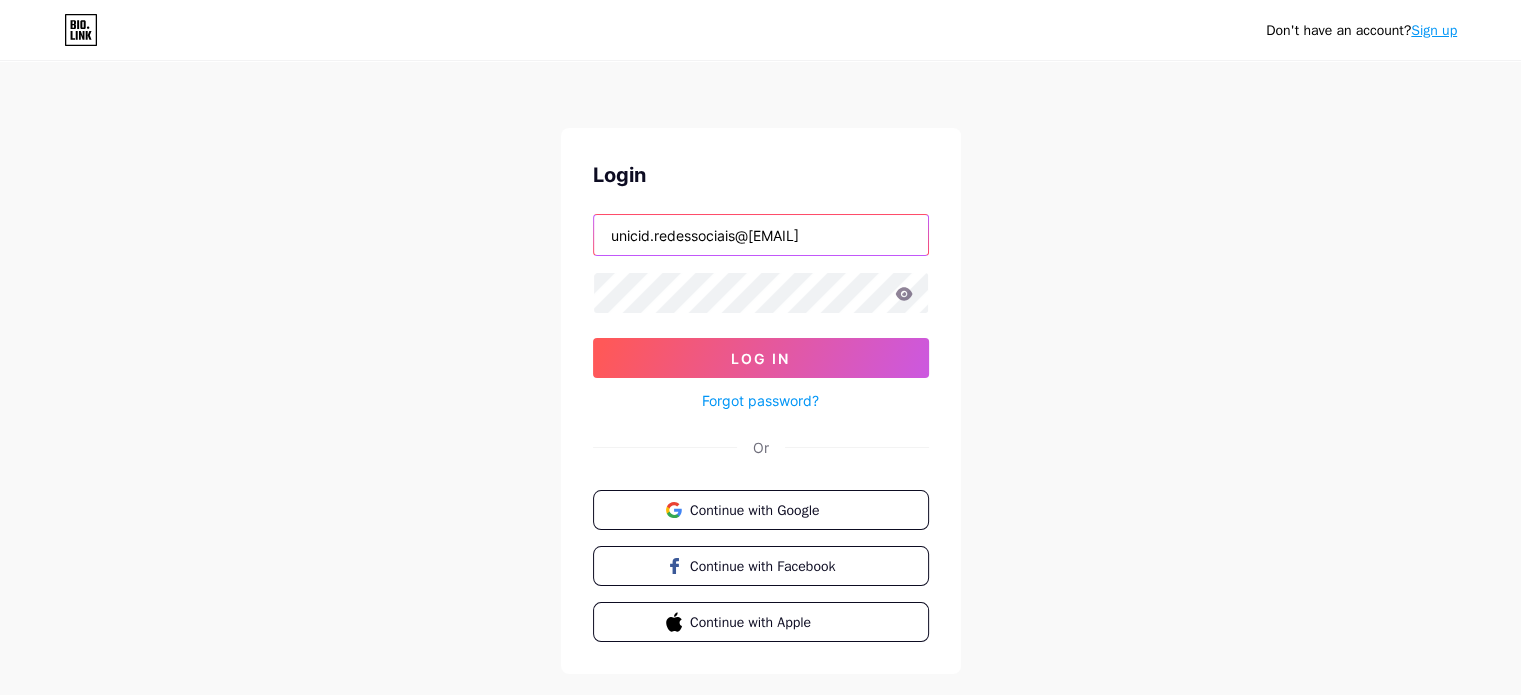 type on "example.redessociais@example.com" 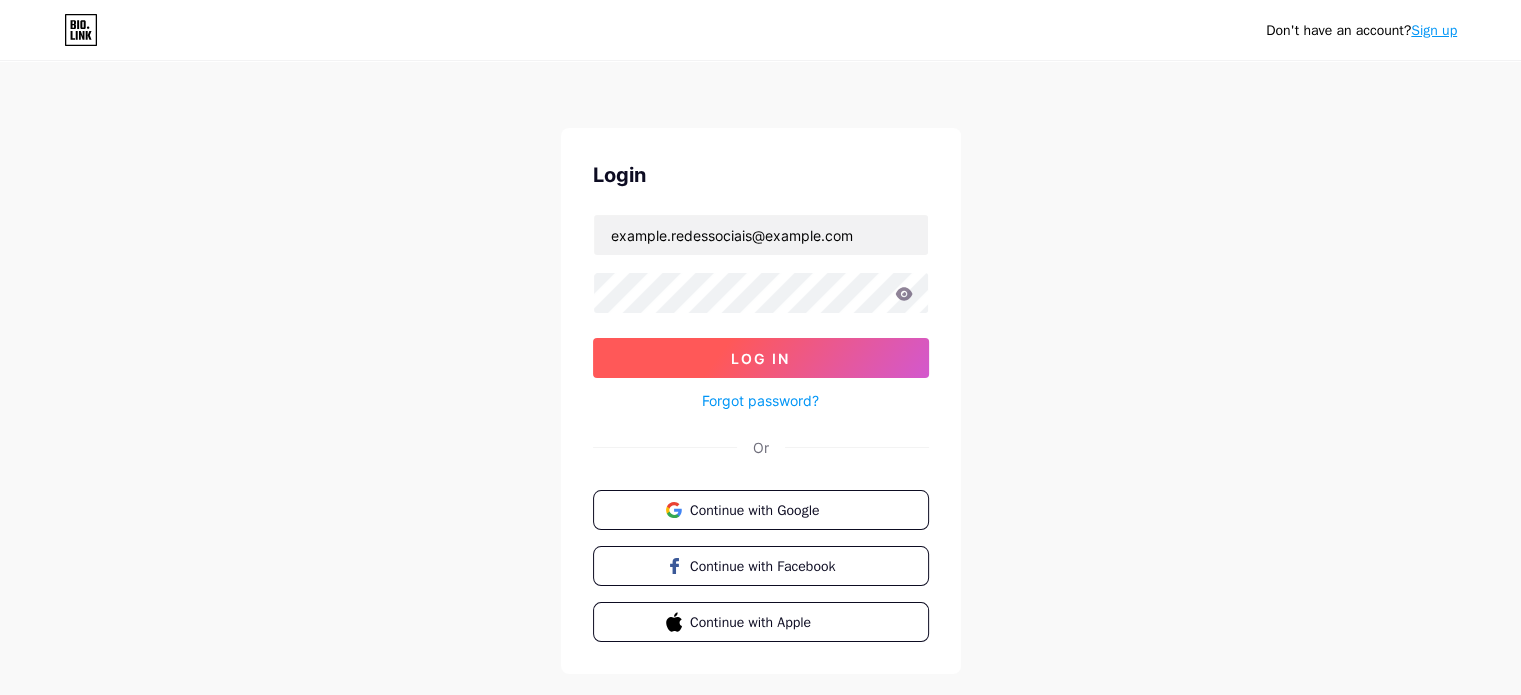 click on "Log In" at bounding box center [761, 358] 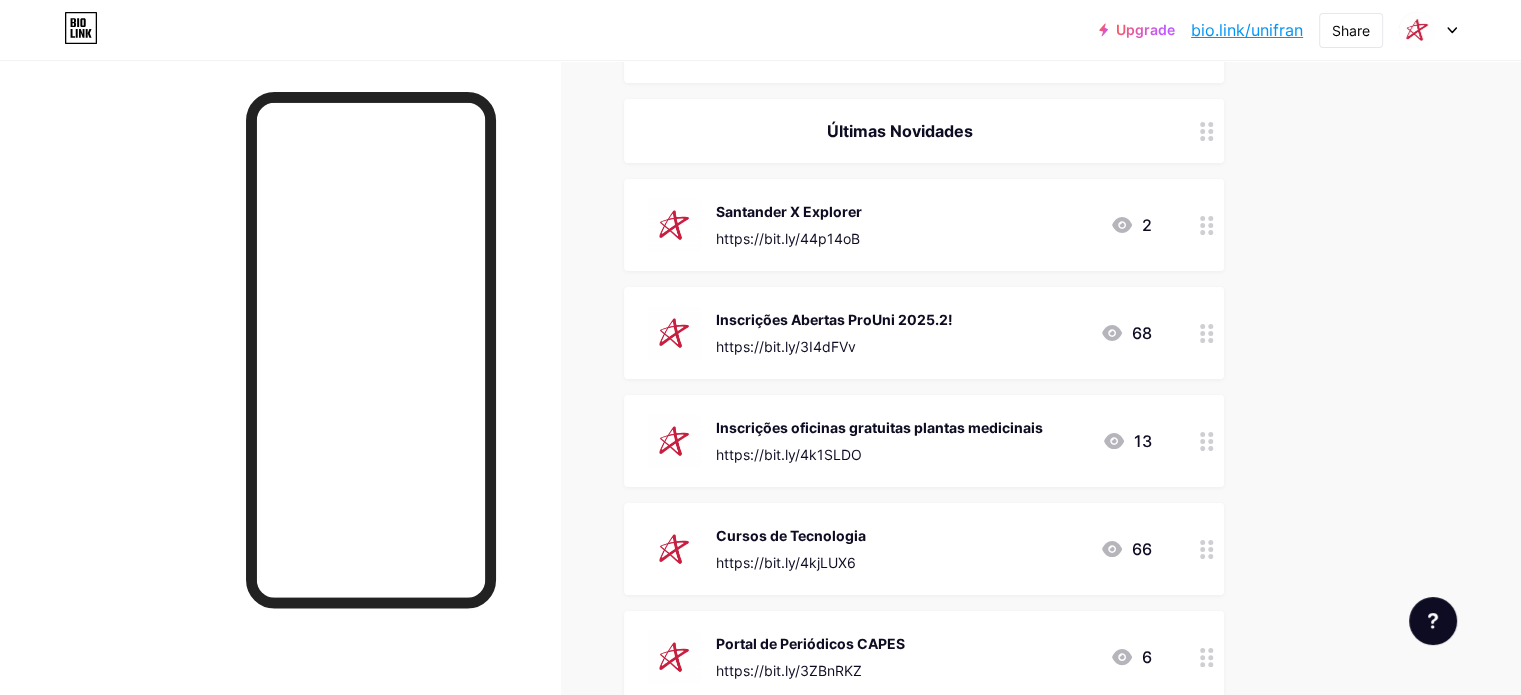scroll, scrollTop: 300, scrollLeft: 0, axis: vertical 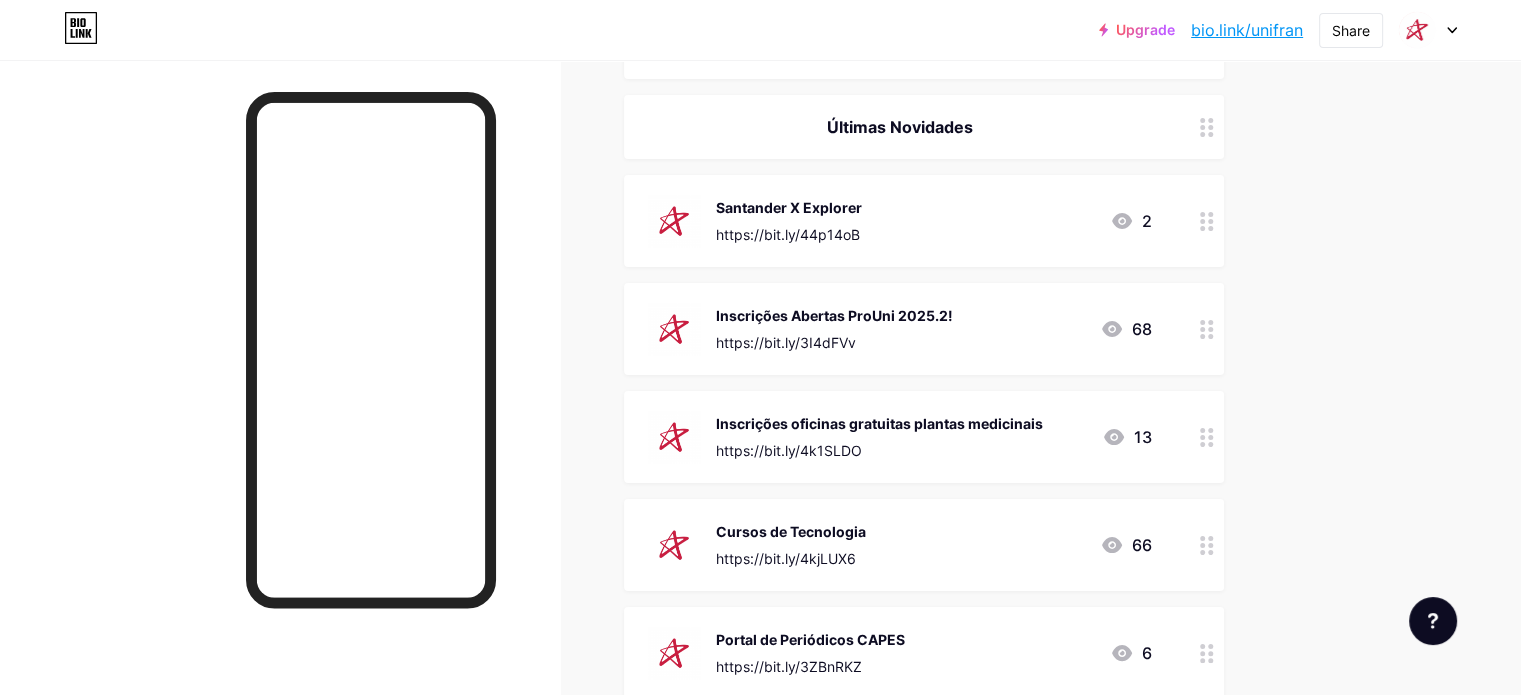 click on "Inscrições Abertas ProUni 2025.2!" at bounding box center (834, 315) 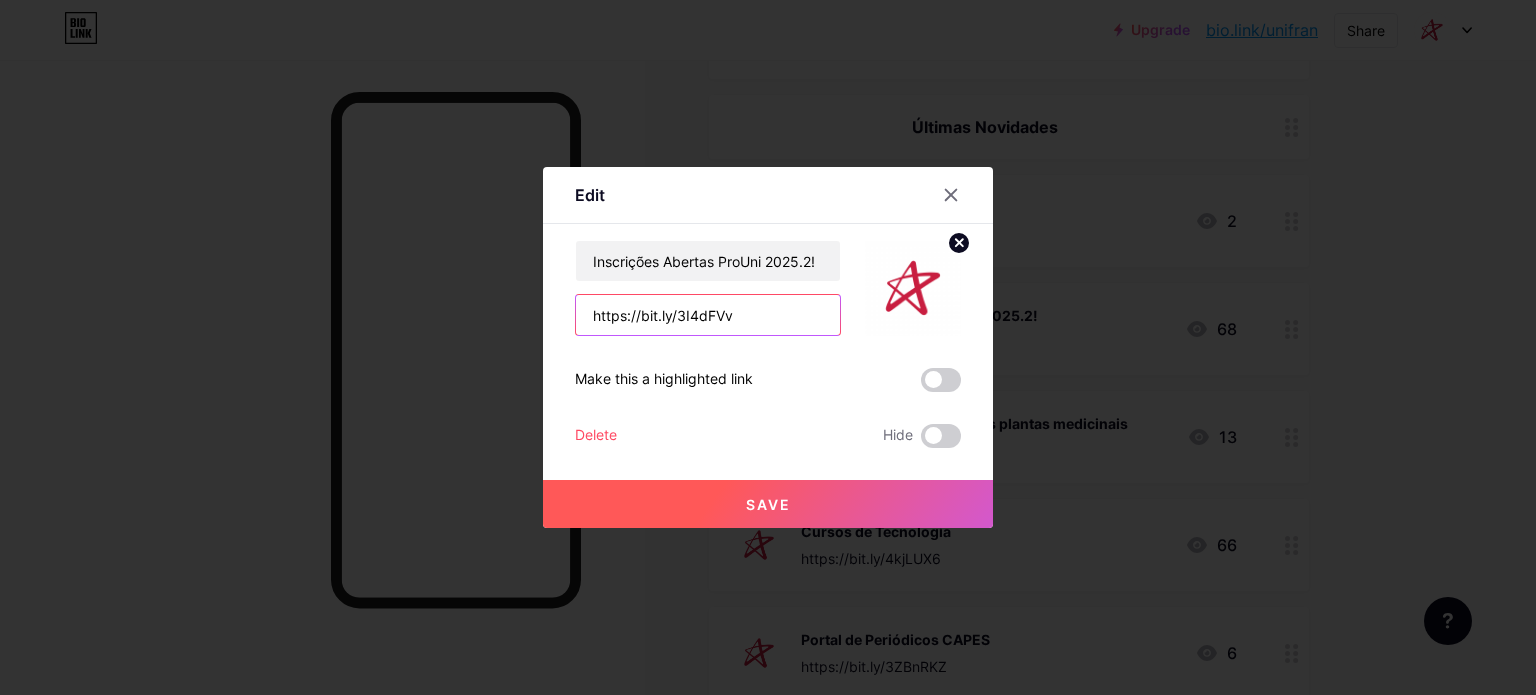 click on "https://bit.ly/3I4dFVv" at bounding box center (708, 315) 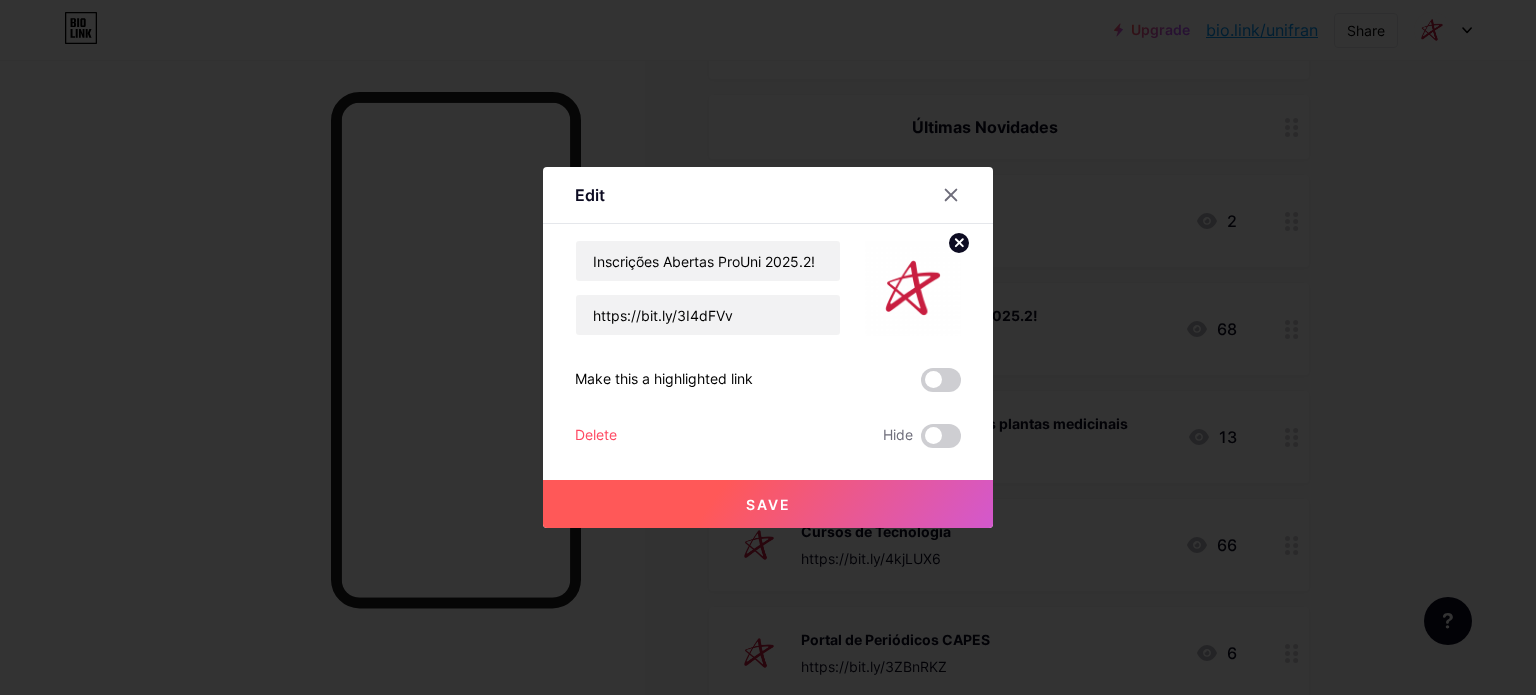 click on "Delete" at bounding box center [596, 436] 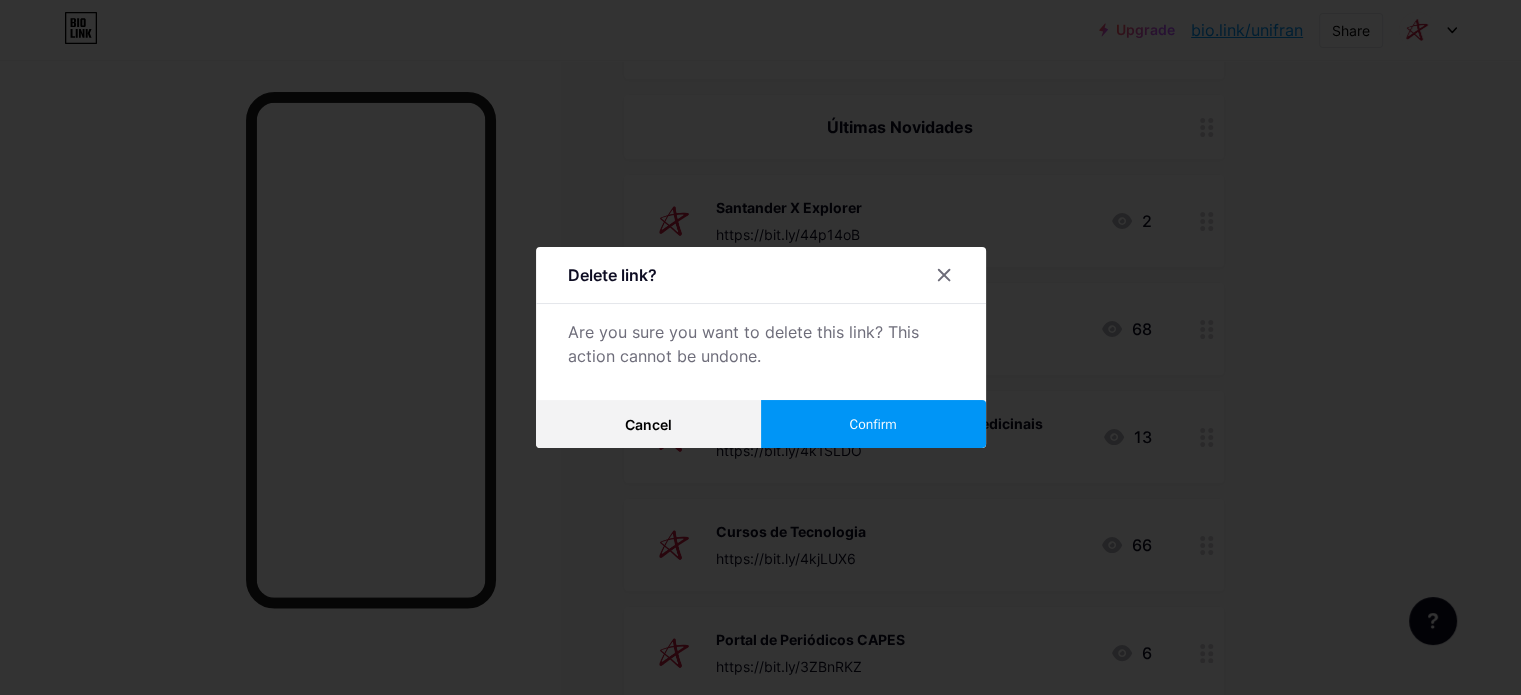 click on "Confirm" at bounding box center [872, 424] 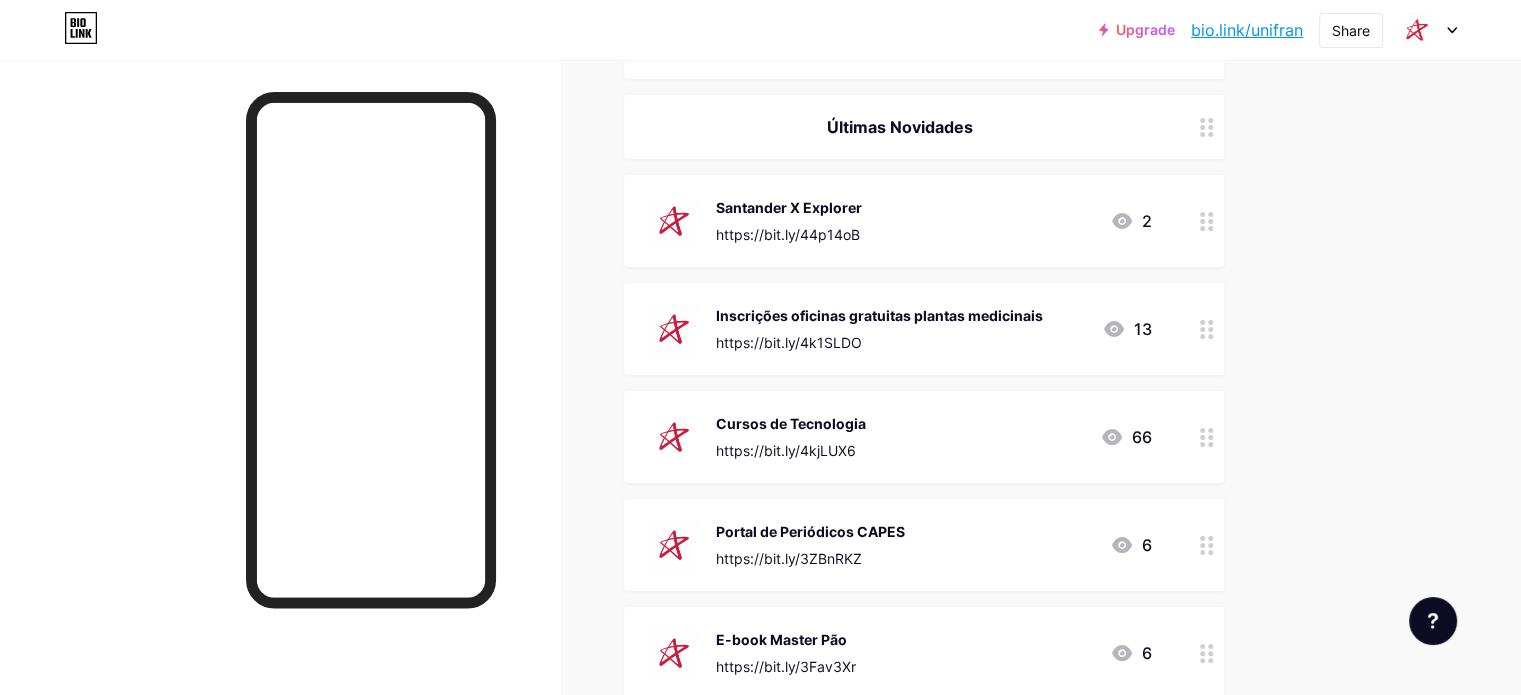 click on "Inscrições oficinas gratuitas plantas medicinais" at bounding box center [879, 315] 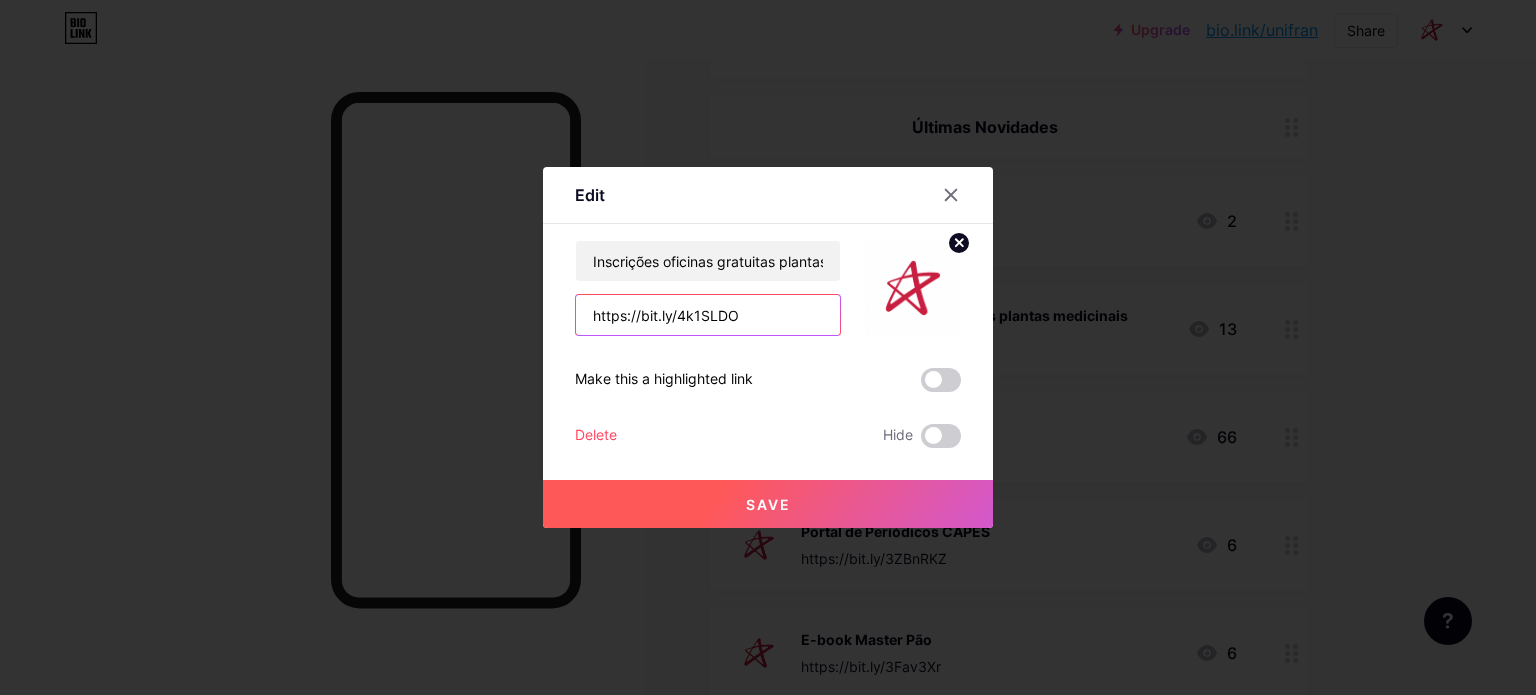 click on "https://bit.ly/4k1SLDO" at bounding box center [708, 315] 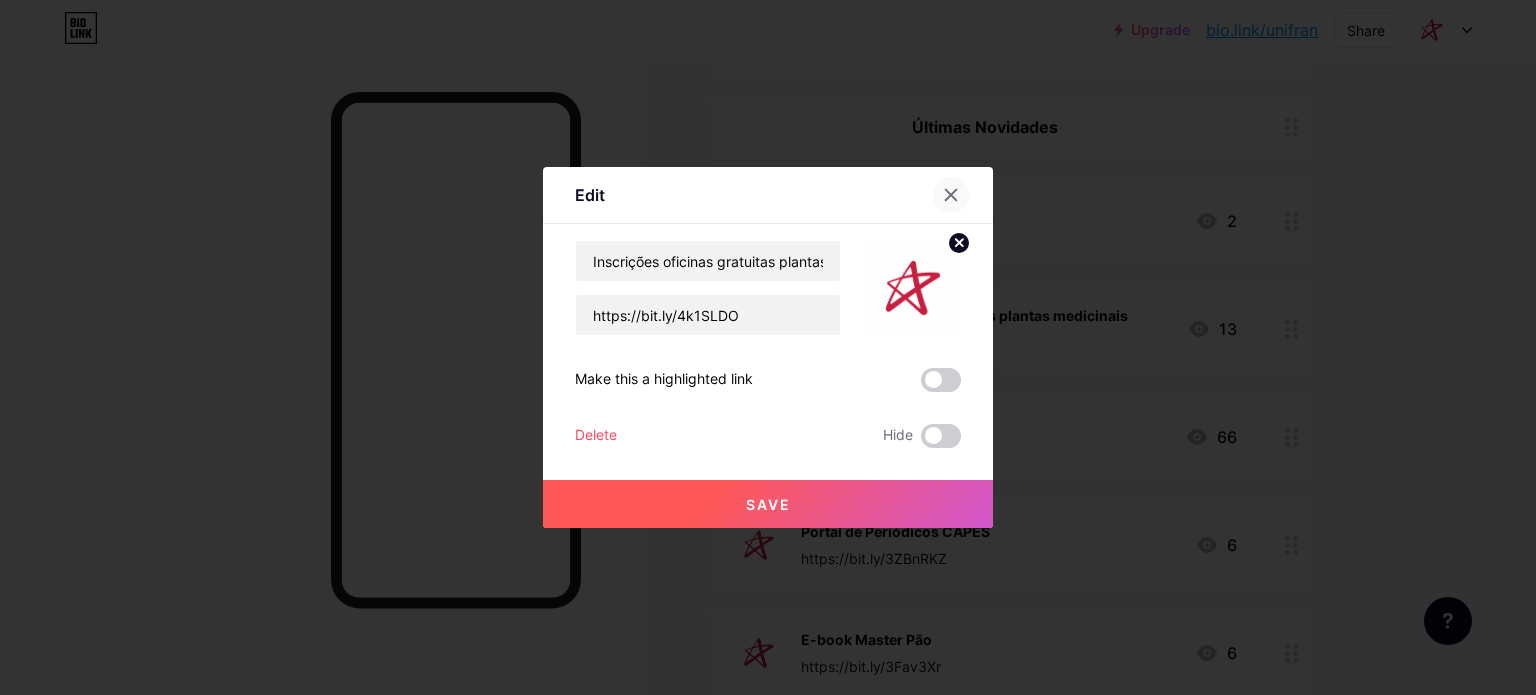 click at bounding box center (951, 195) 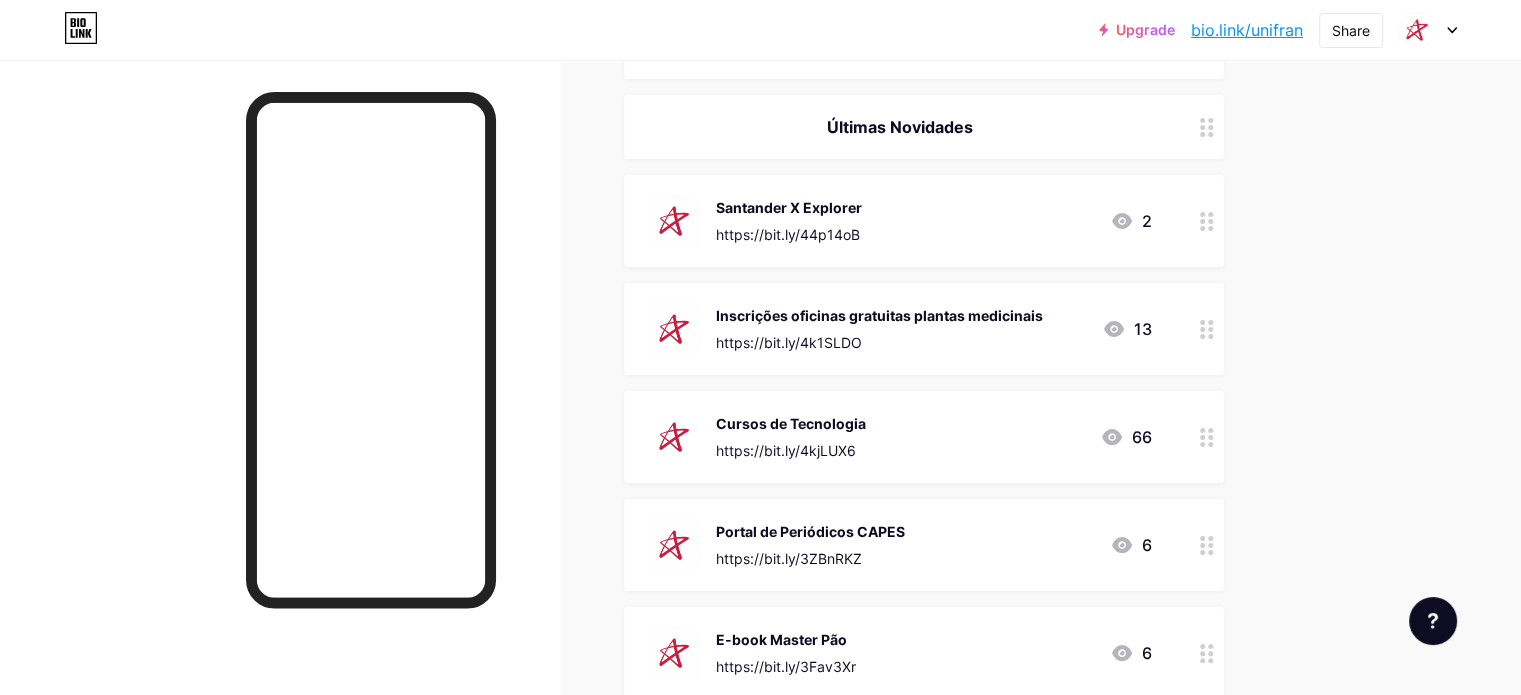 click on "https://bit.ly/4kjLUX6" at bounding box center (791, 450) 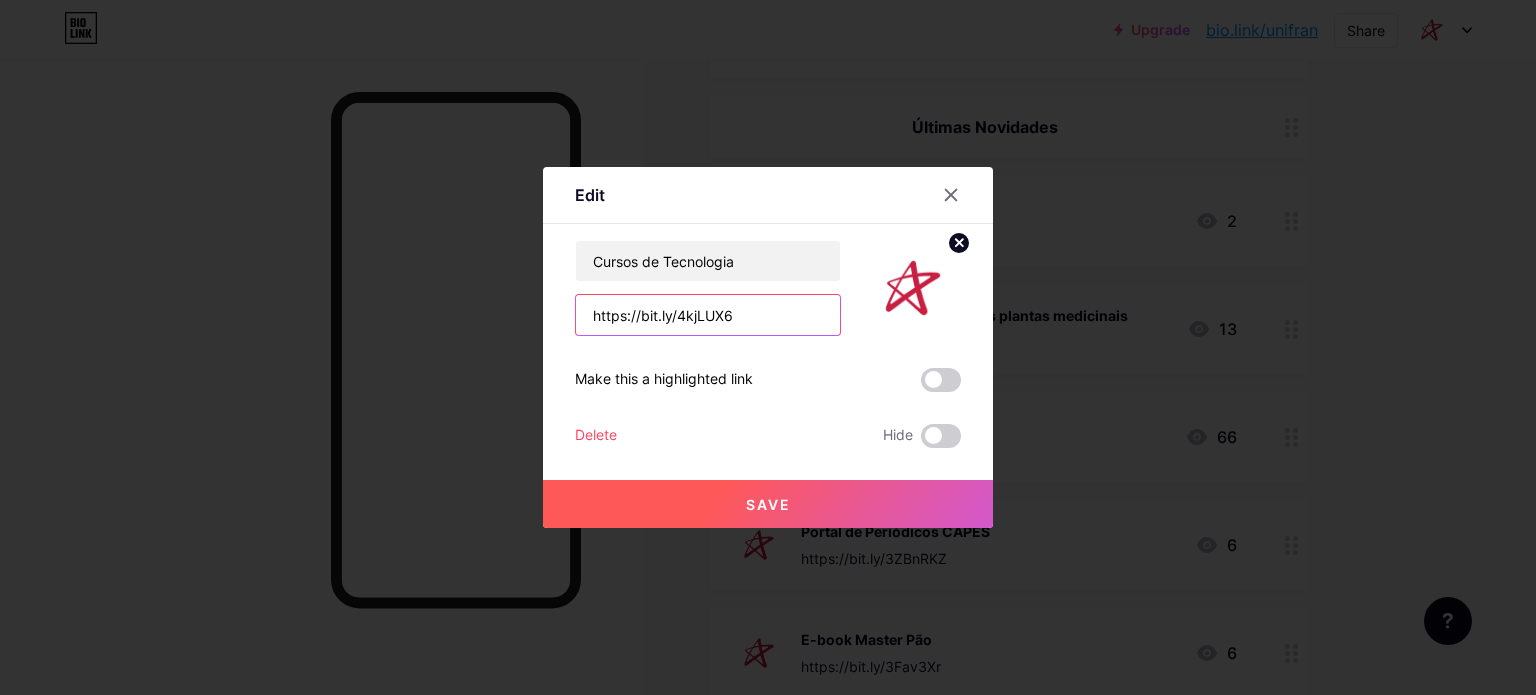 click on "https://bit.ly/4kjLUX6" at bounding box center [708, 315] 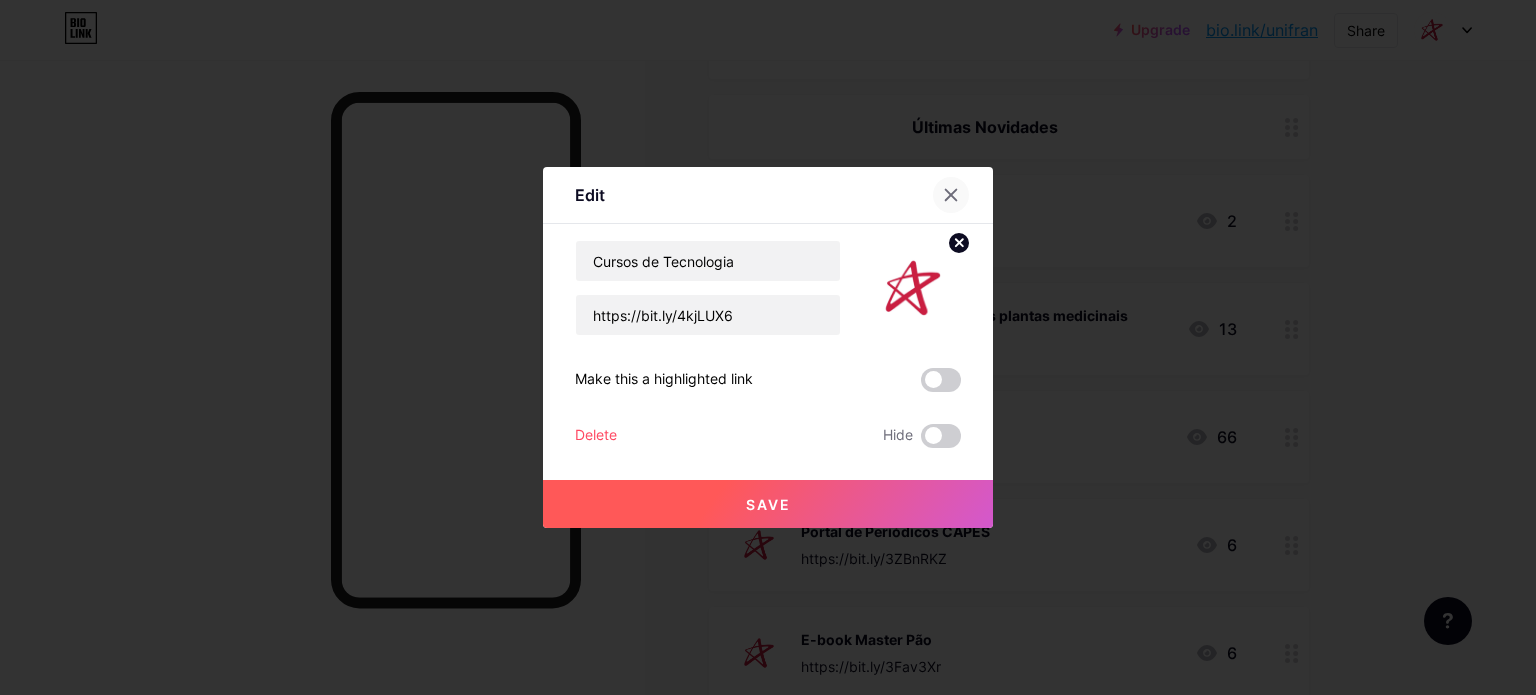 click 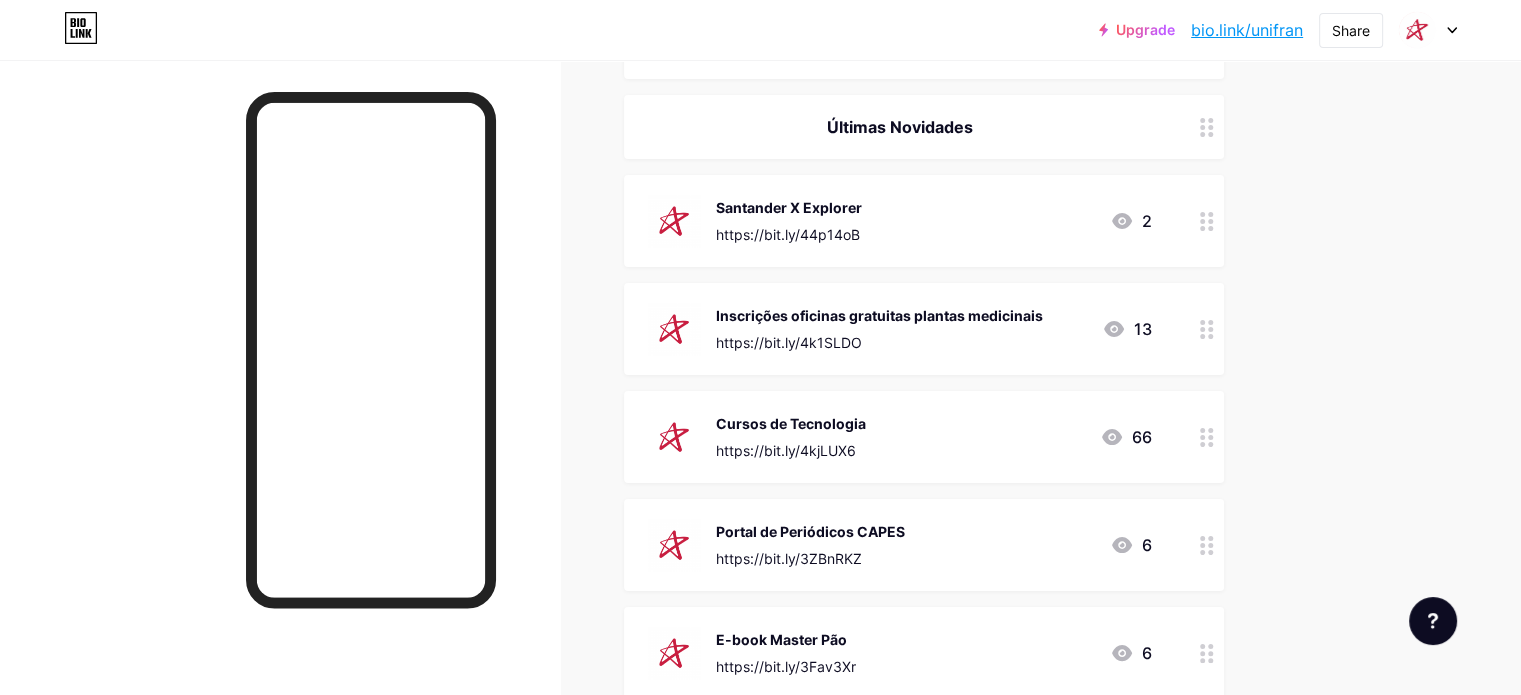 click on "Portal de Periódicos CAPES" at bounding box center [810, 531] 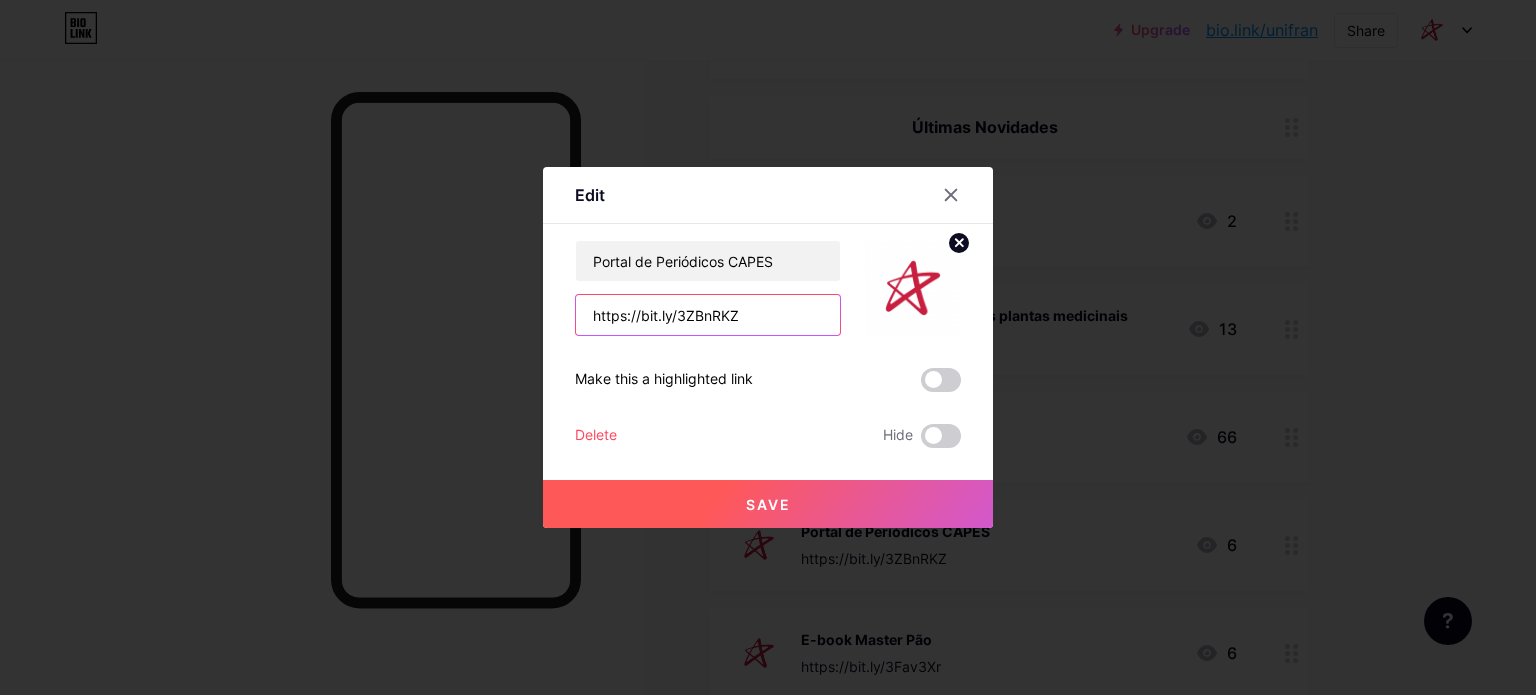 click on "https://bit.ly/3ZBnRKZ" at bounding box center [708, 315] 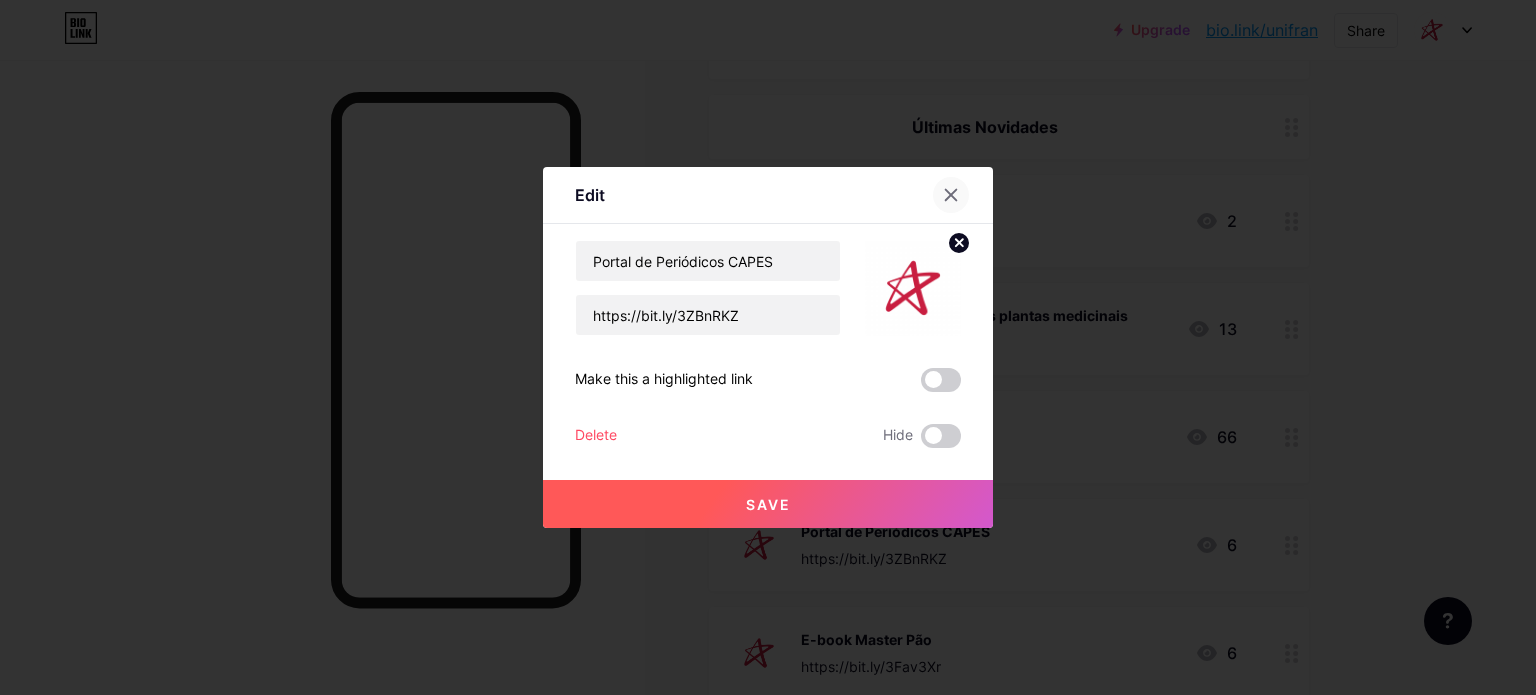 click 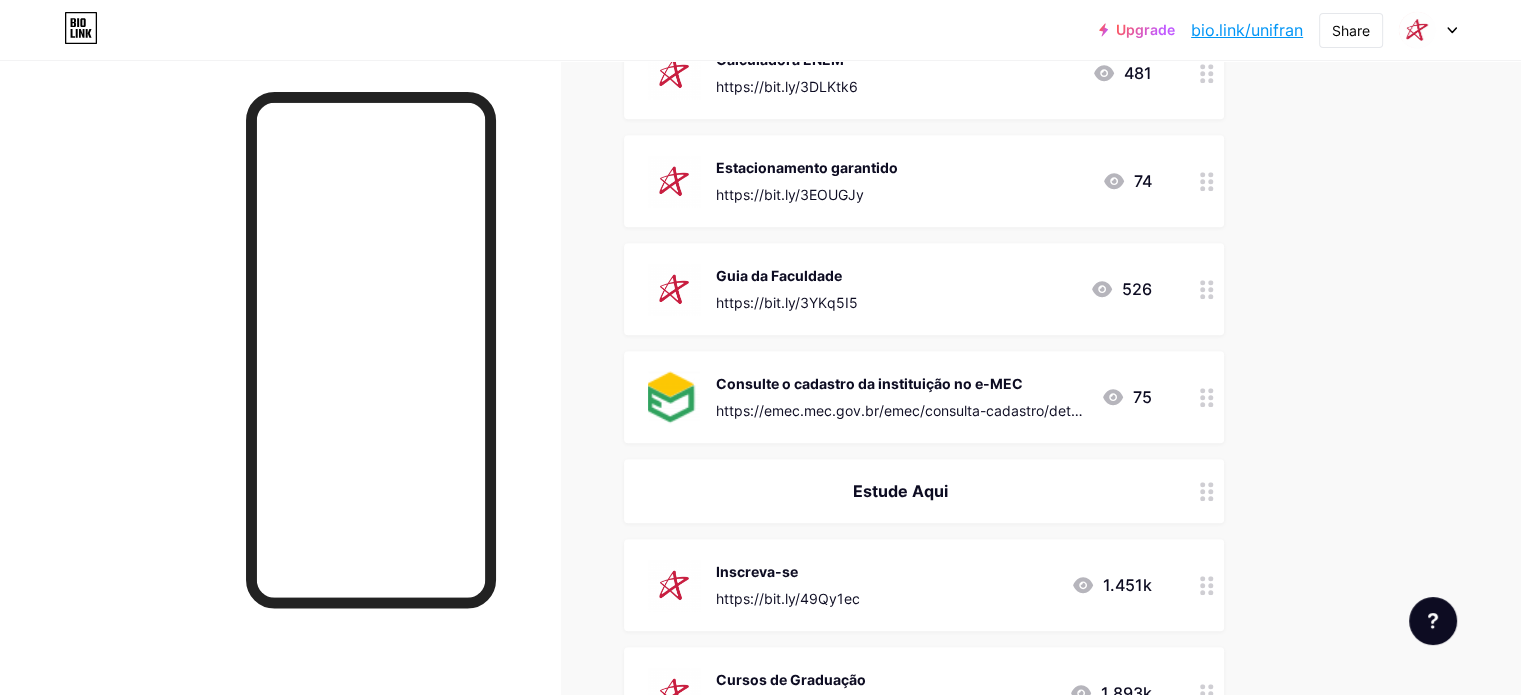 scroll, scrollTop: 2000, scrollLeft: 0, axis: vertical 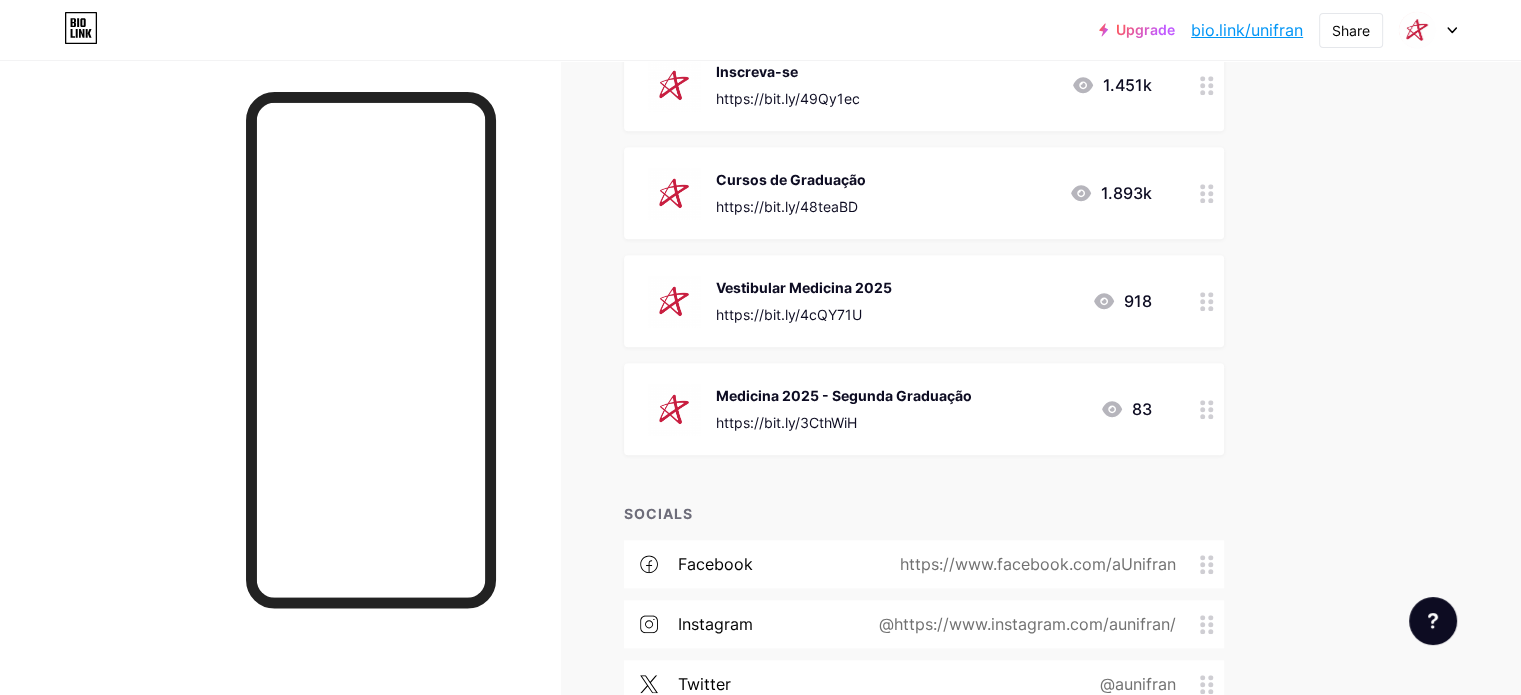 click at bounding box center (1428, 30) 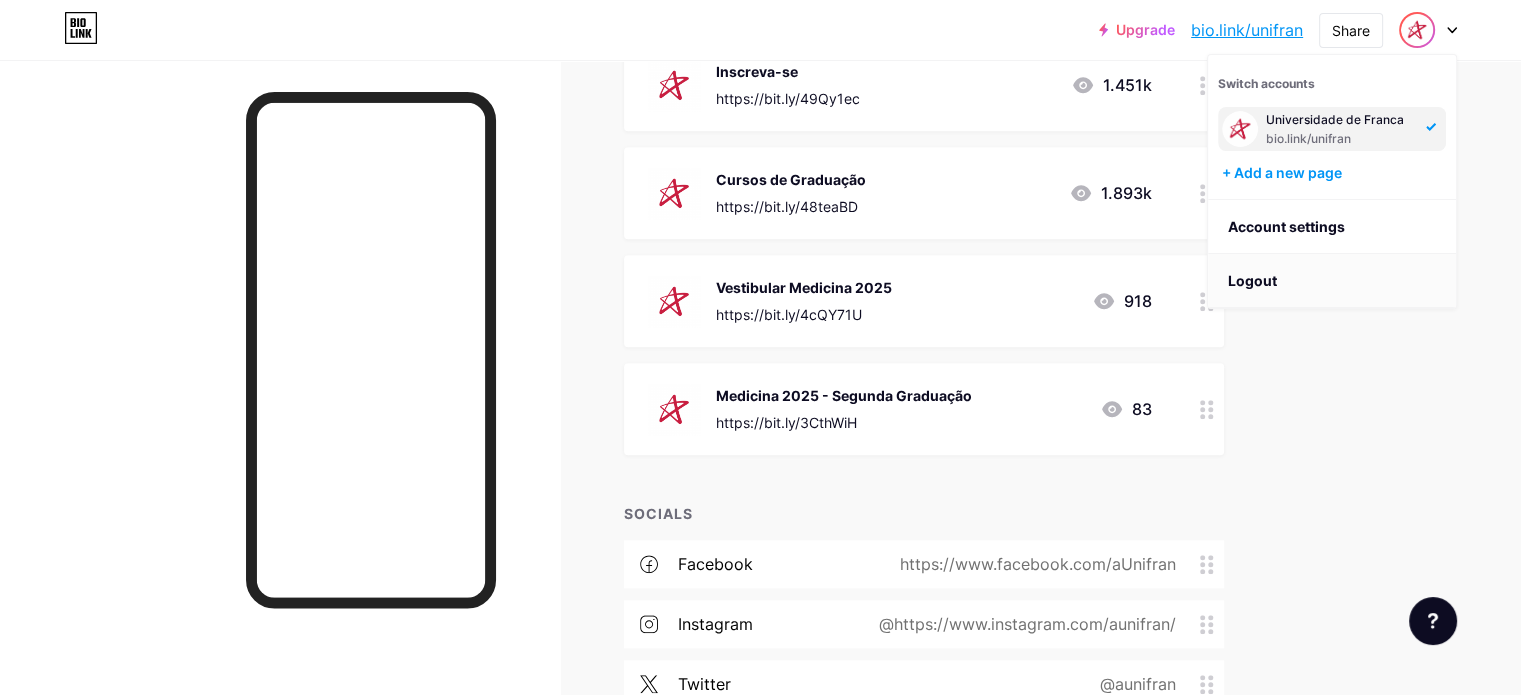 click on "Logout" at bounding box center [1332, 281] 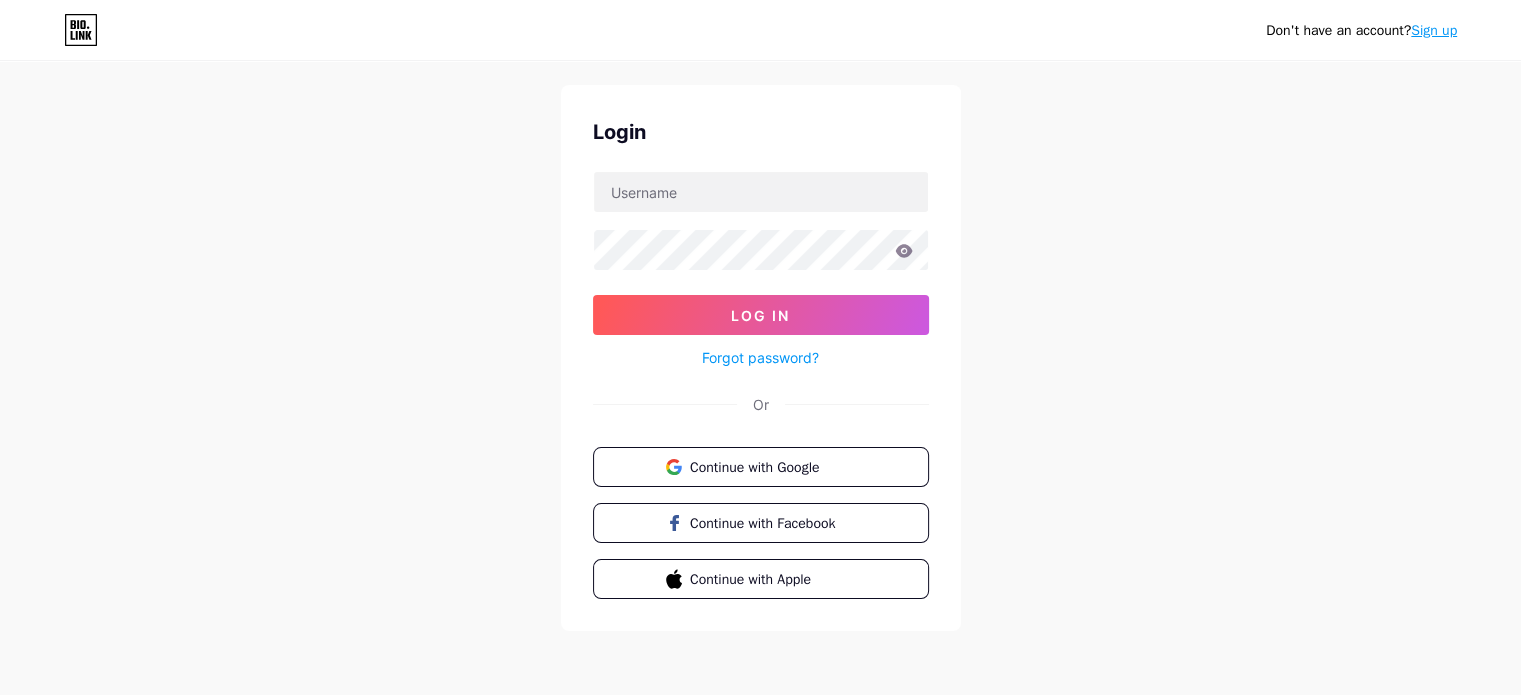scroll, scrollTop: 0, scrollLeft: 0, axis: both 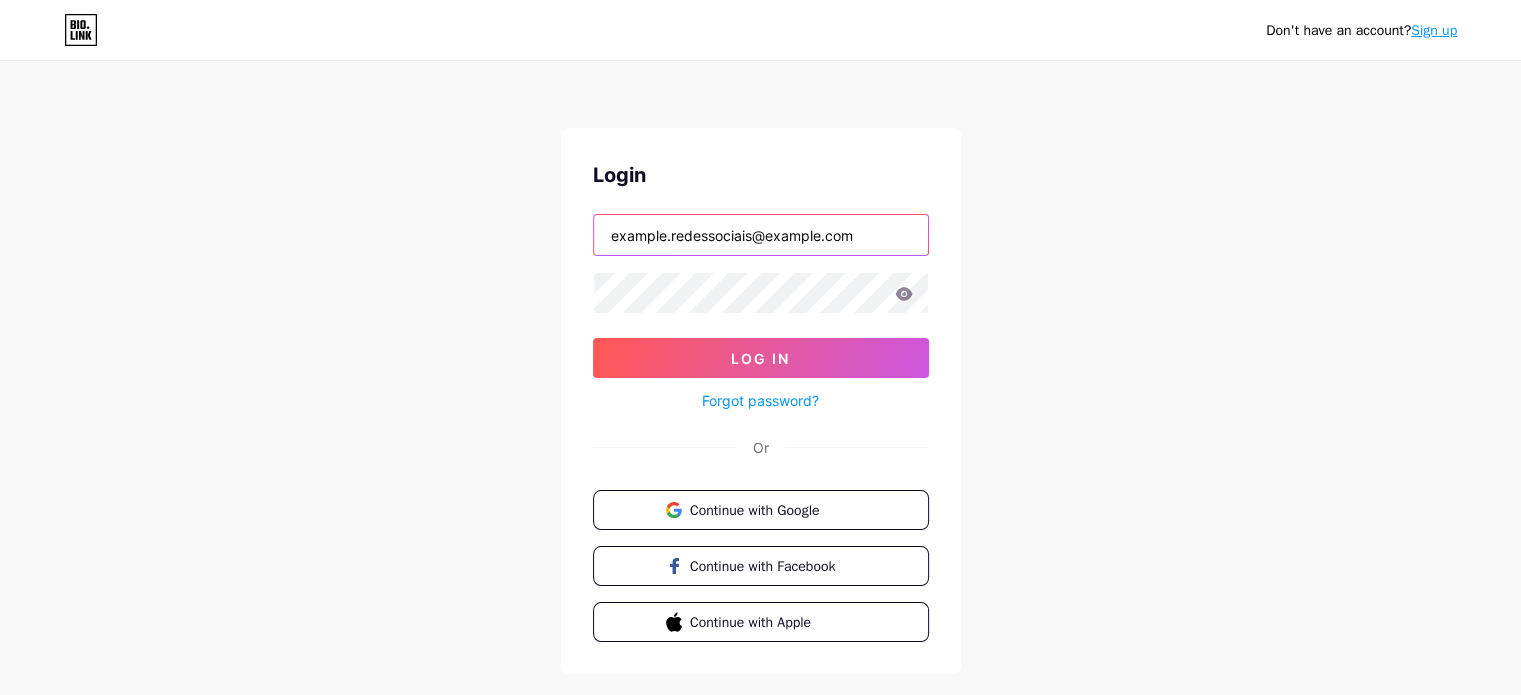 click on "example.redessociais@example.com" at bounding box center (761, 235) 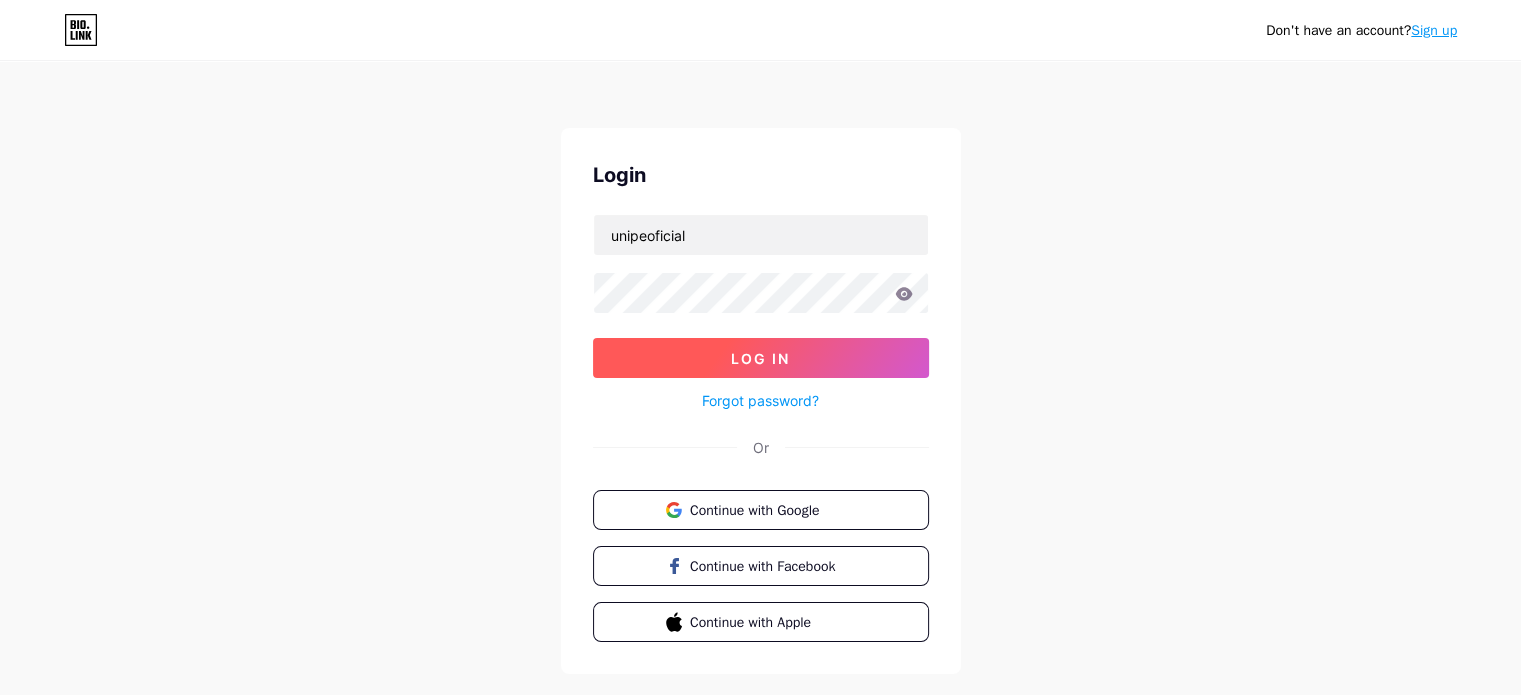 click on "Log In" at bounding box center [761, 358] 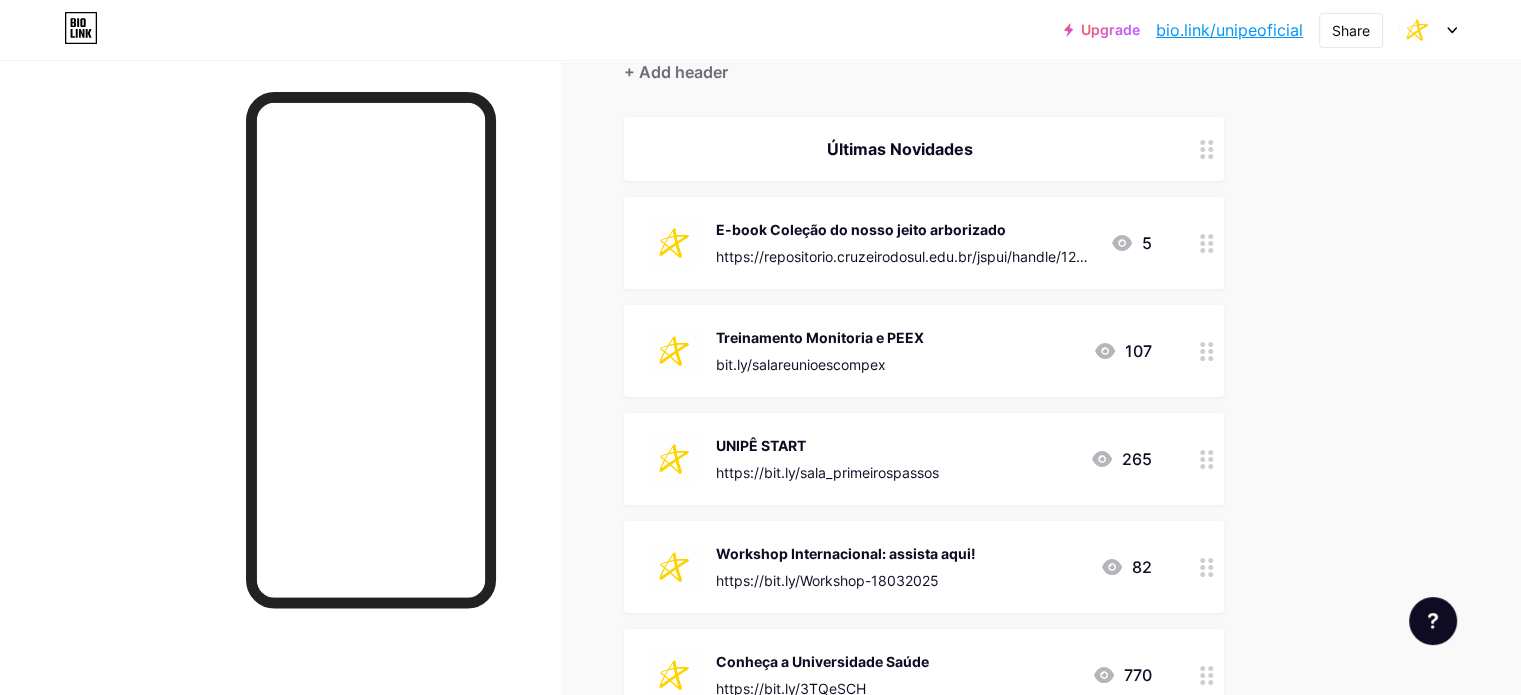 scroll, scrollTop: 200, scrollLeft: 0, axis: vertical 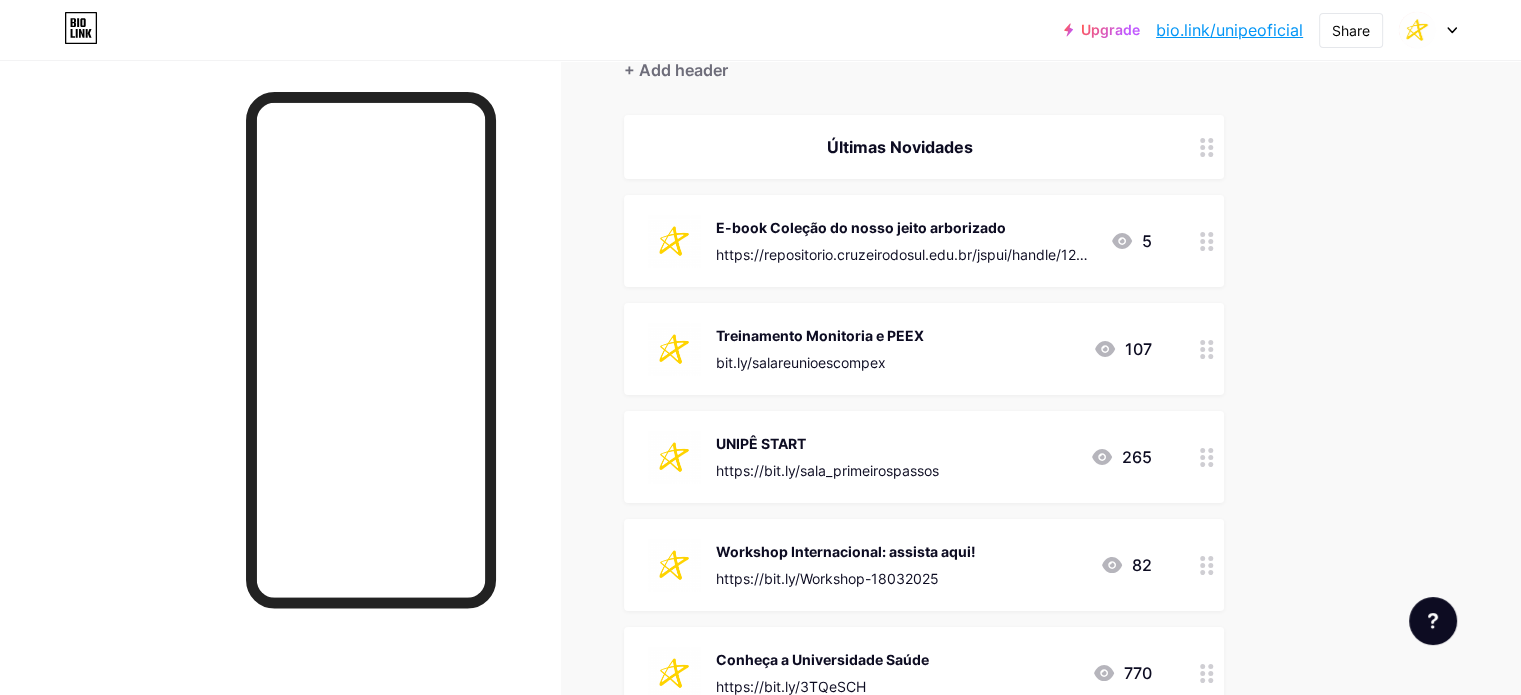 click on "Treinamento Monitoria e PEEX" at bounding box center [820, 335] 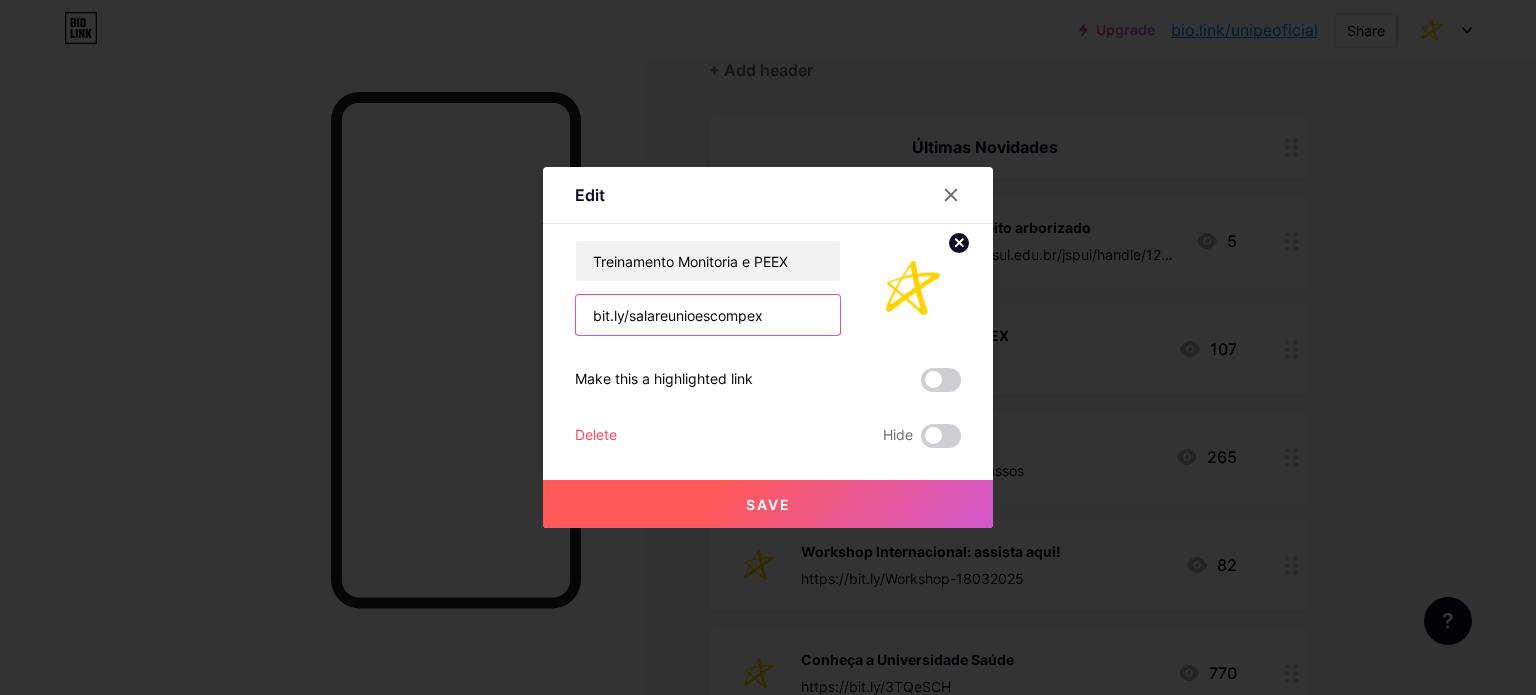 click on "bit.ly/salareunioescompex" at bounding box center [708, 315] 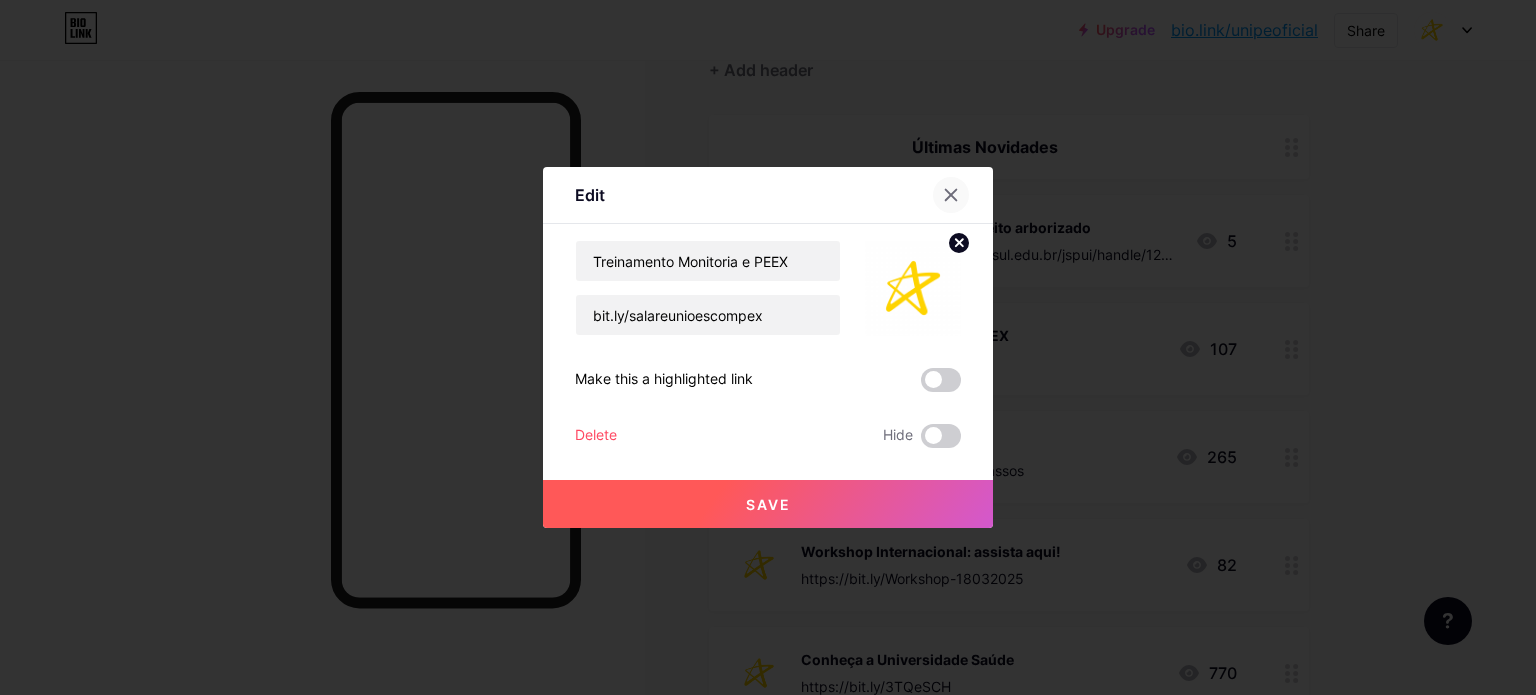 click 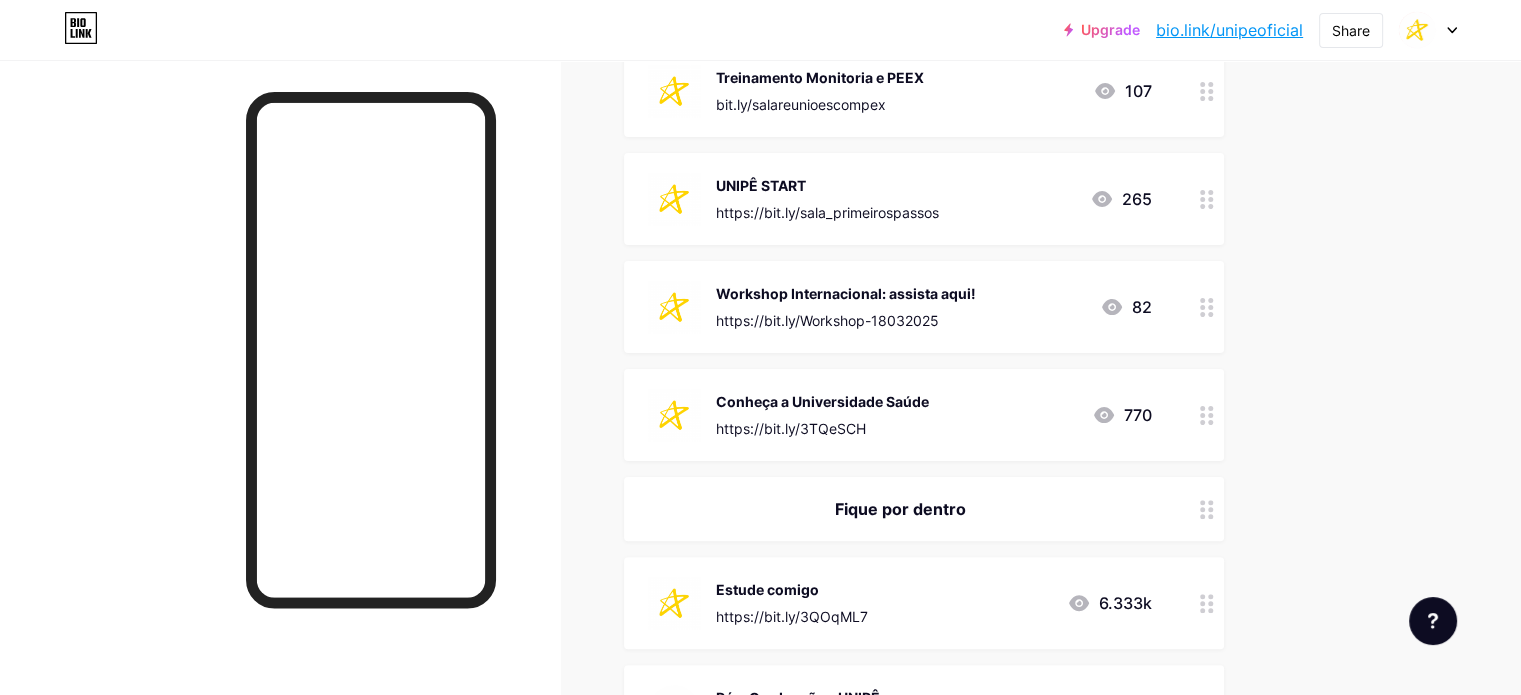 scroll, scrollTop: 184, scrollLeft: 0, axis: vertical 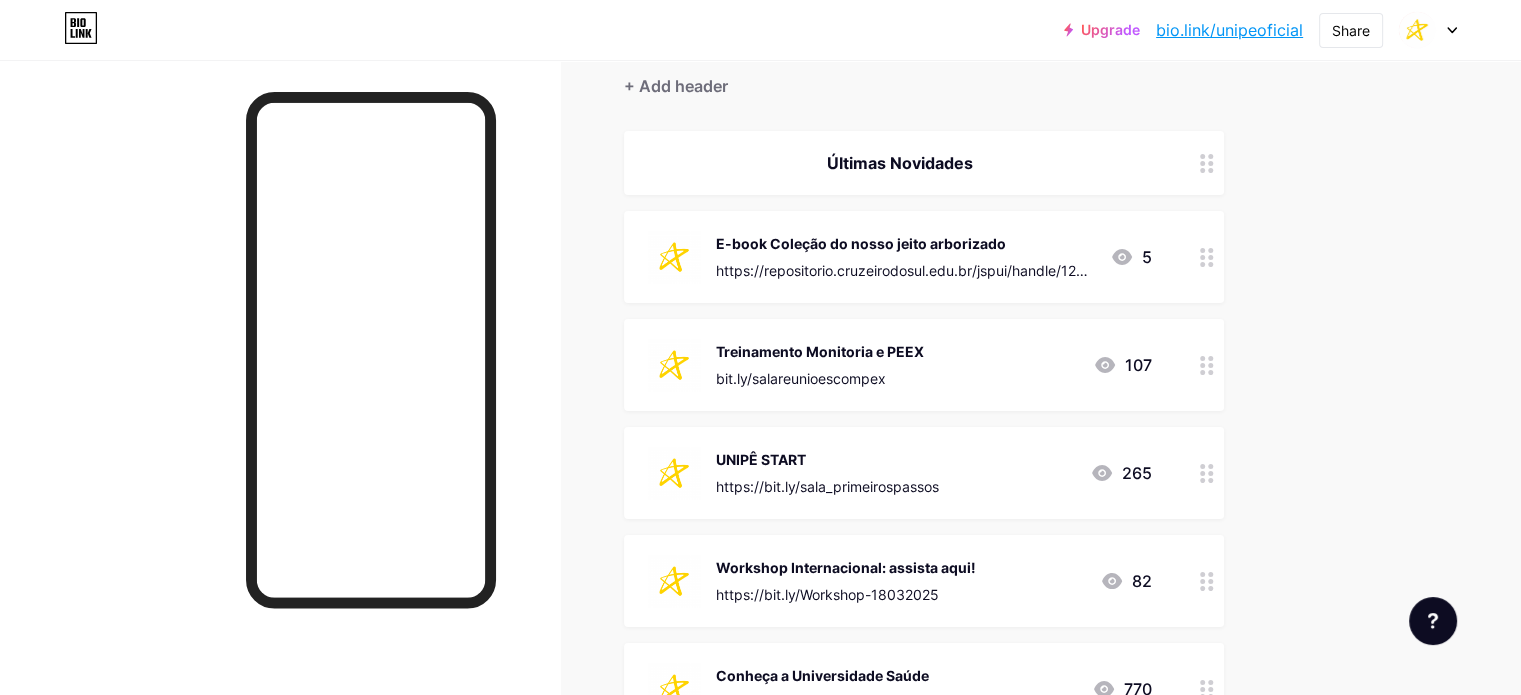 click on "https://repositorio.cruzeirodosul.edu.br/jspui/handle/123456789/7091" at bounding box center [905, 270] 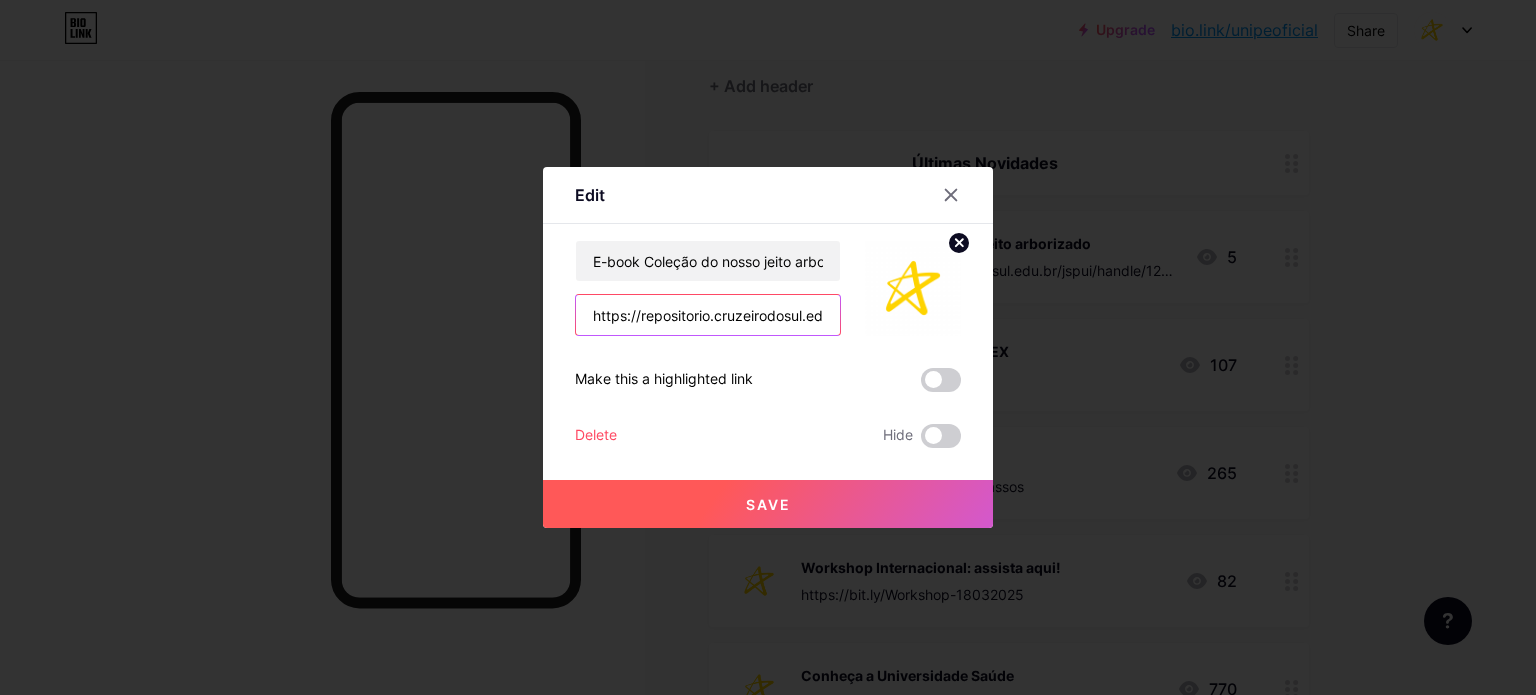 click on "https://repositorio.cruzeirodosul.edu.br/jspui/handle/123456789/7091" at bounding box center (708, 315) 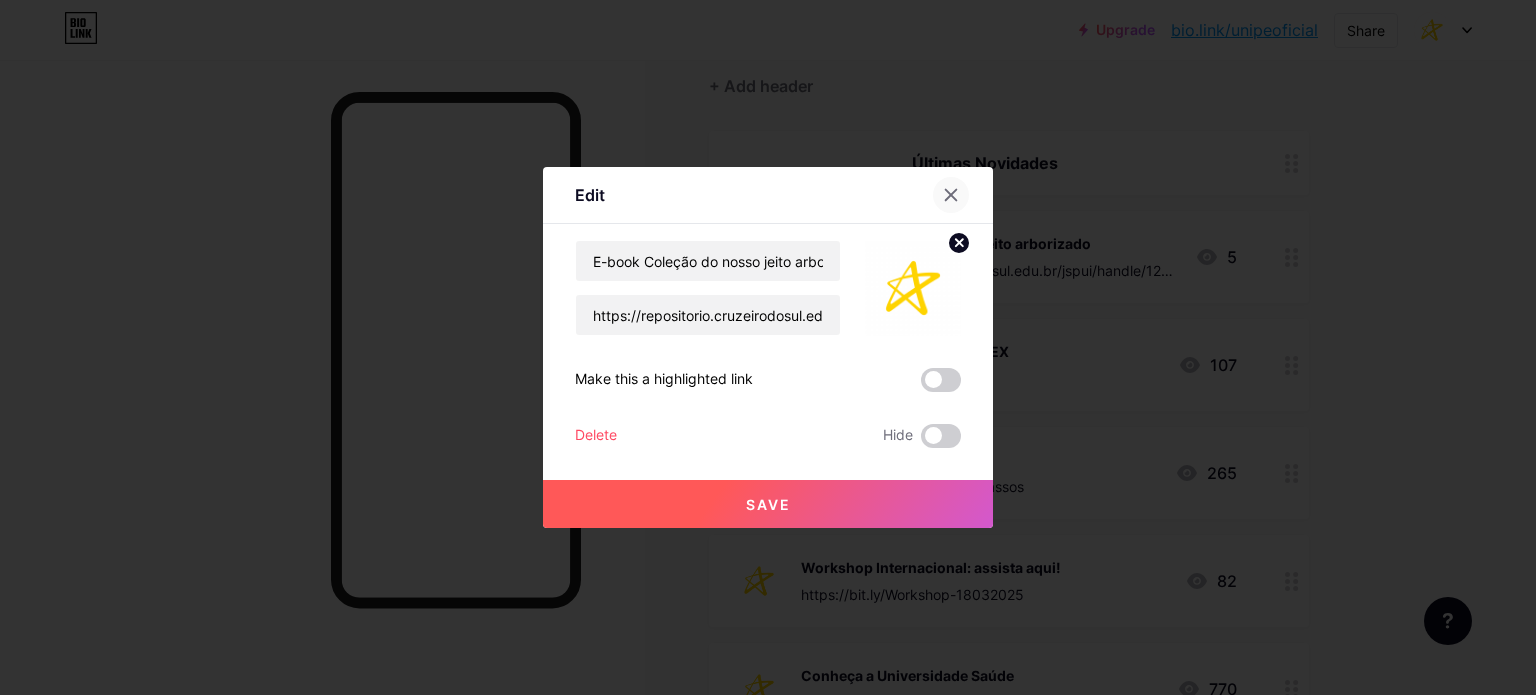click at bounding box center (951, 195) 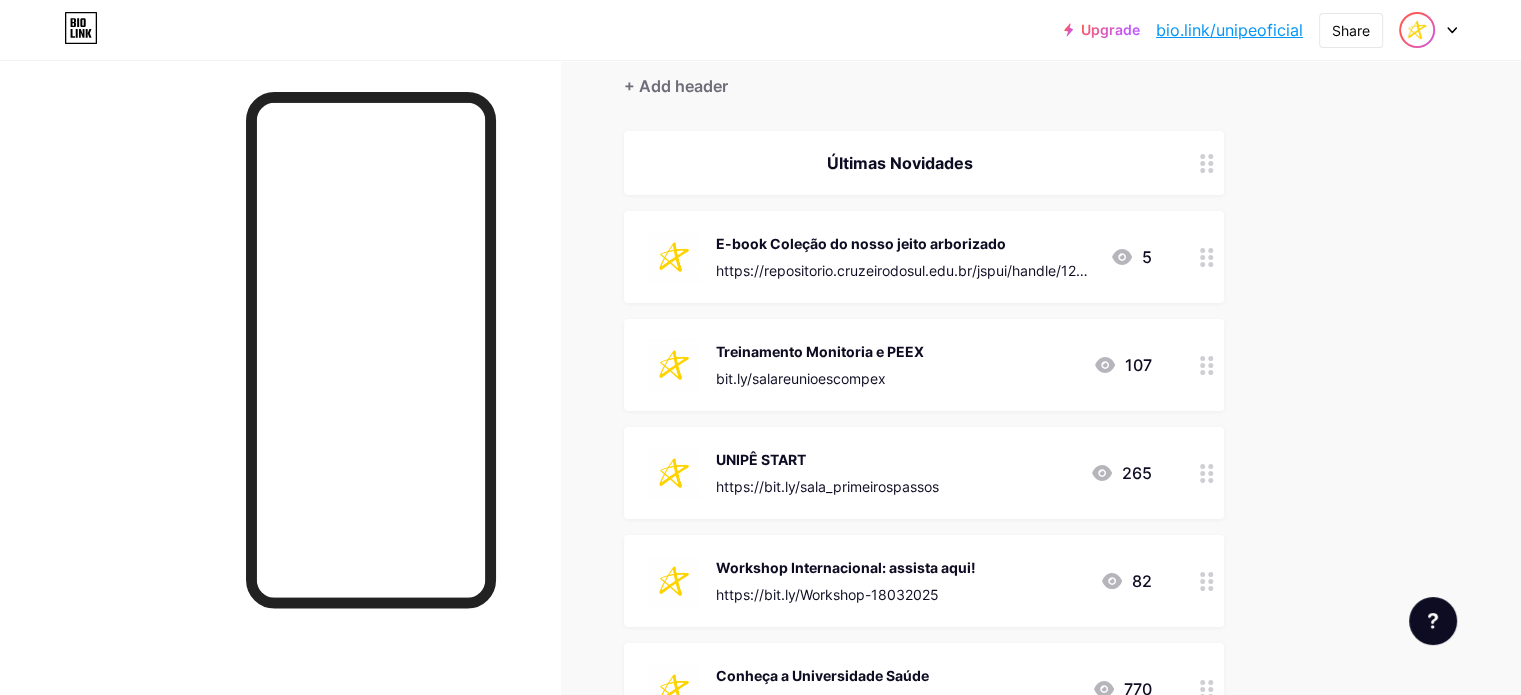 click at bounding box center (1417, 30) 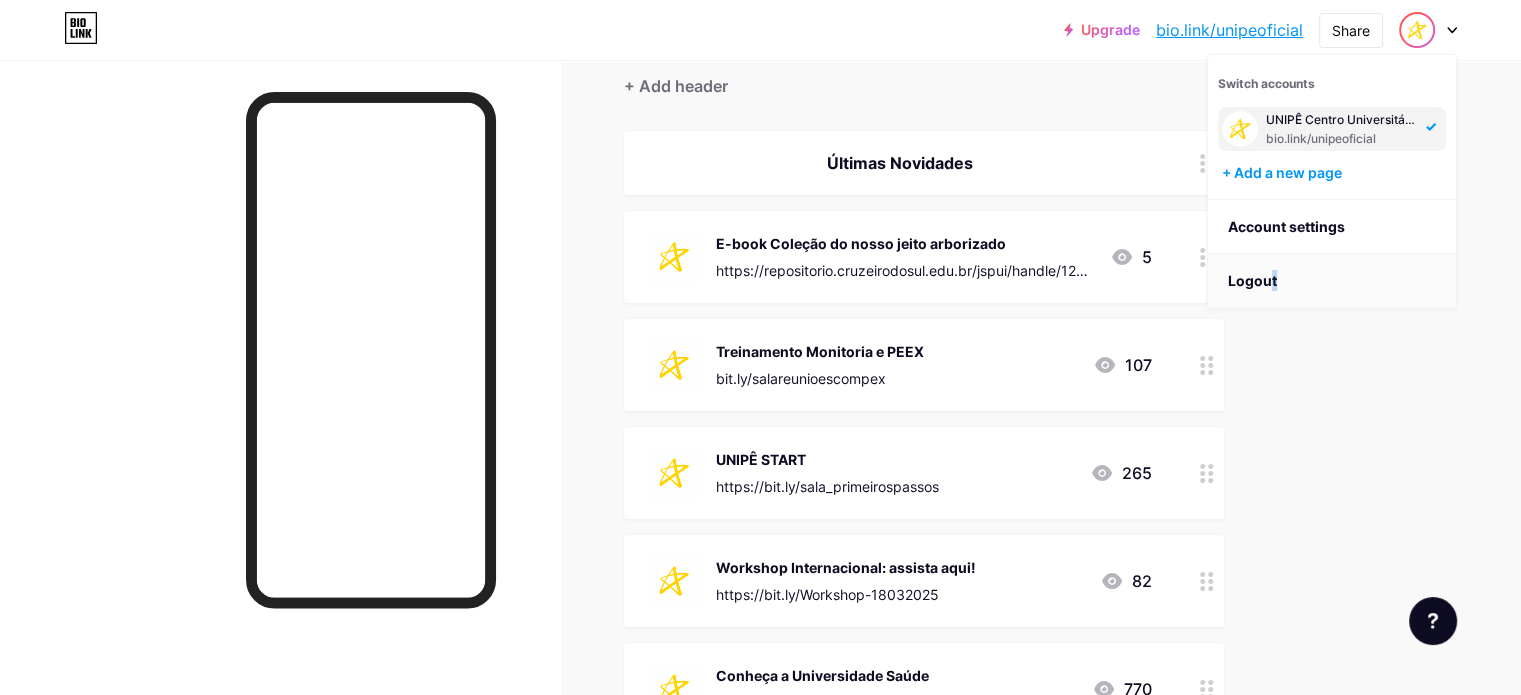 click on "Logout" at bounding box center [1332, 281] 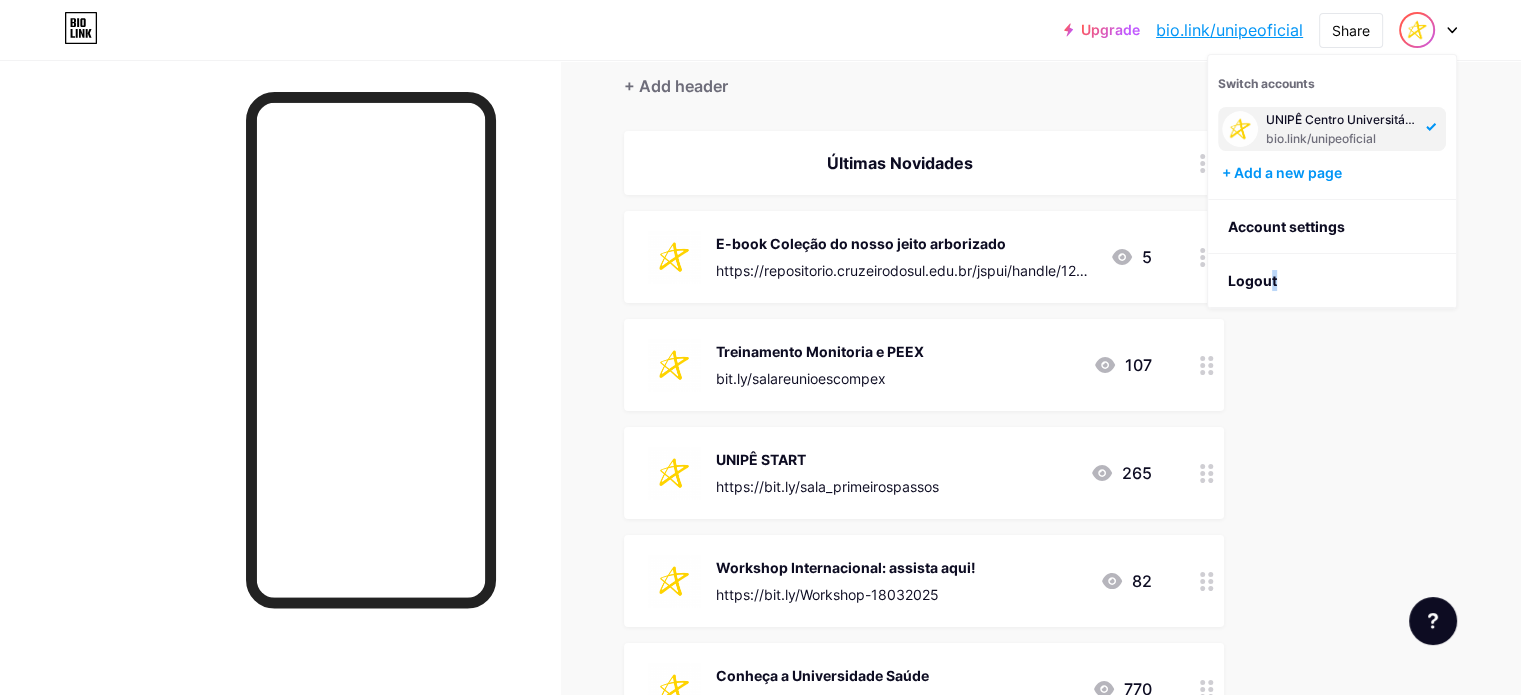 scroll, scrollTop: 0, scrollLeft: 0, axis: both 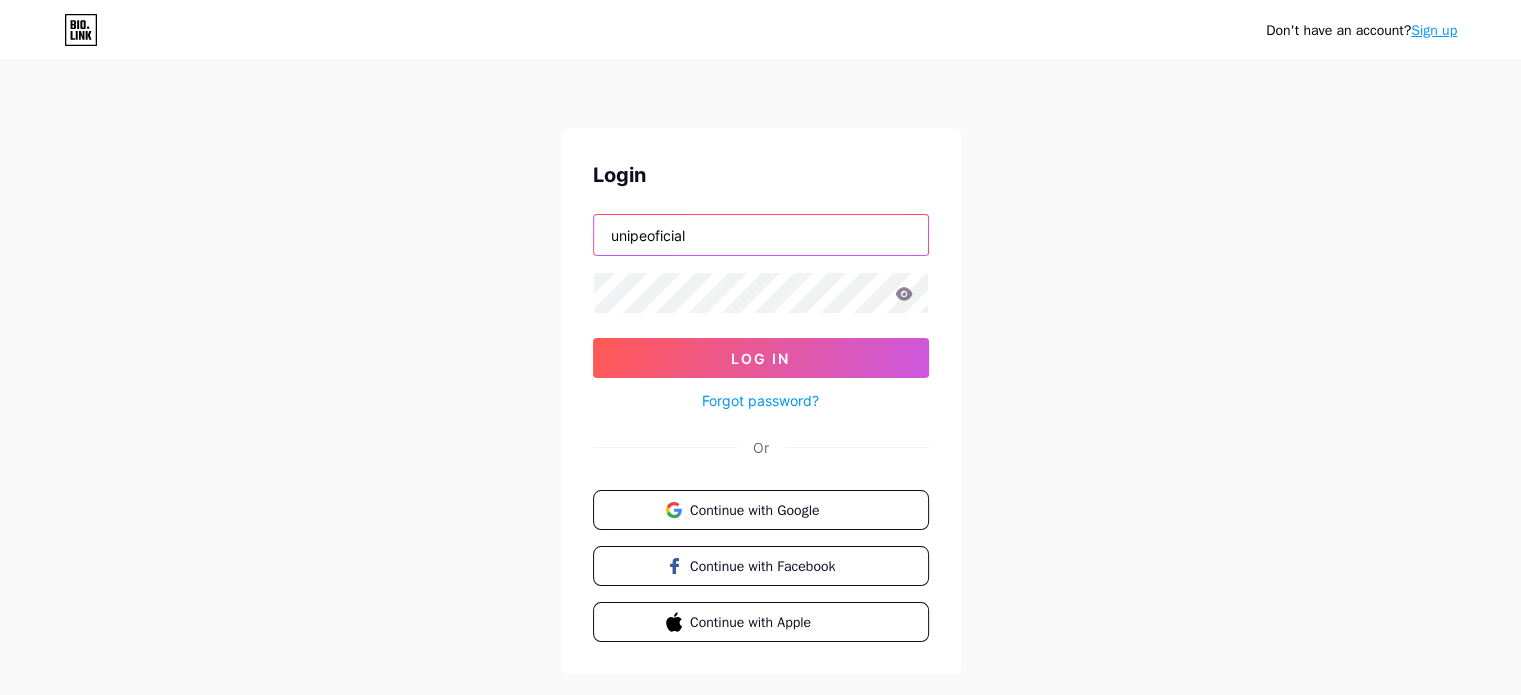click on "unipeoficial" at bounding box center [761, 235] 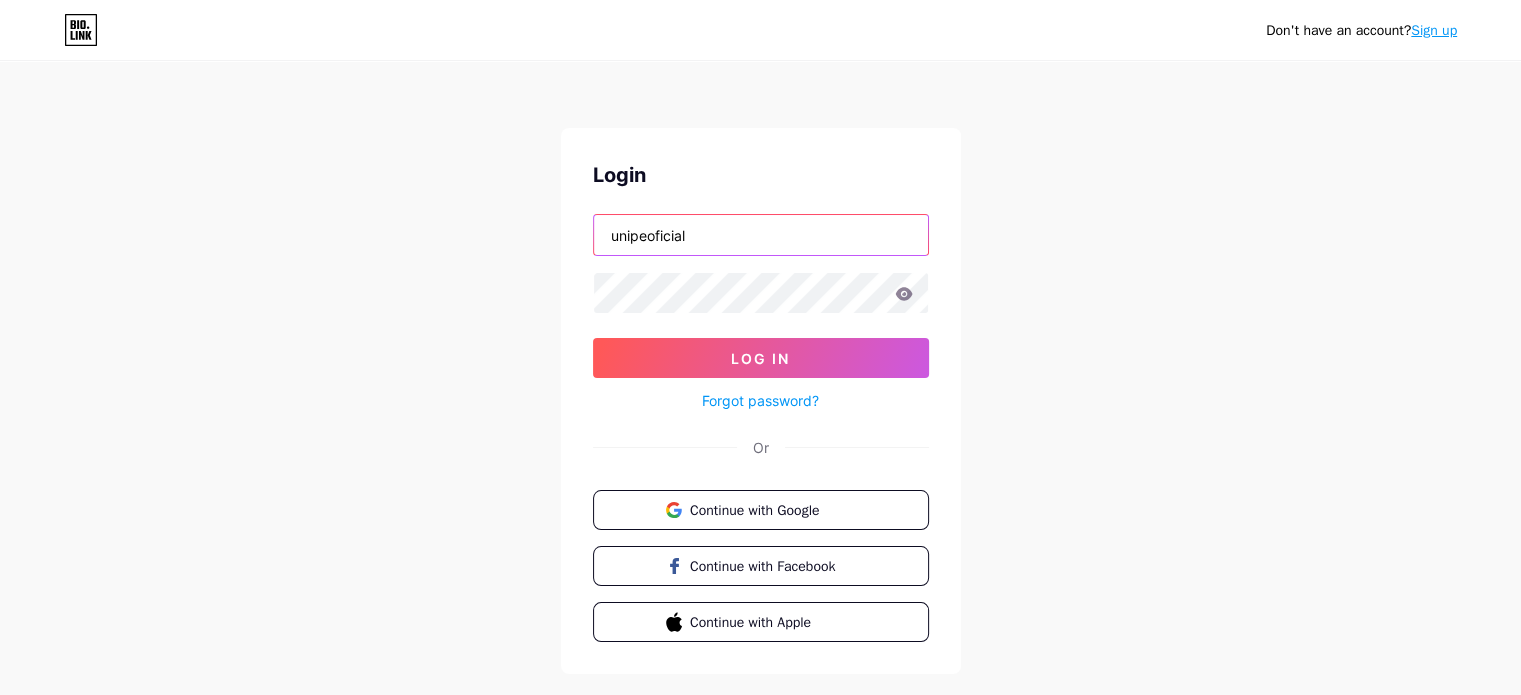 type on "universitariomodulo" 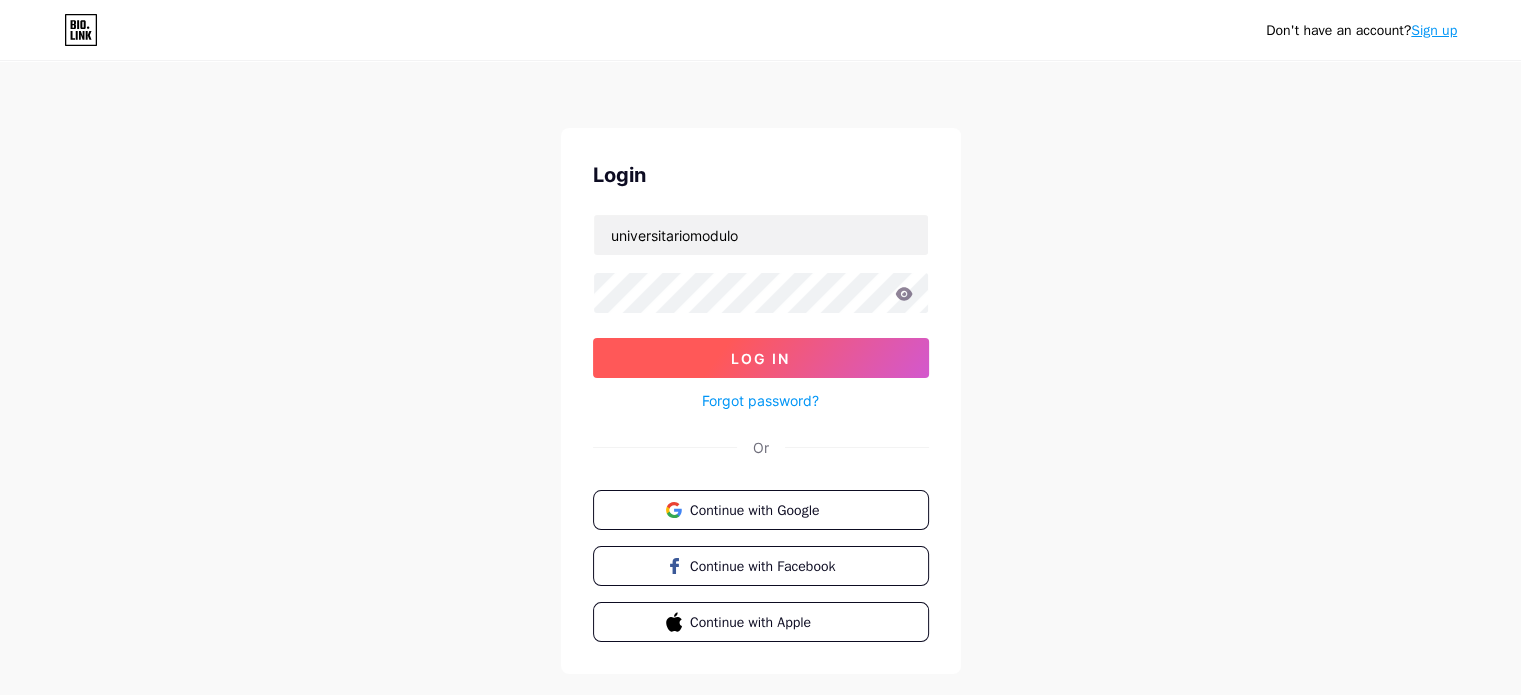 click on "Log In" at bounding box center [761, 358] 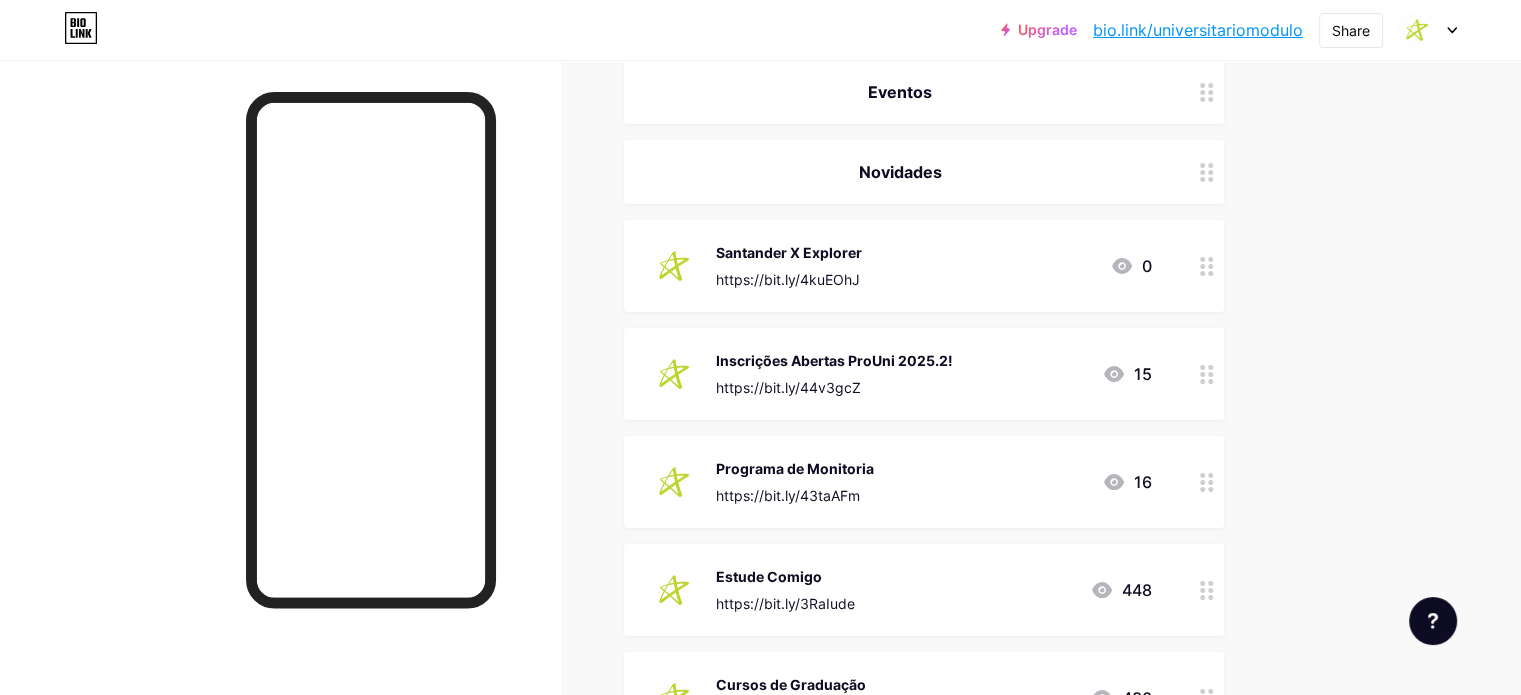 scroll, scrollTop: 300, scrollLeft: 0, axis: vertical 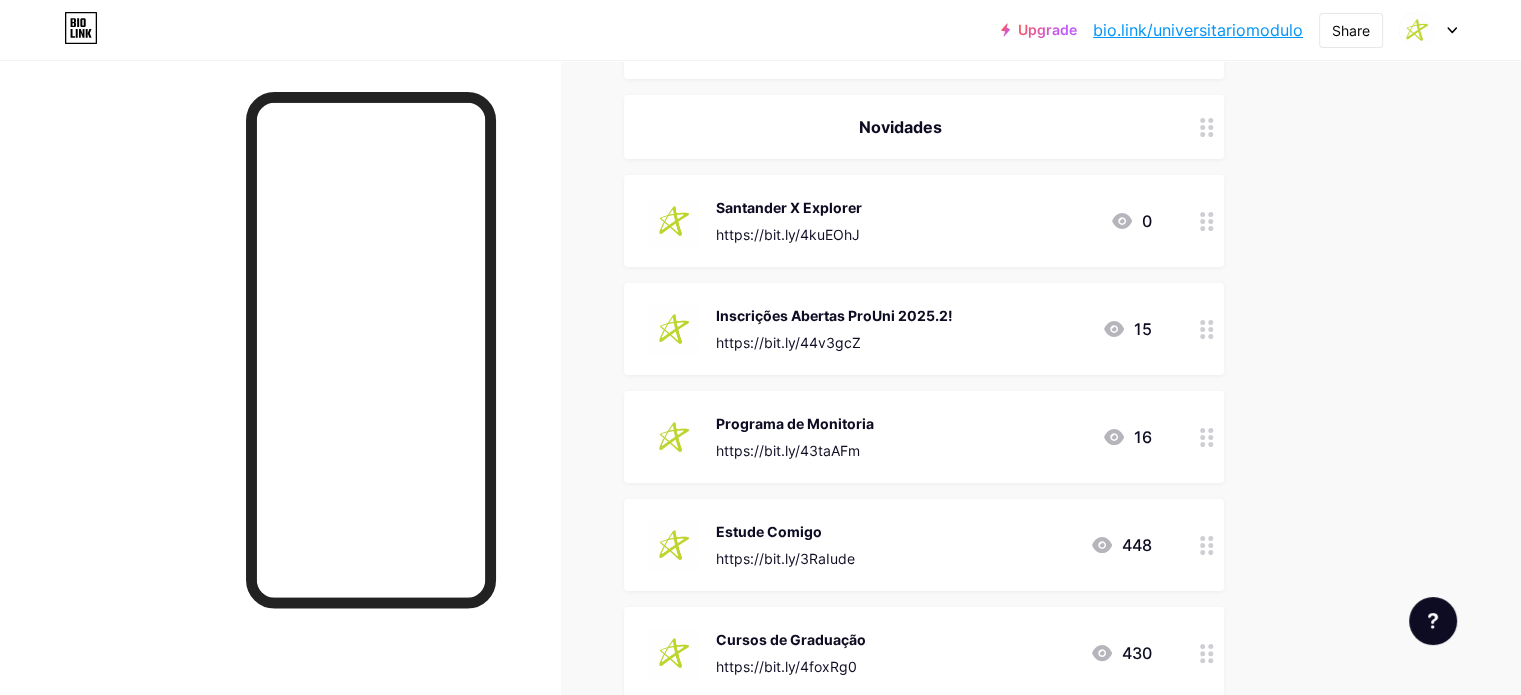 click on "Inscrições Abertas ProUni 2025.2!" at bounding box center [834, 315] 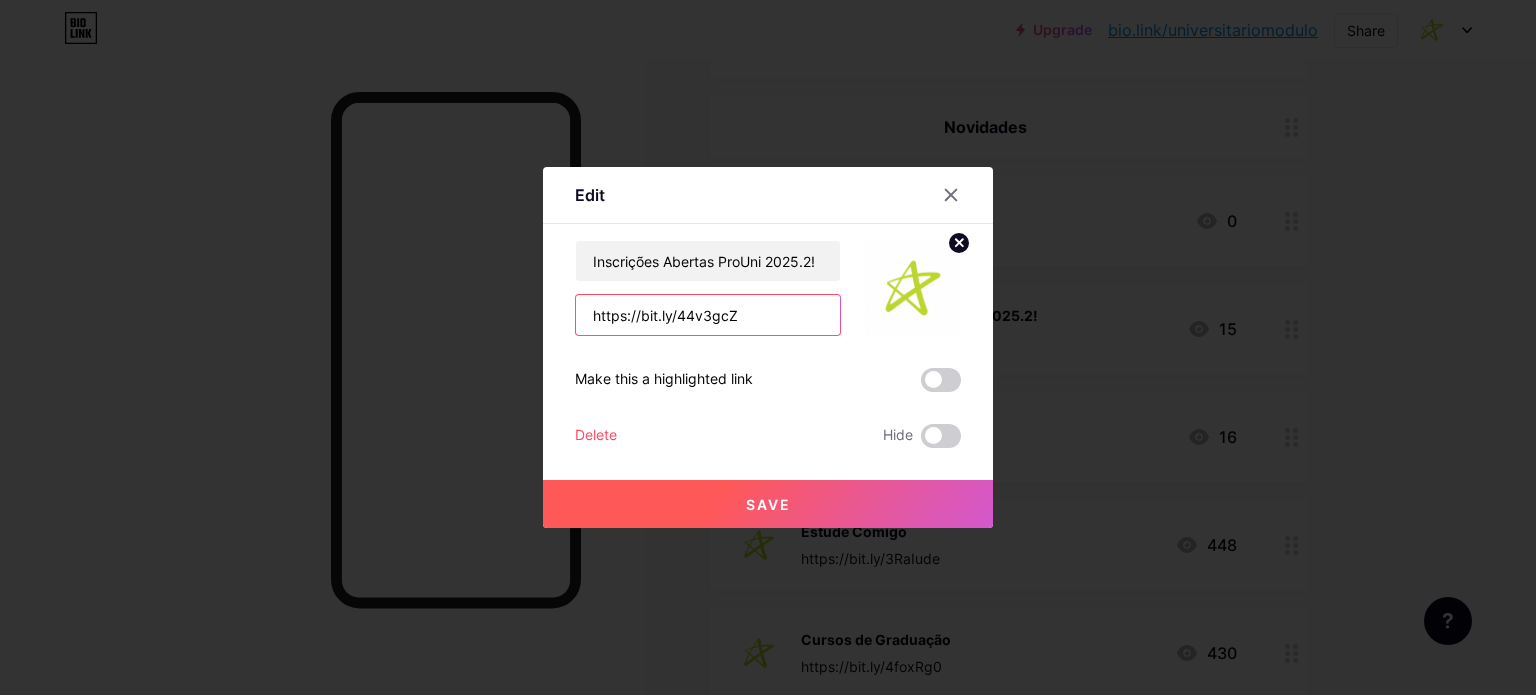 click on "https://bit.ly/44v3gcZ" at bounding box center (708, 315) 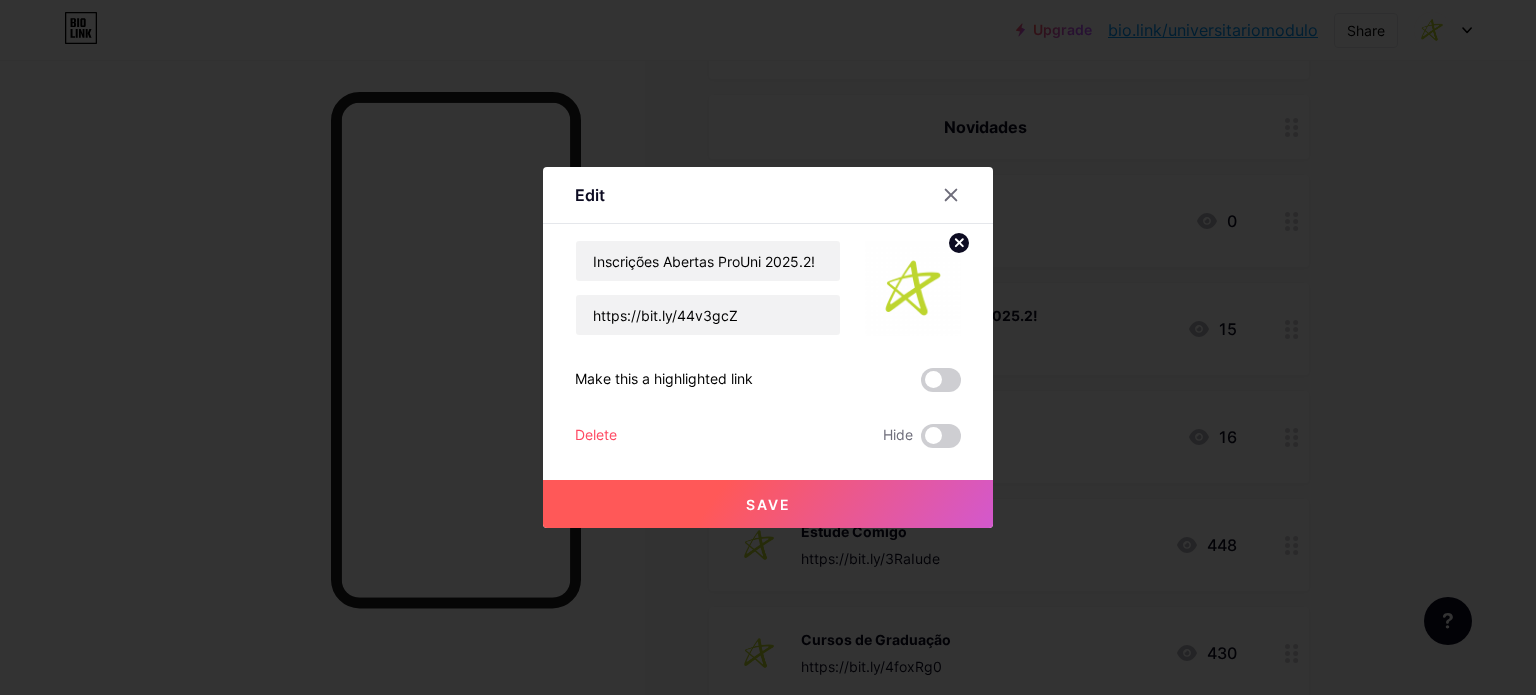 click on "Delete" at bounding box center (596, 436) 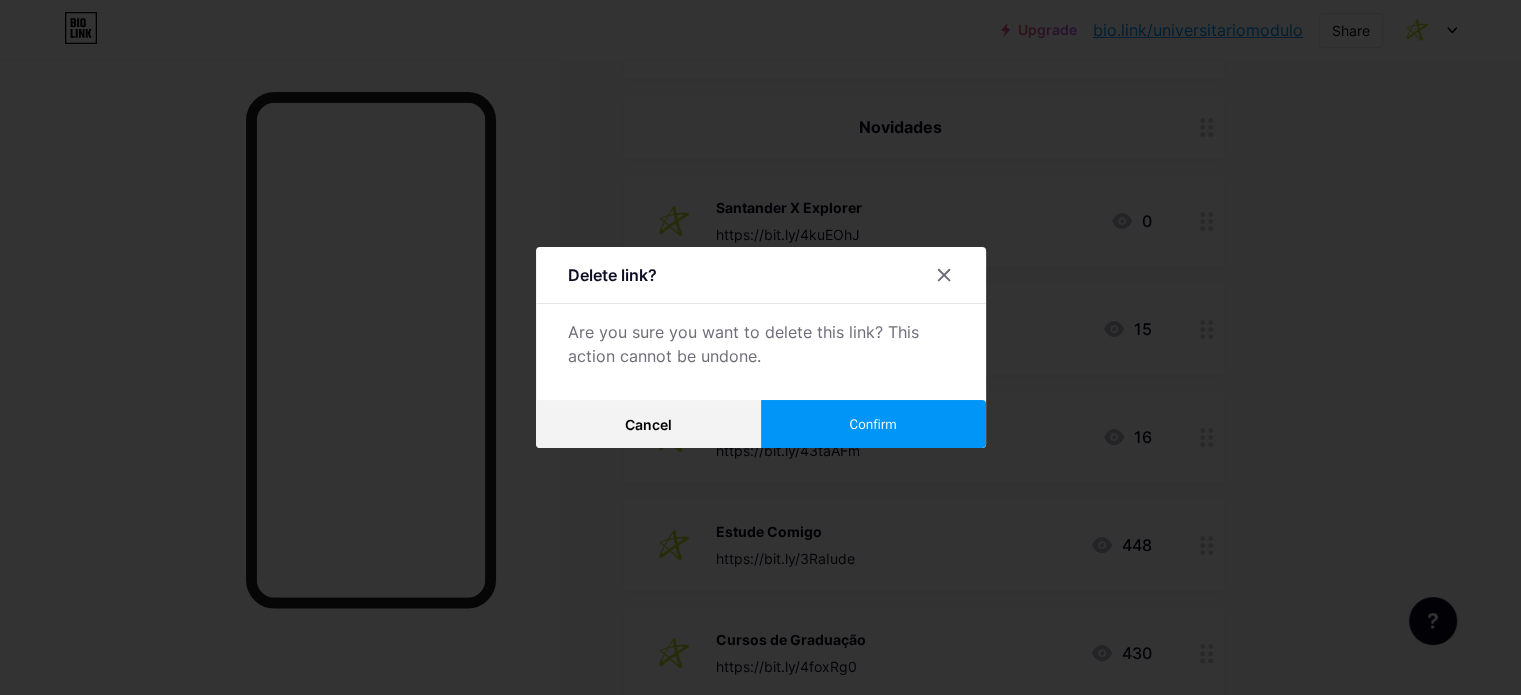 click on "Confirm" at bounding box center [873, 424] 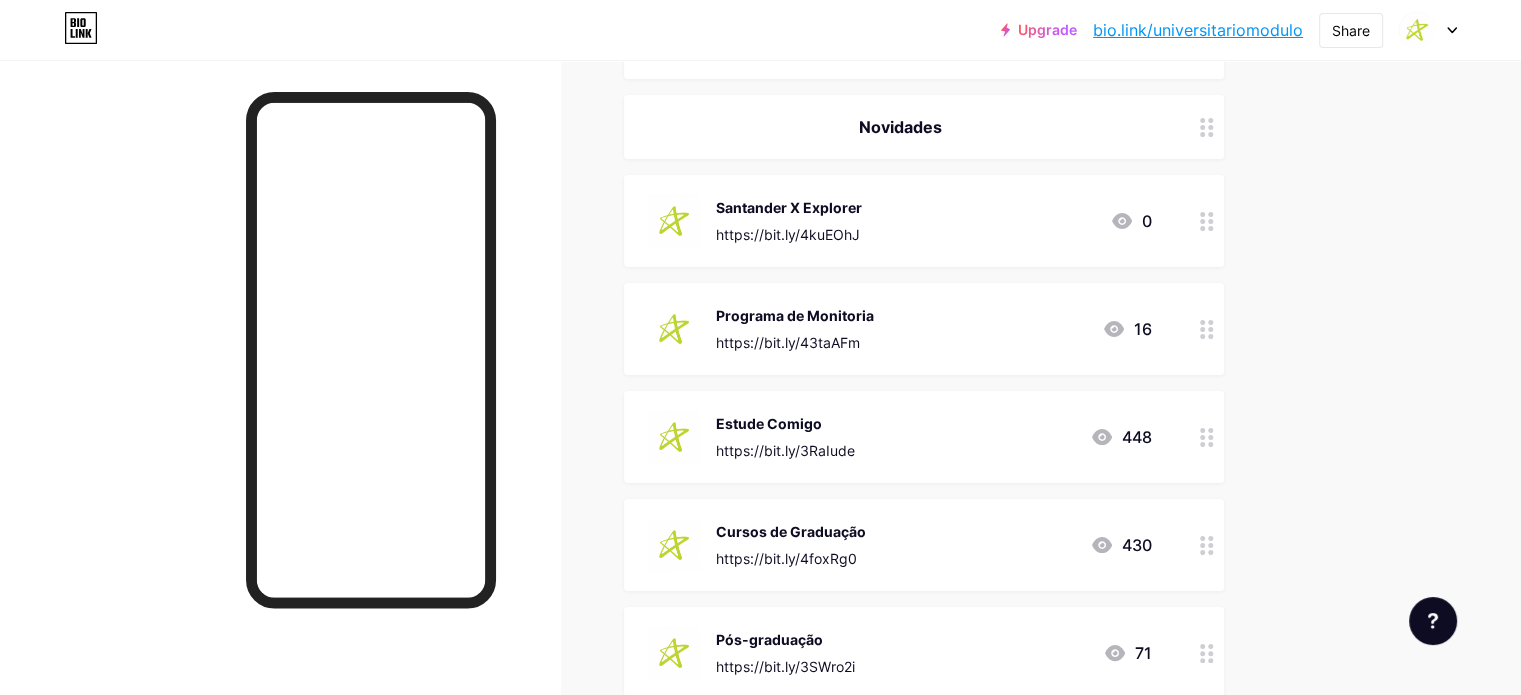 click on "https://bit.ly/43taAFm" at bounding box center (795, 342) 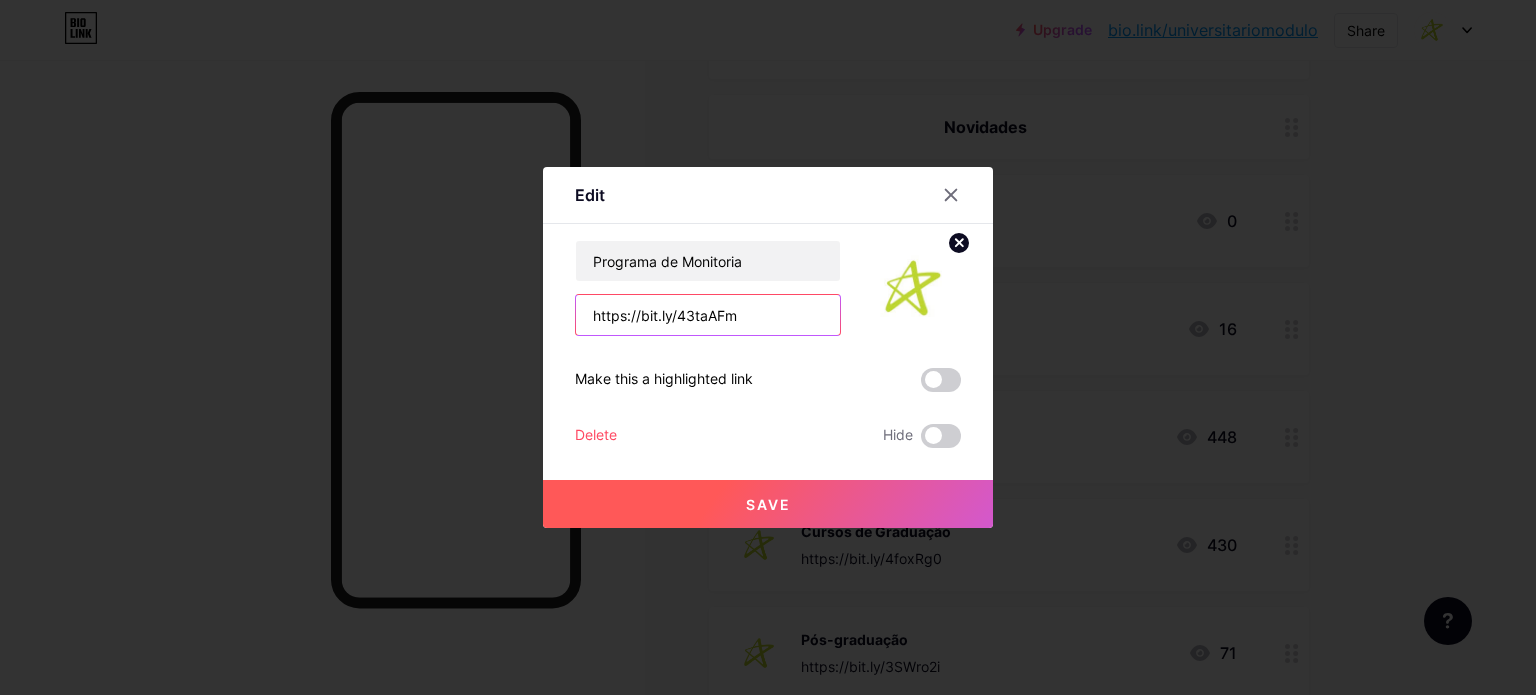 click on "https://bit.ly/43taAFm" at bounding box center [708, 315] 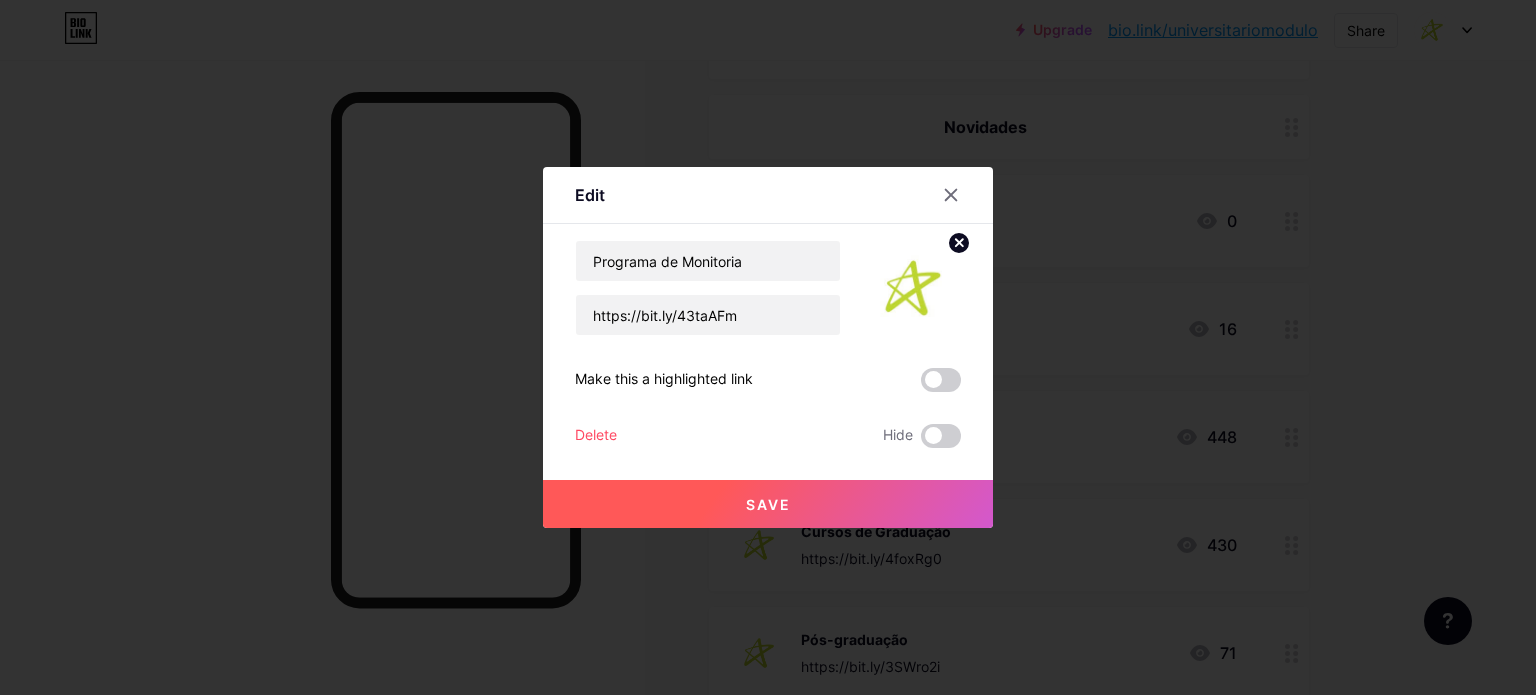 drag, startPoint x: 870, startPoint y: 199, endPoint x: 859, endPoint y: 197, distance: 11.18034 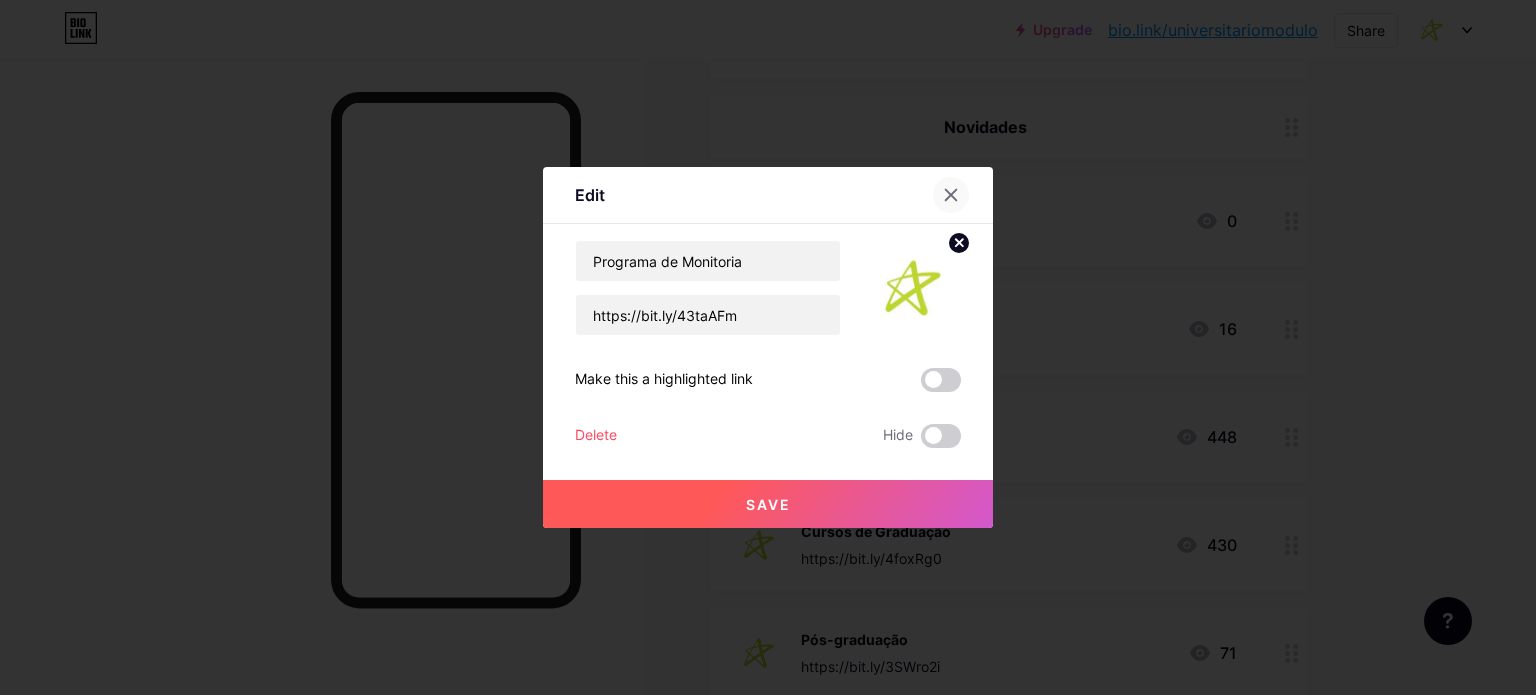 click 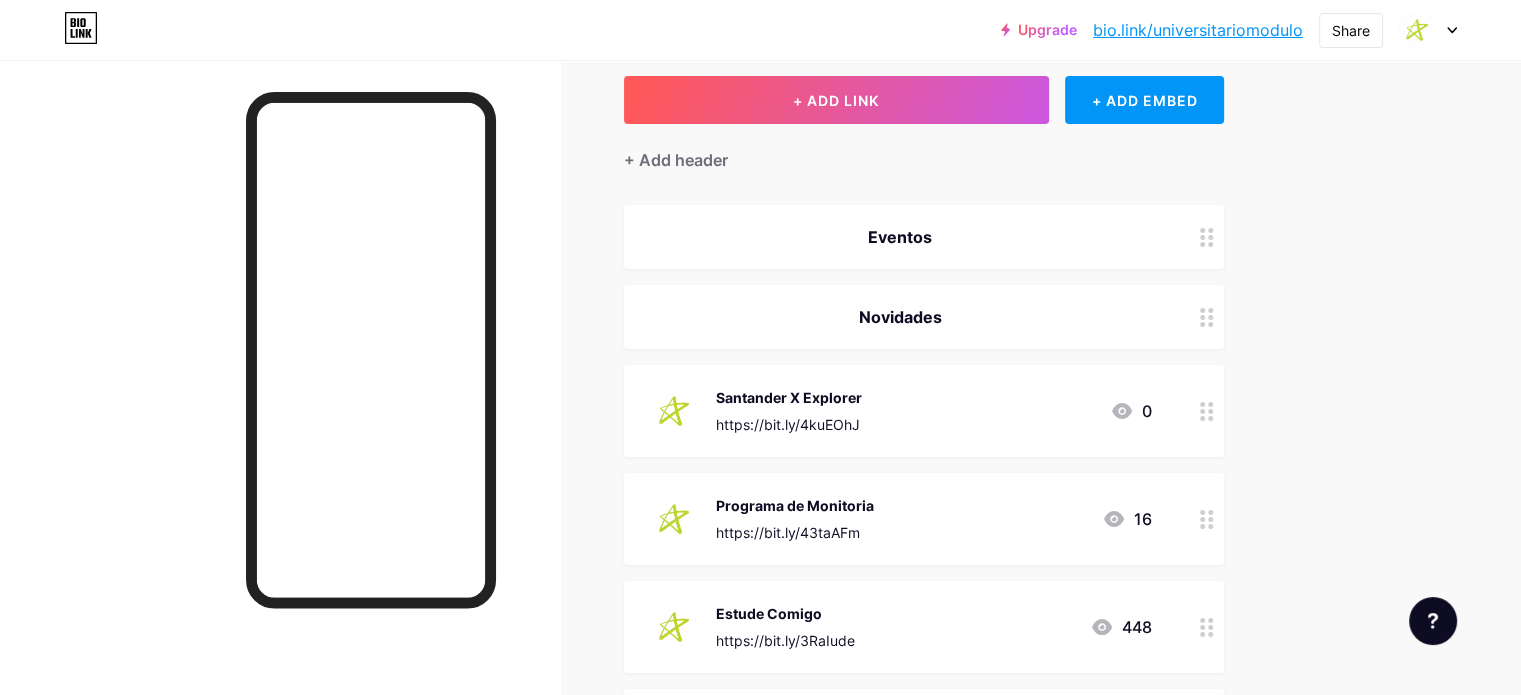 scroll, scrollTop: 100, scrollLeft: 0, axis: vertical 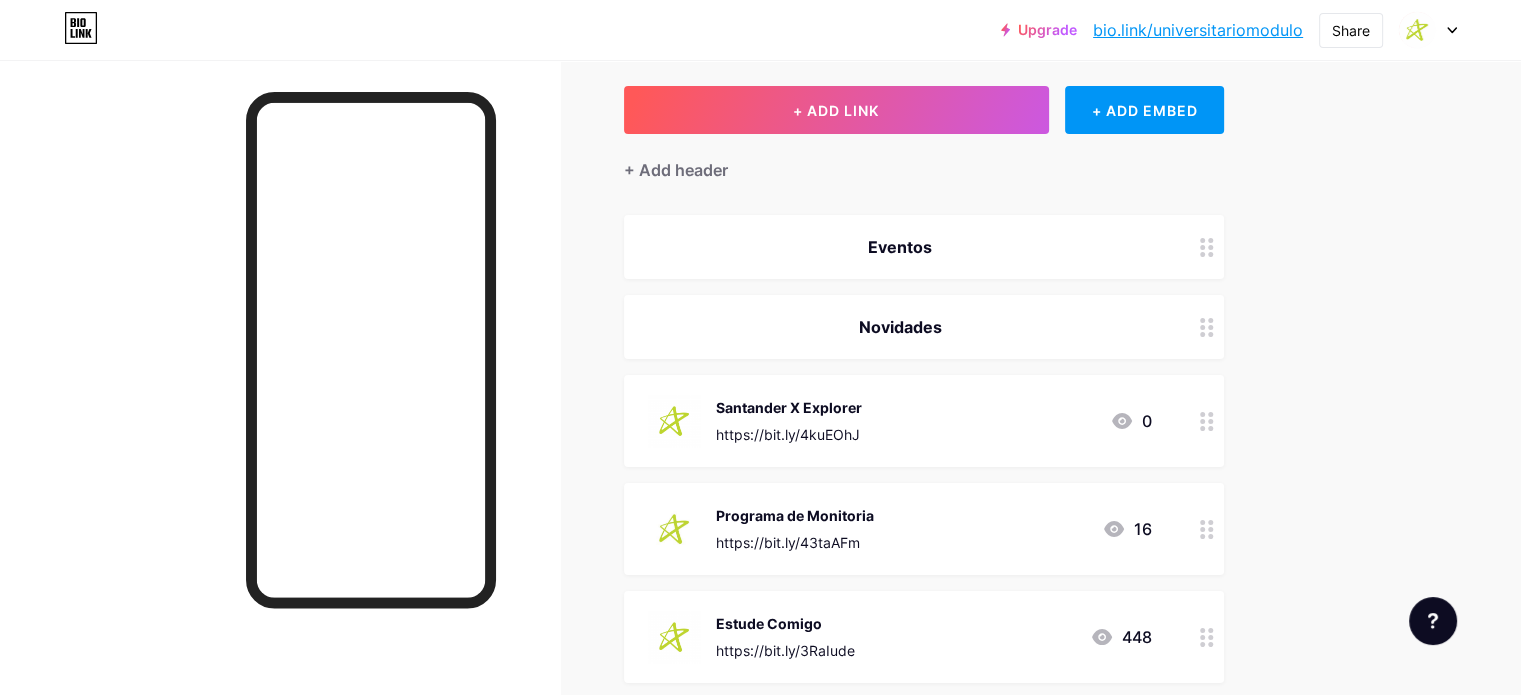 click on "Programa de Monitoria" at bounding box center [795, 515] 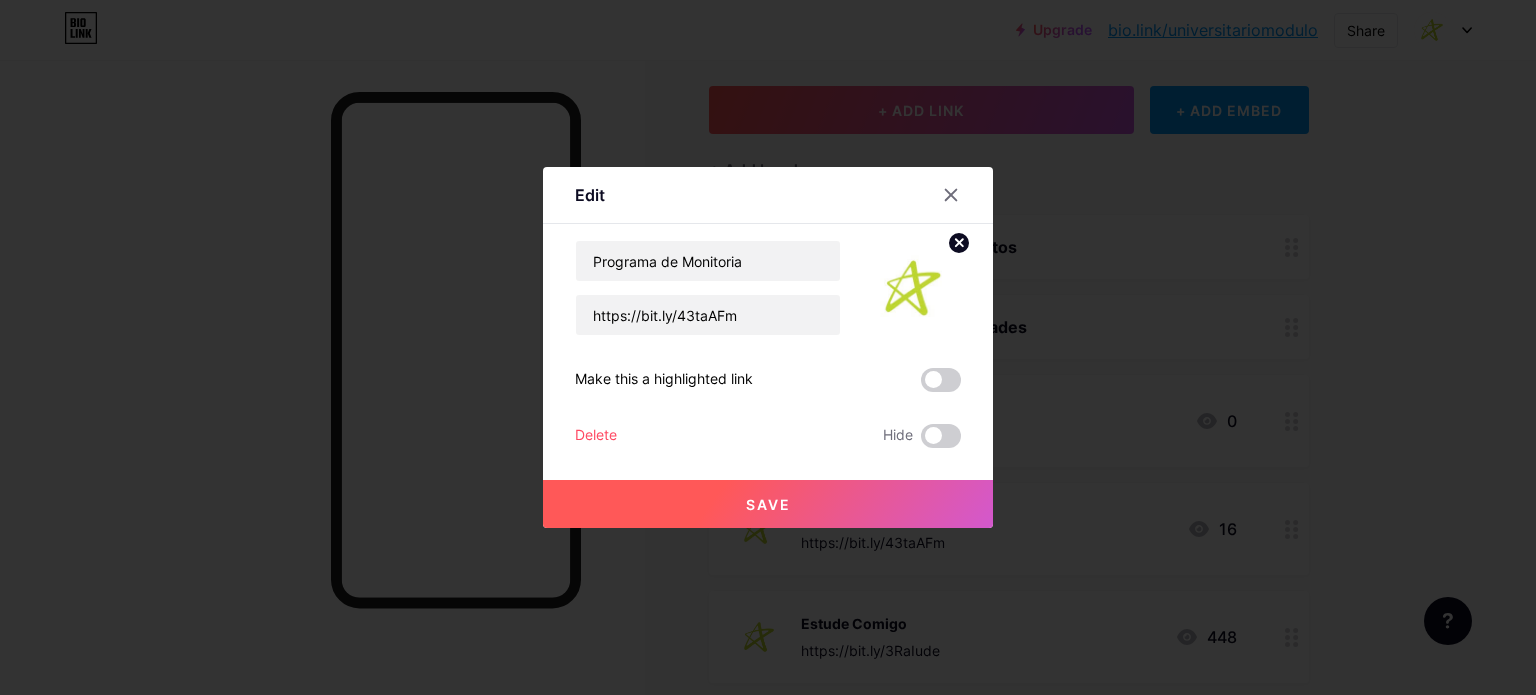 click on "Delete" at bounding box center [596, 436] 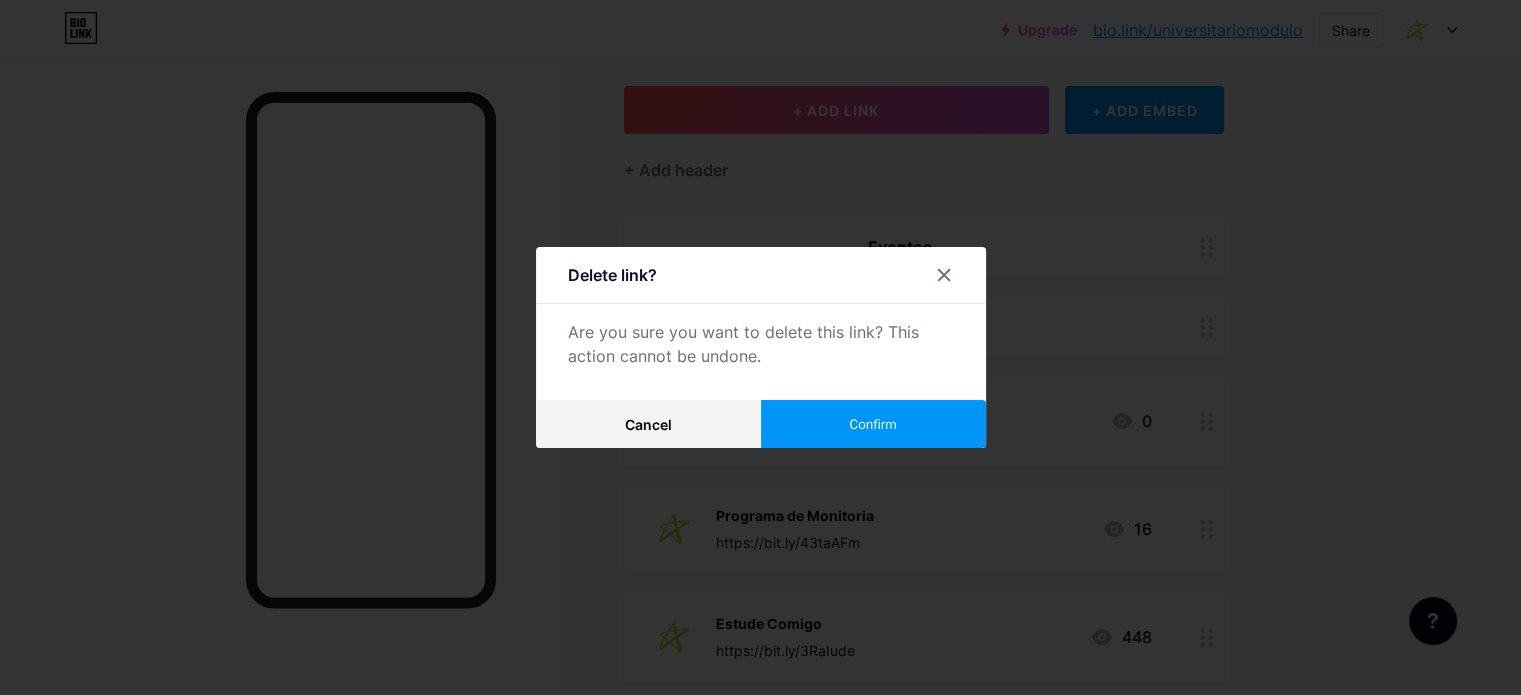 click on "Confirm" at bounding box center (873, 424) 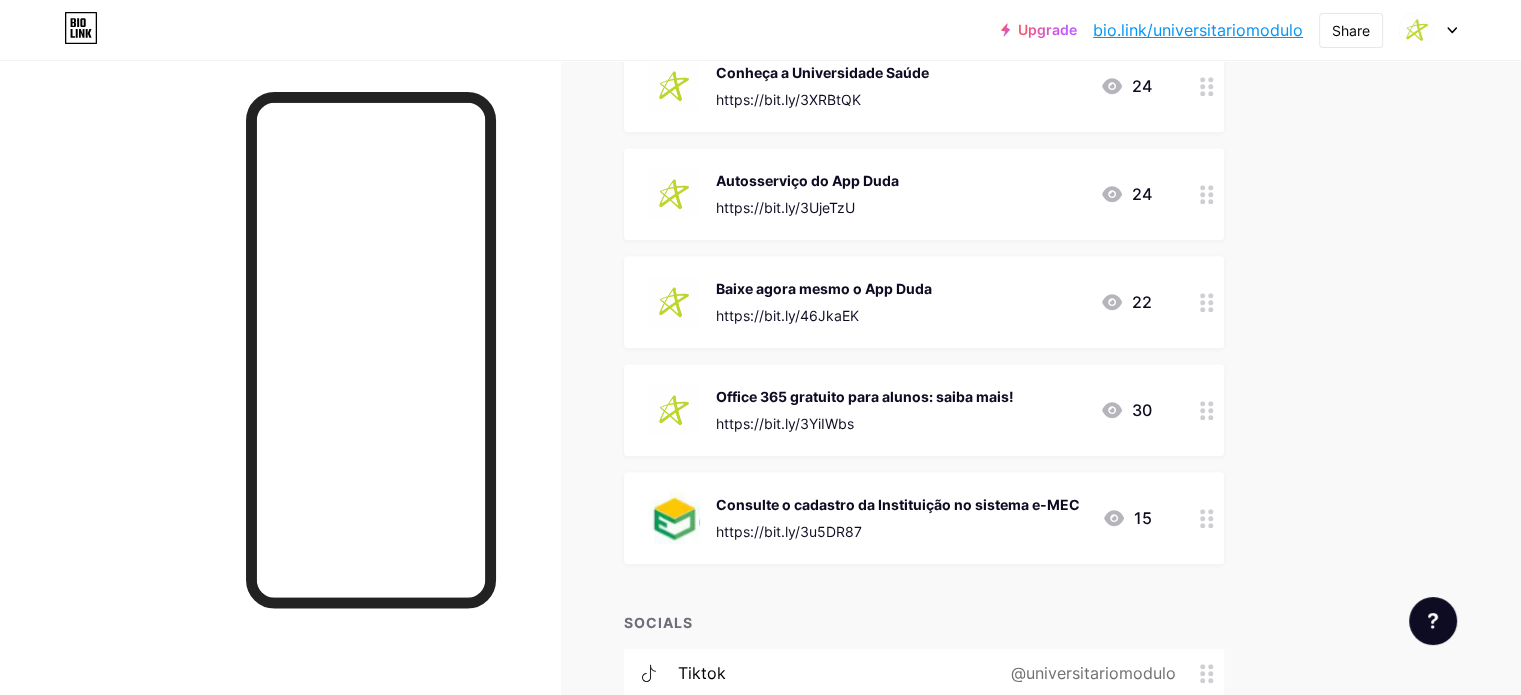 scroll, scrollTop: 1614, scrollLeft: 0, axis: vertical 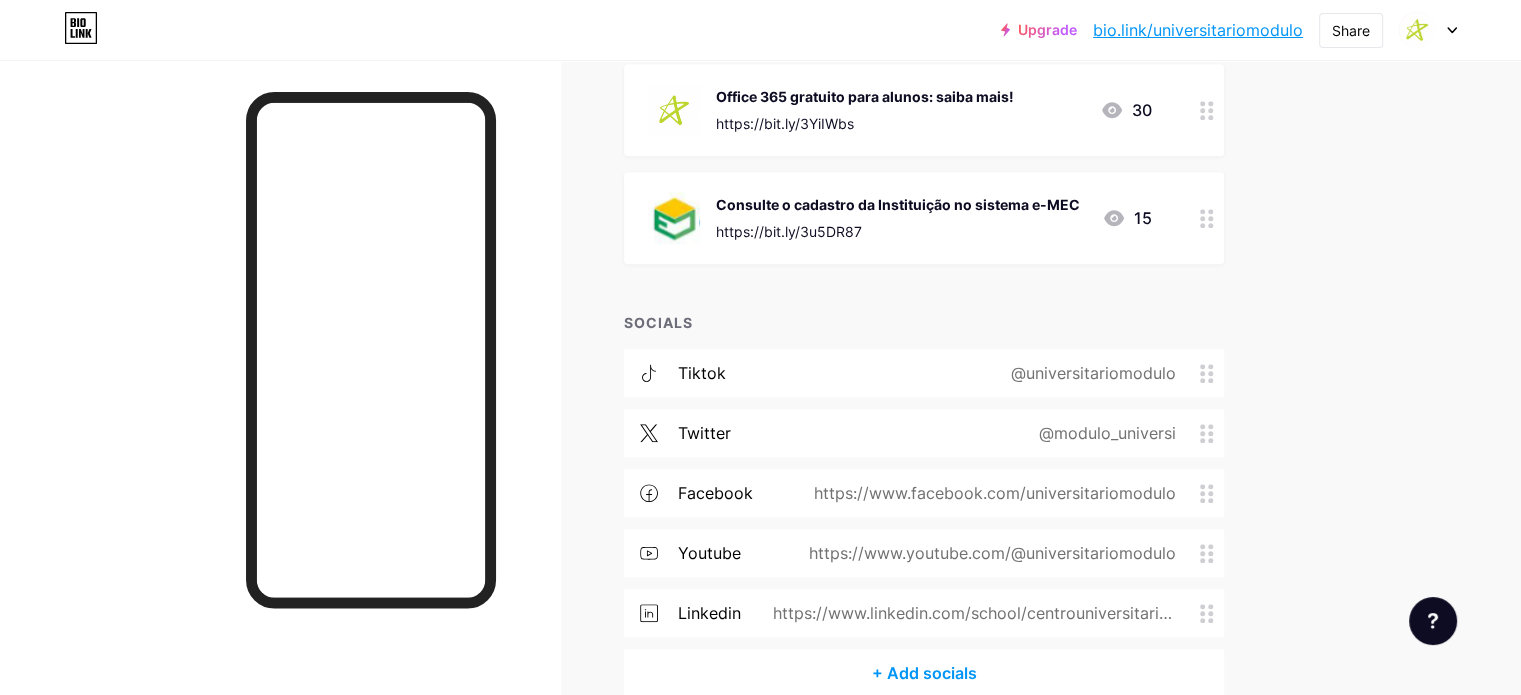 click at bounding box center (1428, 30) 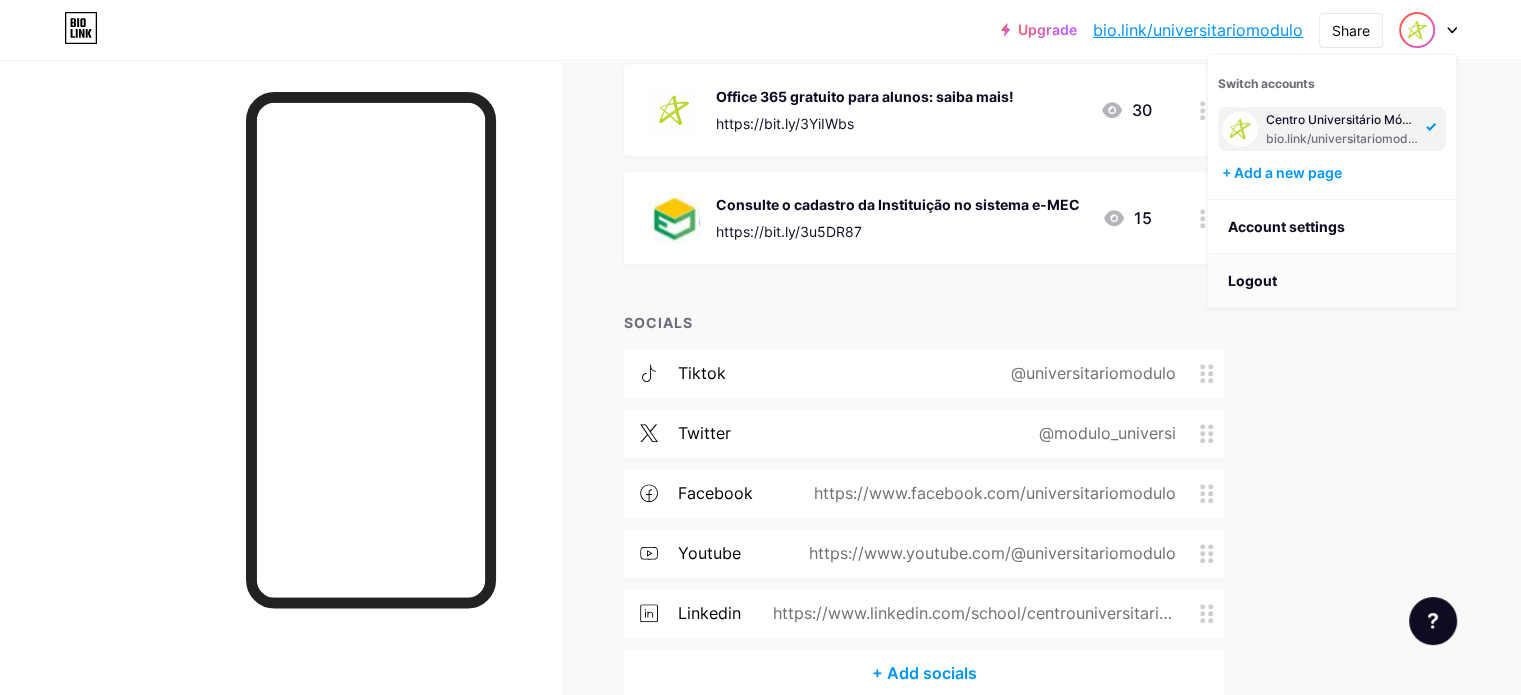 click on "Logout" at bounding box center (1332, 281) 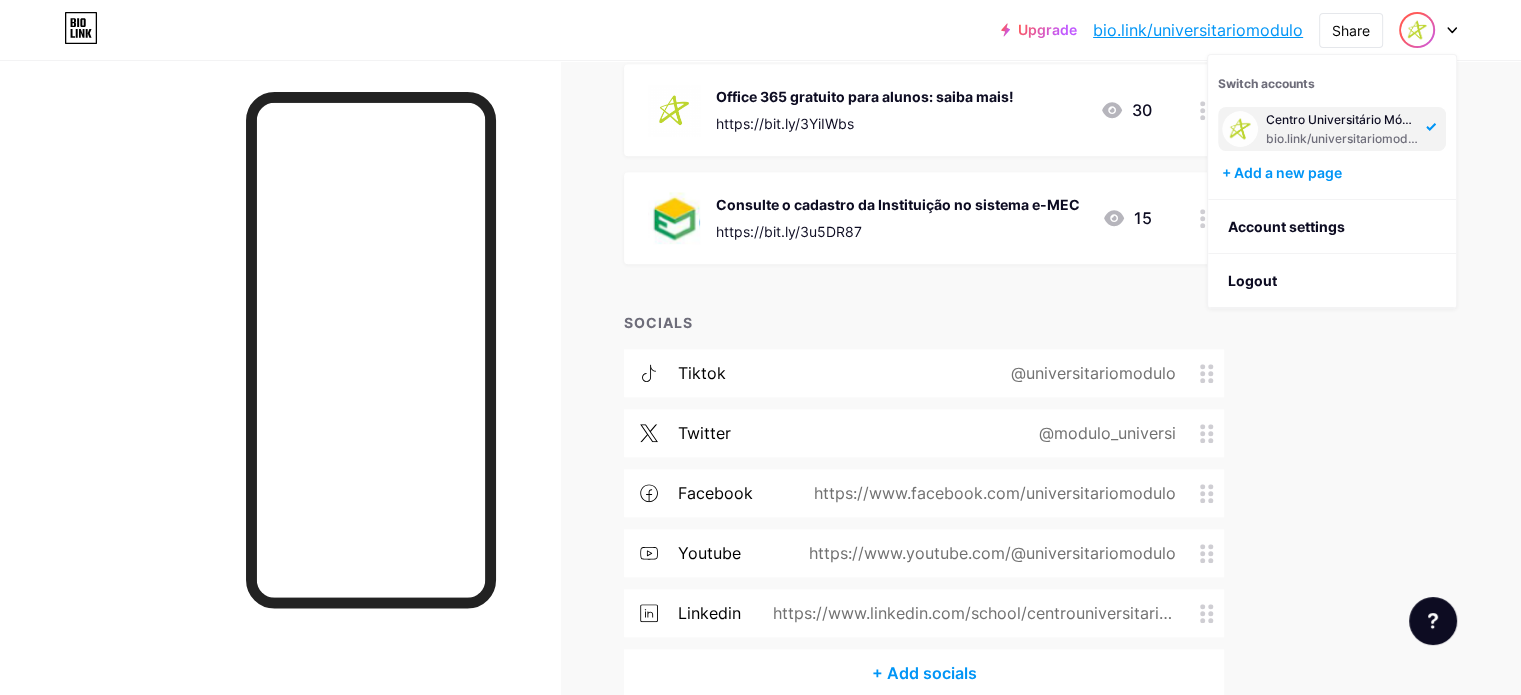 scroll, scrollTop: 0, scrollLeft: 0, axis: both 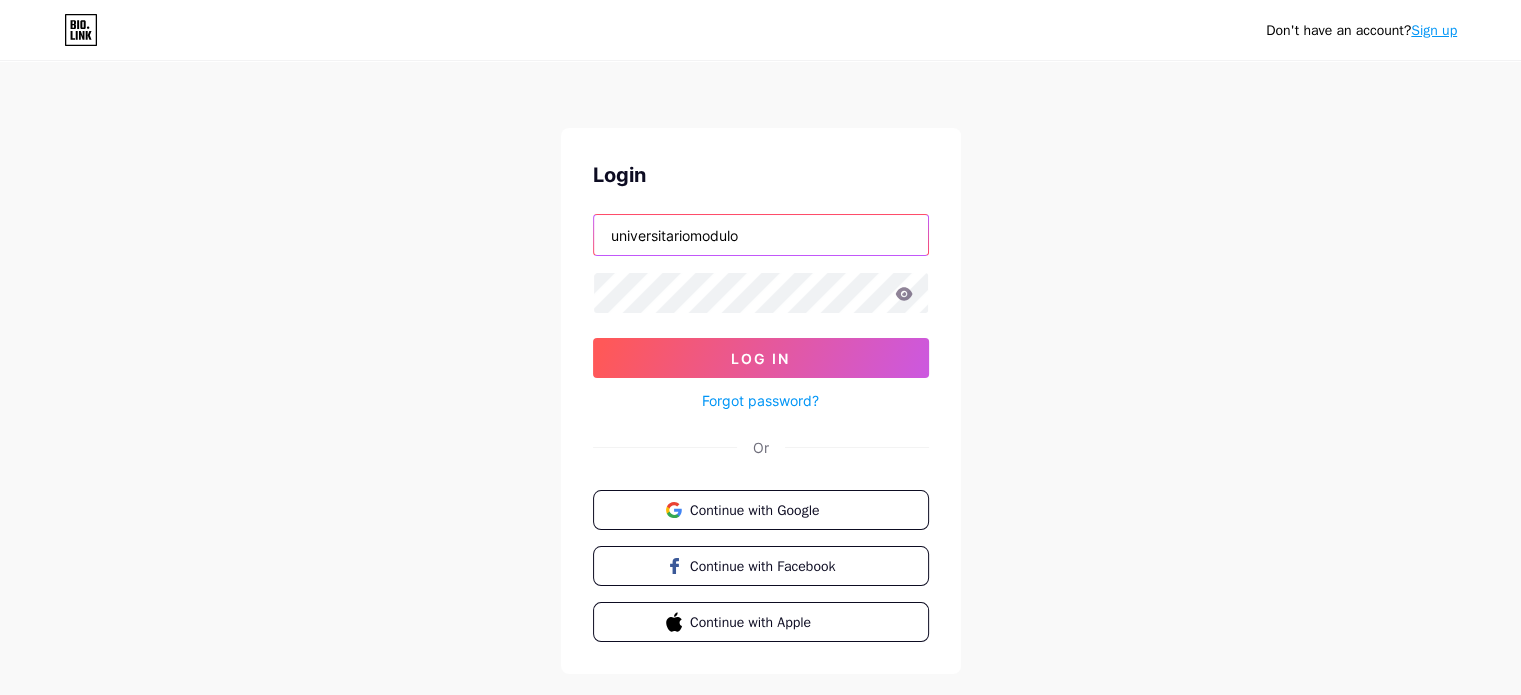 click on "universitariomodulo" at bounding box center [761, 235] 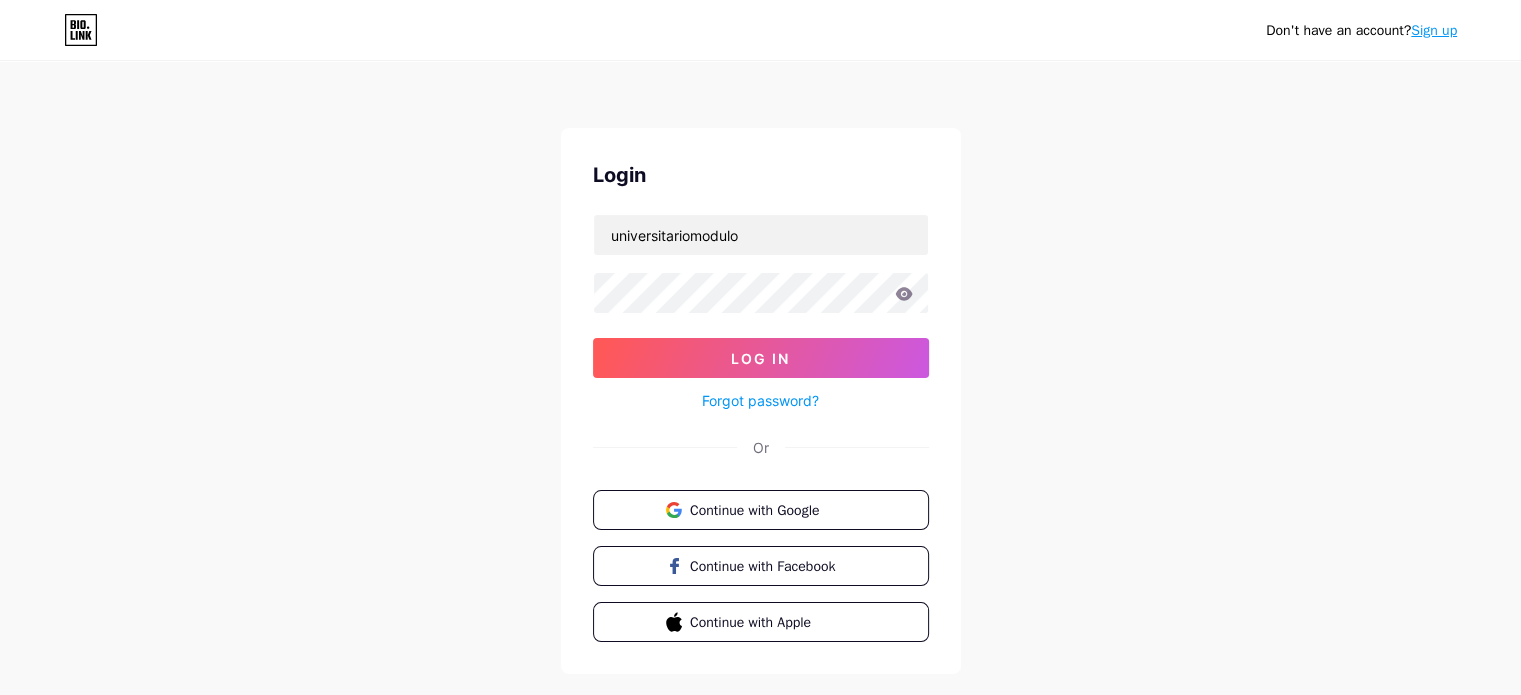 click on "Don't have an account? Sign up Login universitariomodulo Log In Or Continue with Google Continue with Facebook Continue with Apple" at bounding box center [760, 369] 